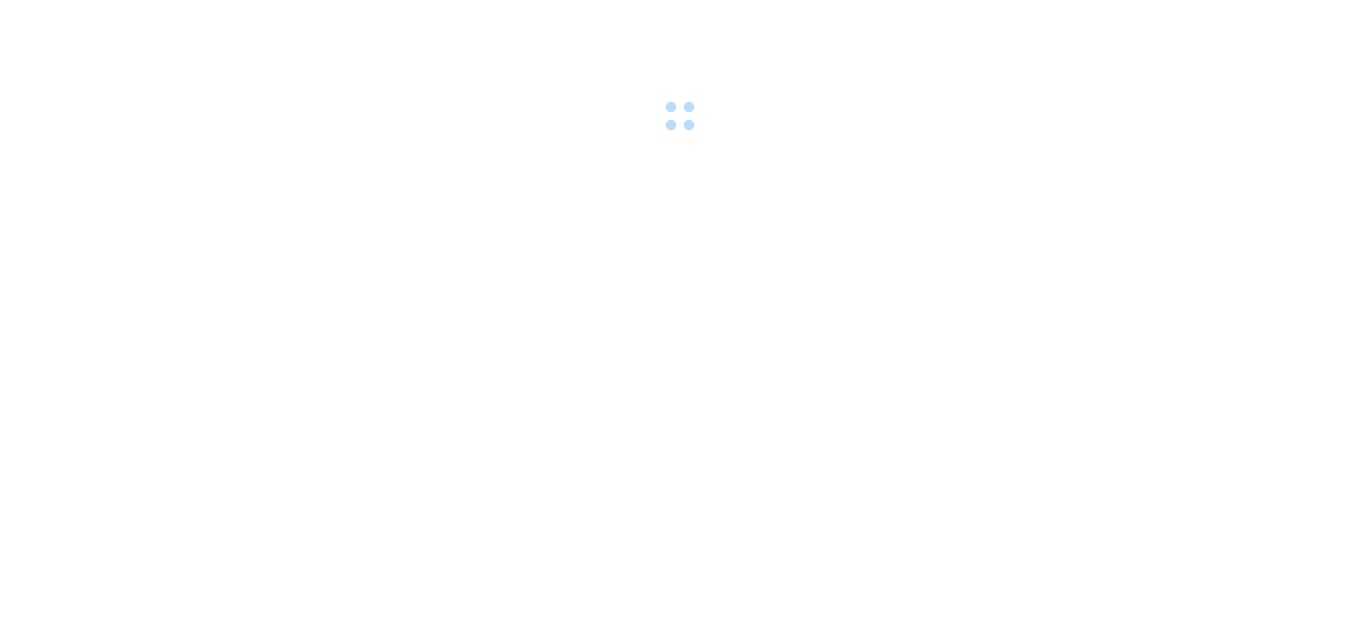 scroll, scrollTop: 0, scrollLeft: 0, axis: both 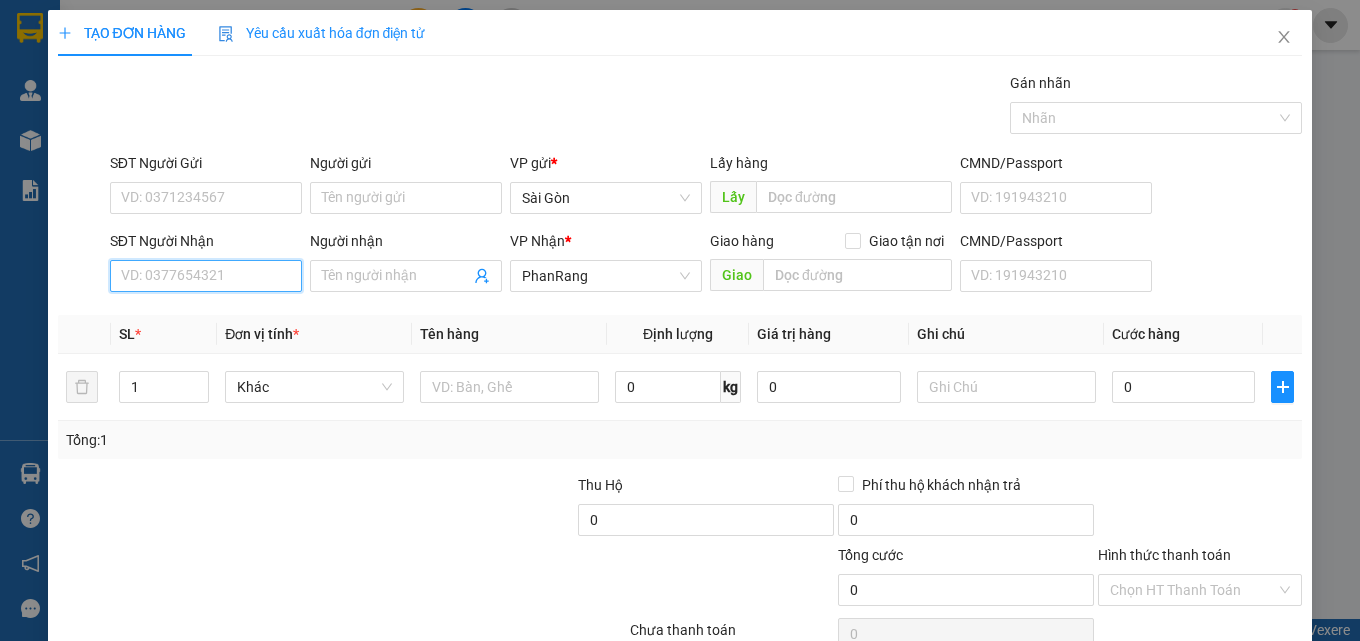 click on "SĐT Người Nhận" at bounding box center [206, 276] 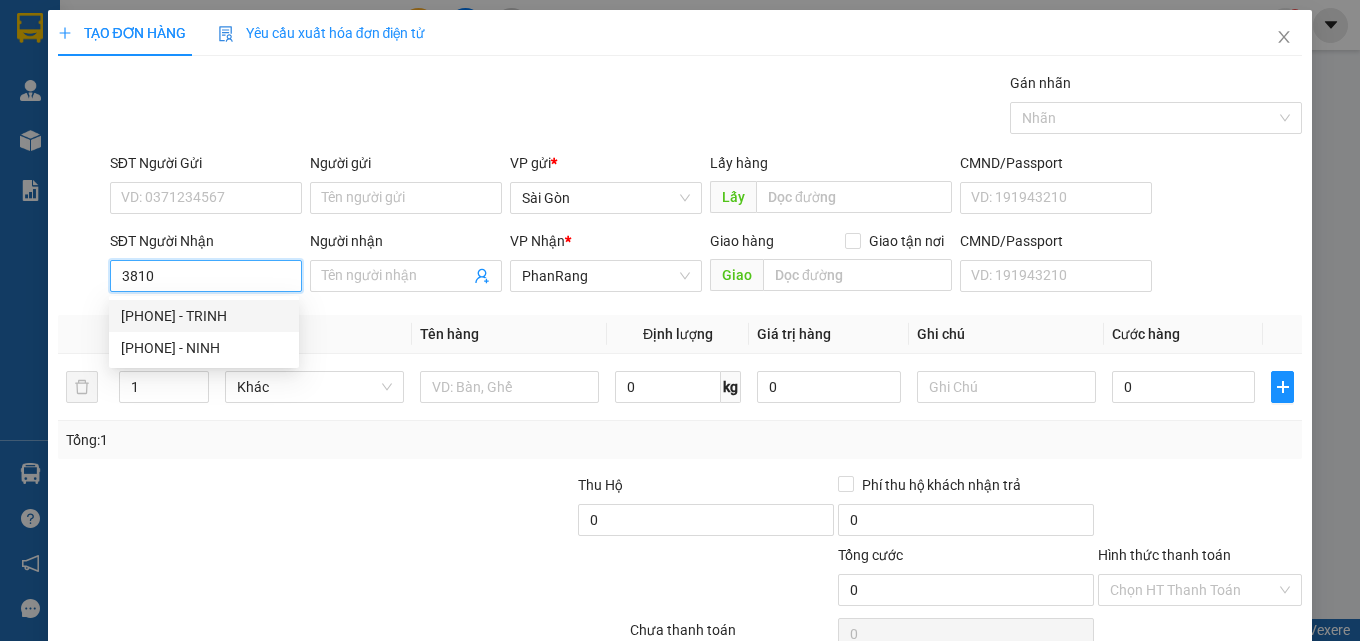 drag, startPoint x: 245, startPoint y: 319, endPoint x: 233, endPoint y: 322, distance: 12.369317 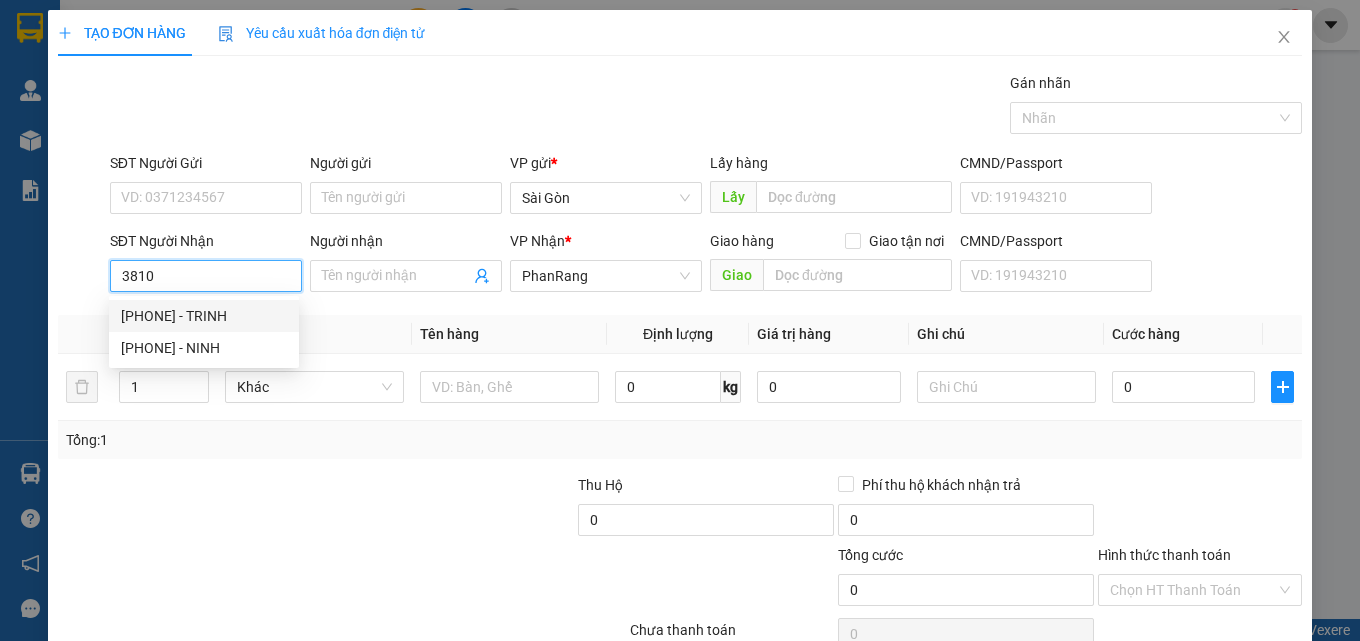 type on "TRINH" 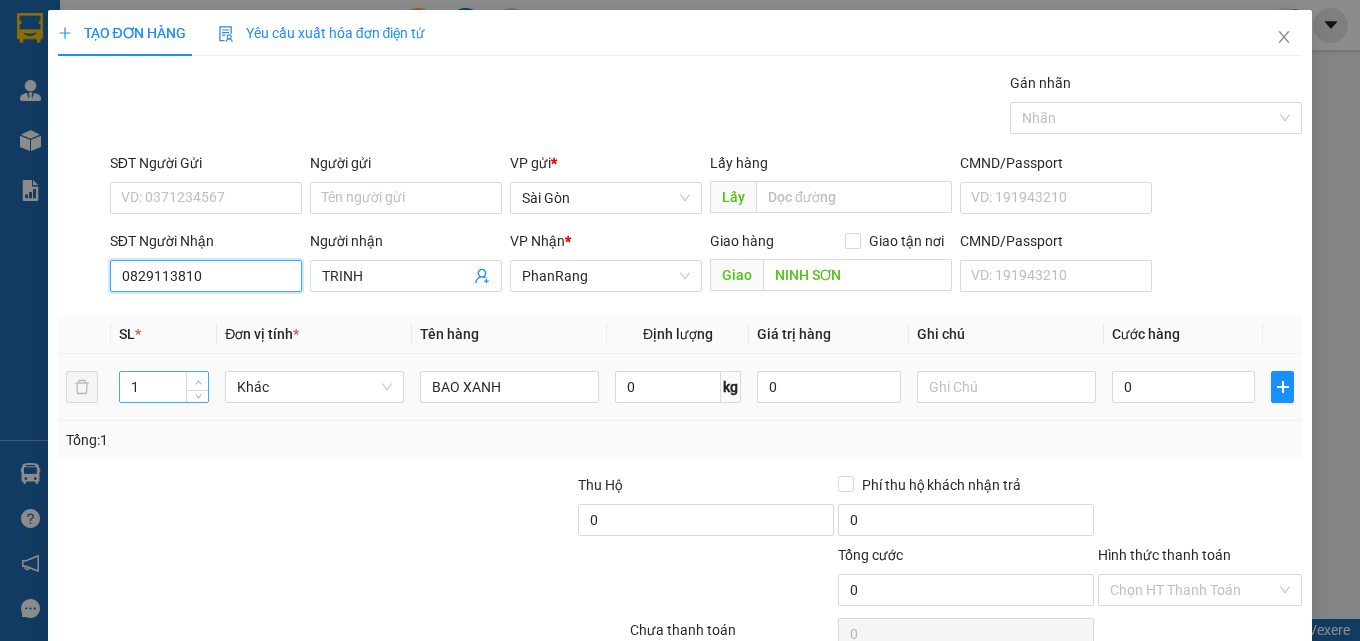 type on "0829113810" 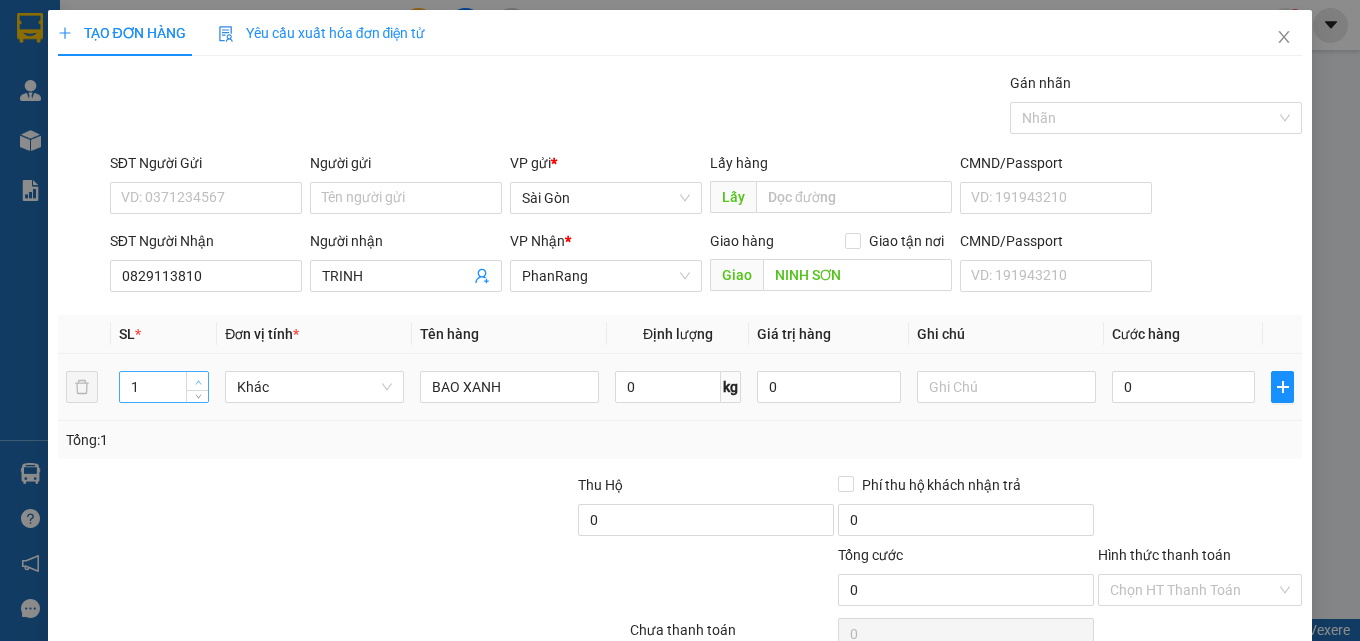type on "2" 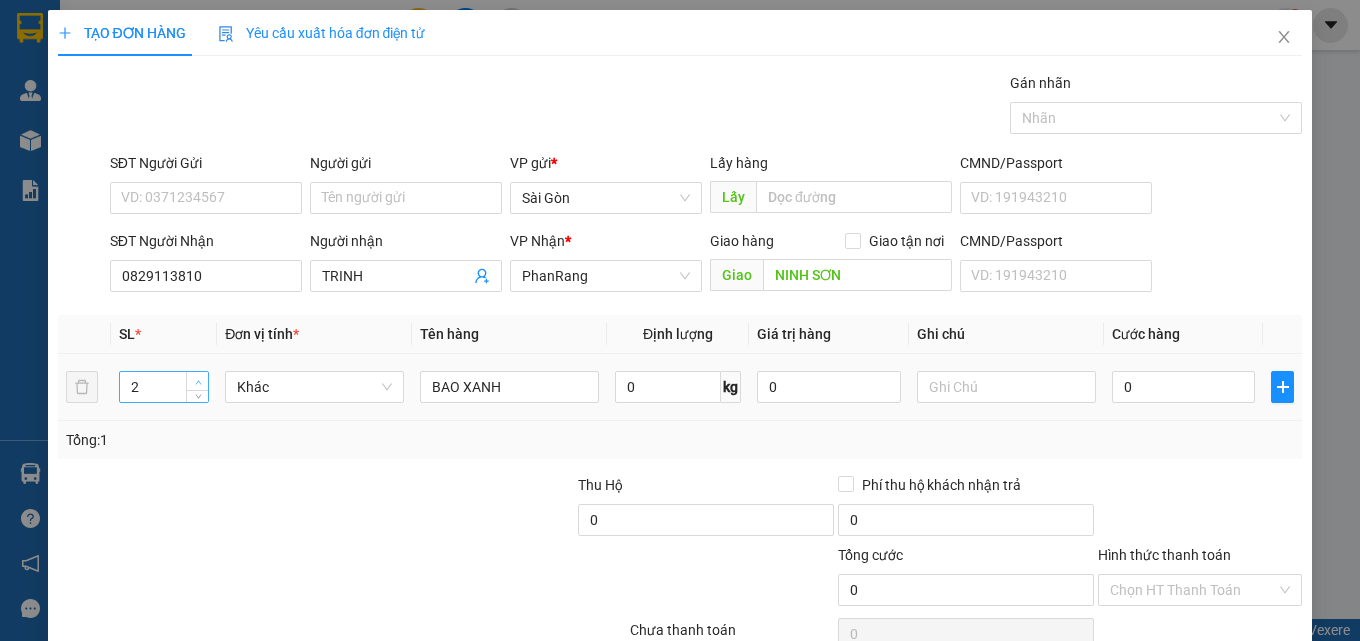 click 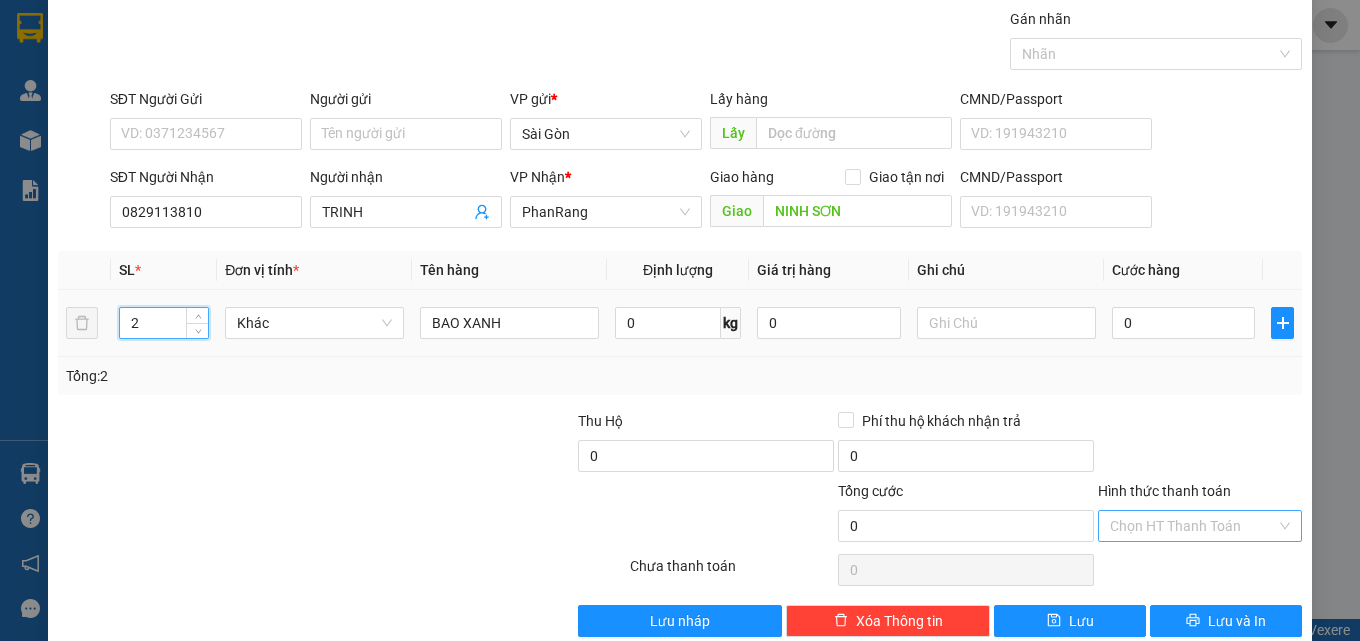 scroll, scrollTop: 99, scrollLeft: 0, axis: vertical 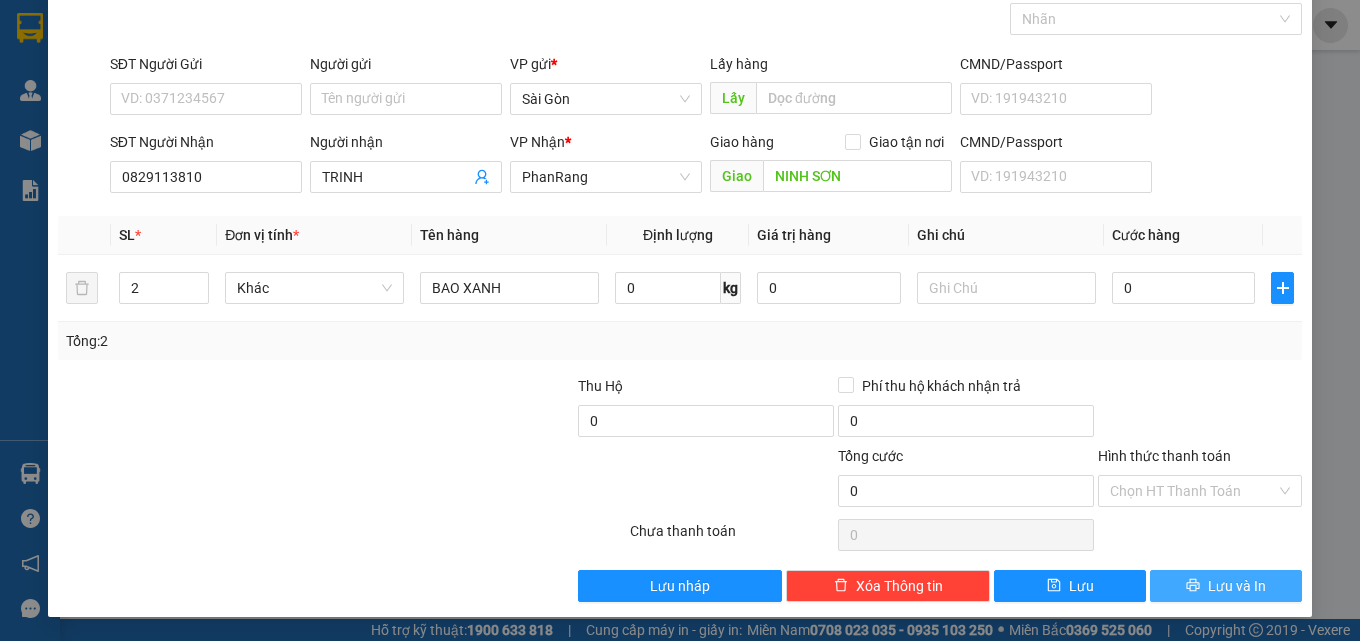 click on "Lưu và In" at bounding box center [1237, 586] 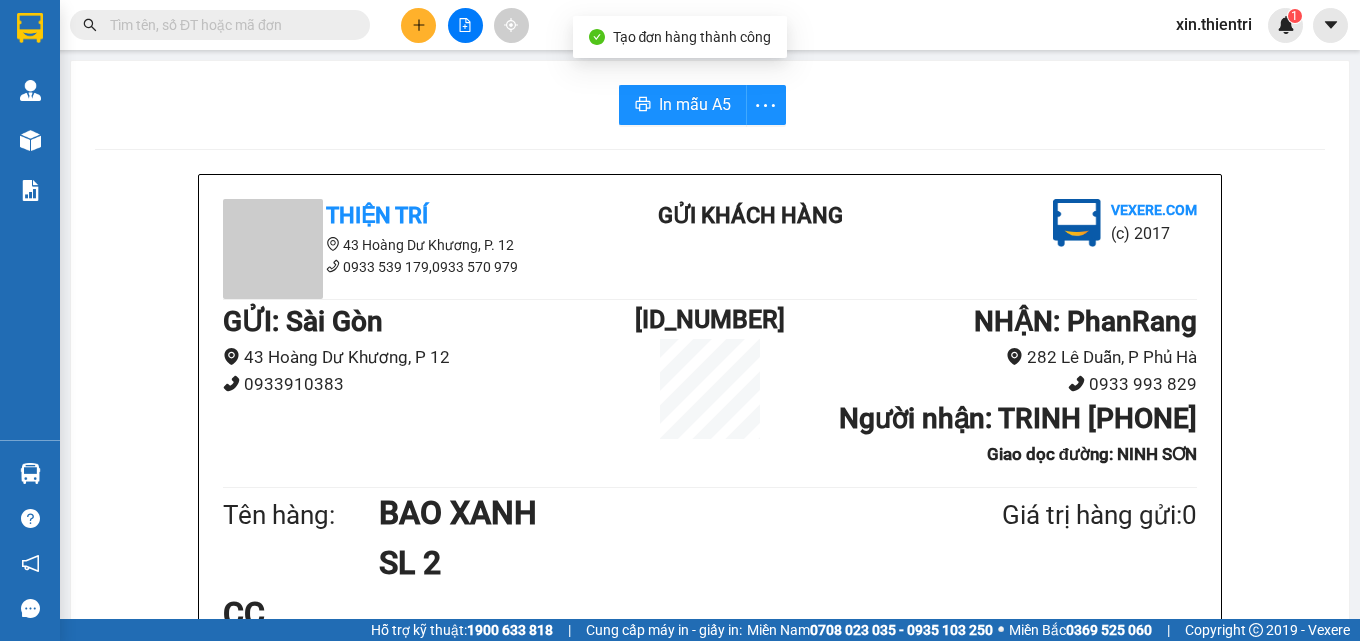 click on "In mẫu A5
Thiện Trí   43 Hoàng Dư Khương, P. 12   [PHONE],[PHONE] Gửi khách hàng Vexere.com (c) 2017 GỬI :   Sài Gòn   43 Hoàng Dư Khương, P 12   [PHONE] SG08250097 NHẬN :   PhanRang   282 Lê Duẫn, P Phủ Hà   [PHONE] Người nhận :   TRINH  [PHONE] Giao dọc đường: NINH SƠN Tên hàng: BAO XANH  SL 2 Giá trị hàng gửi:  0 CC   Tổng phải thu:   0 08:39, ngày 02 tháng 08 năm 2025 Nhân viên Xịn Quy định nhận/gửi hàng : 1. Không vận chuyển hàng quốc,cấm.  2. Biên nhận hàng gửi quá 7 ngày không nhận,Cty không chịu trách nhiệm.  3.Hàng khách theo xe hư hỏng,mất sẽ được bồi thường 10 lần phí. PHIẾU NHẬN HÀNG CỦA KHÁCH THEO XE Thiện Trí vexere.com 02/08 08:39 VP  Sài Gòn Gửi:    SG08250097  -   PR VP nhận: VP  PhanRang Địa chỉ giao: NINH SƠN Người nhận: TRINH    [PHONE] Tên hàng: BAO XANH  SL 2 Giá trị hàng gửi:  0 CC     0" at bounding box center [710, 909] 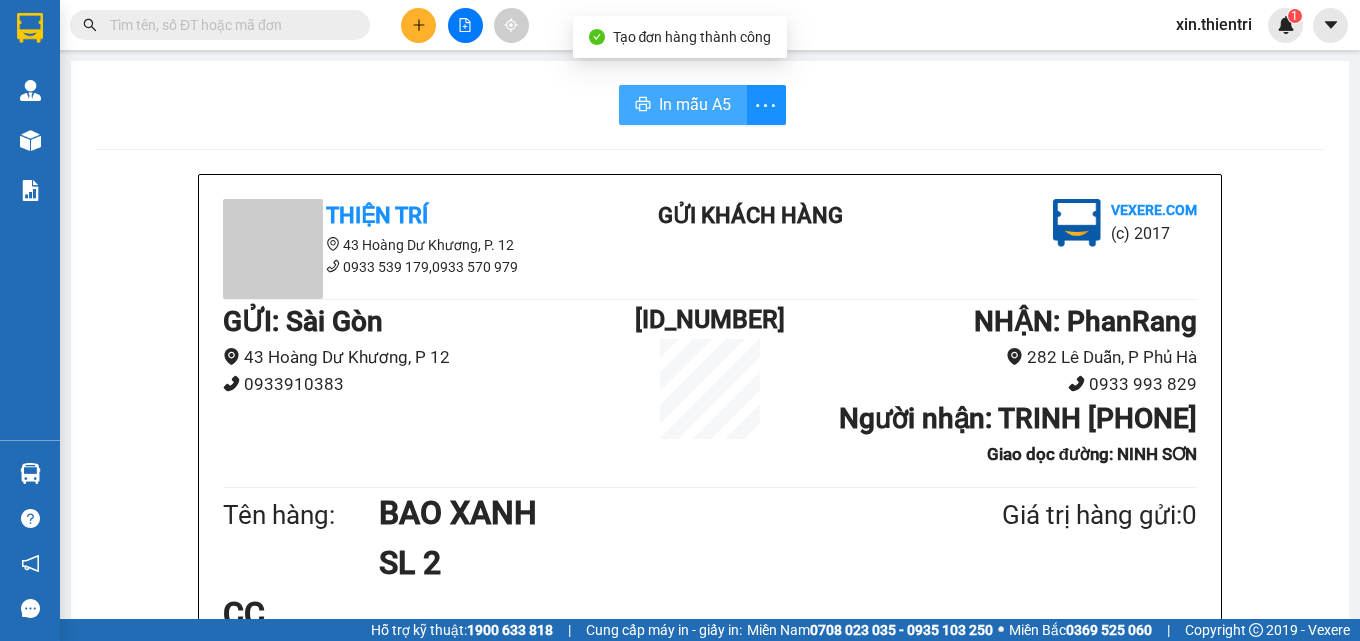 drag, startPoint x: 694, startPoint y: 95, endPoint x: 1224, endPoint y: 364, distance: 594.35767 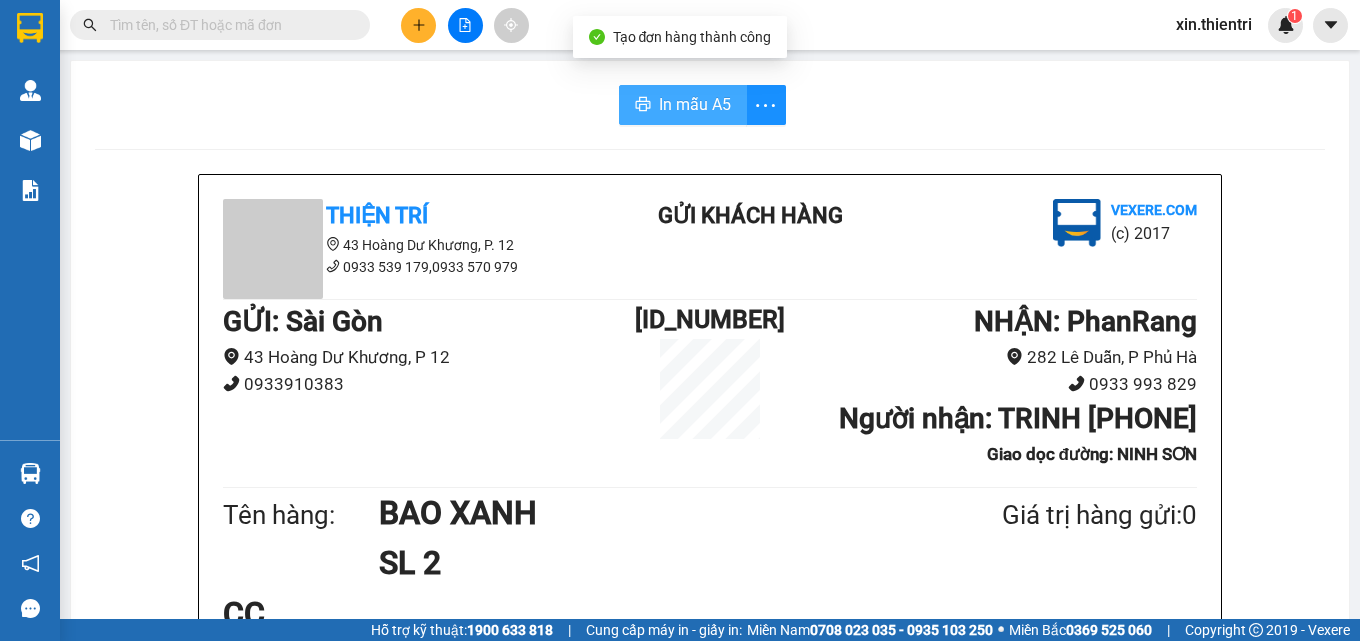 scroll, scrollTop: 0, scrollLeft: 0, axis: both 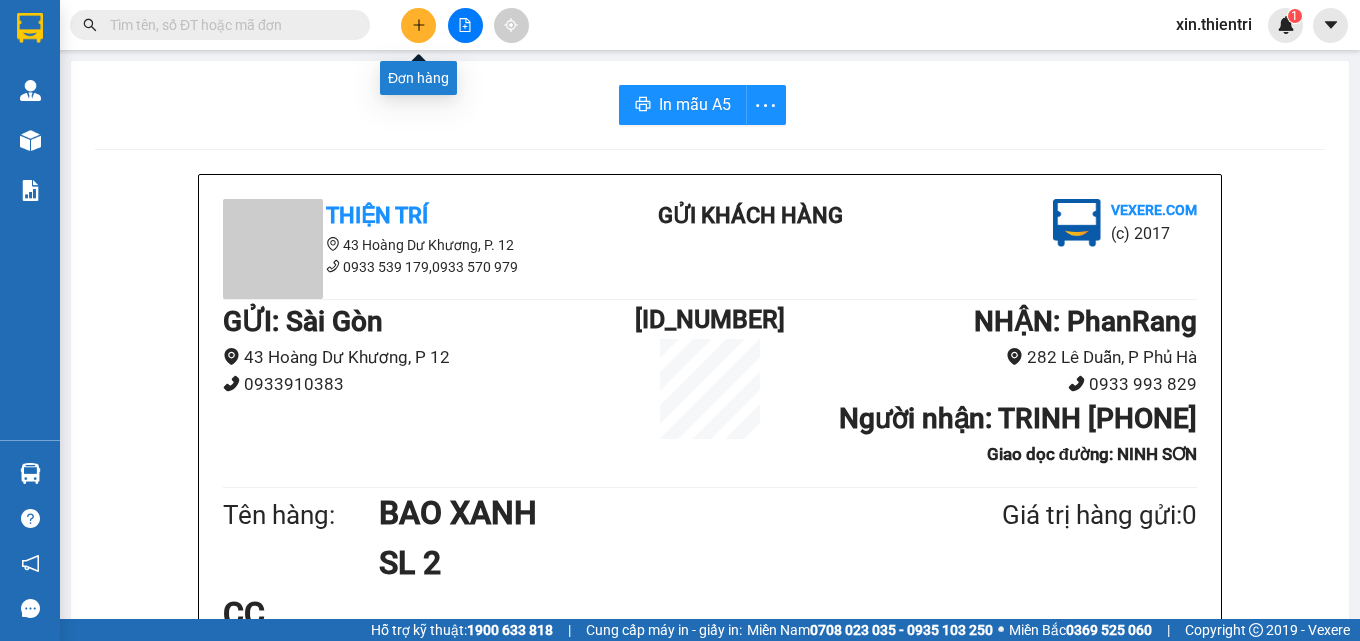 click at bounding box center (418, 25) 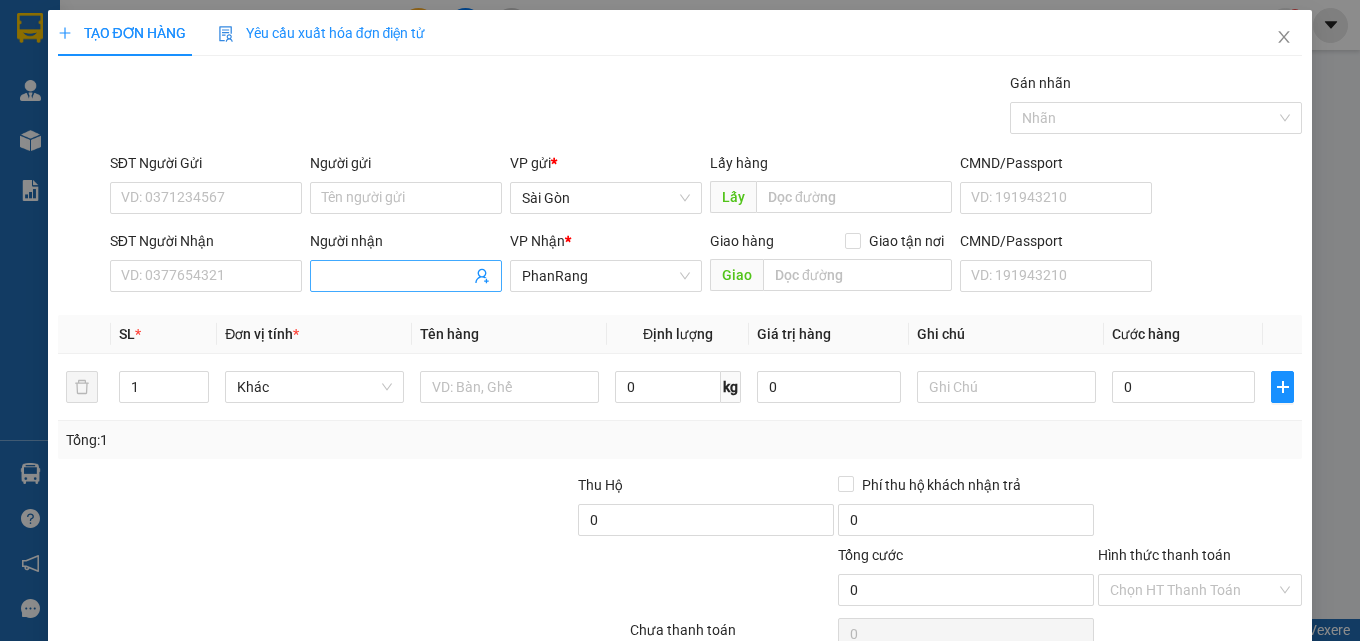click at bounding box center [406, 276] 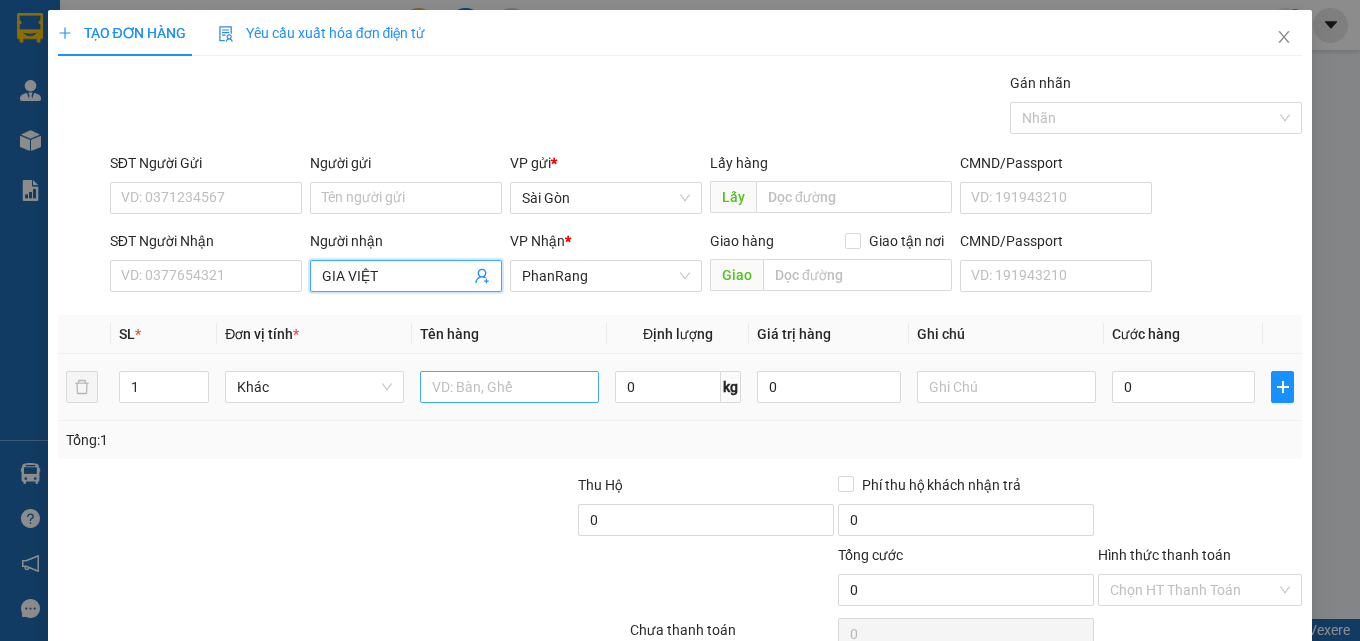 type on "GIA VIỆT" 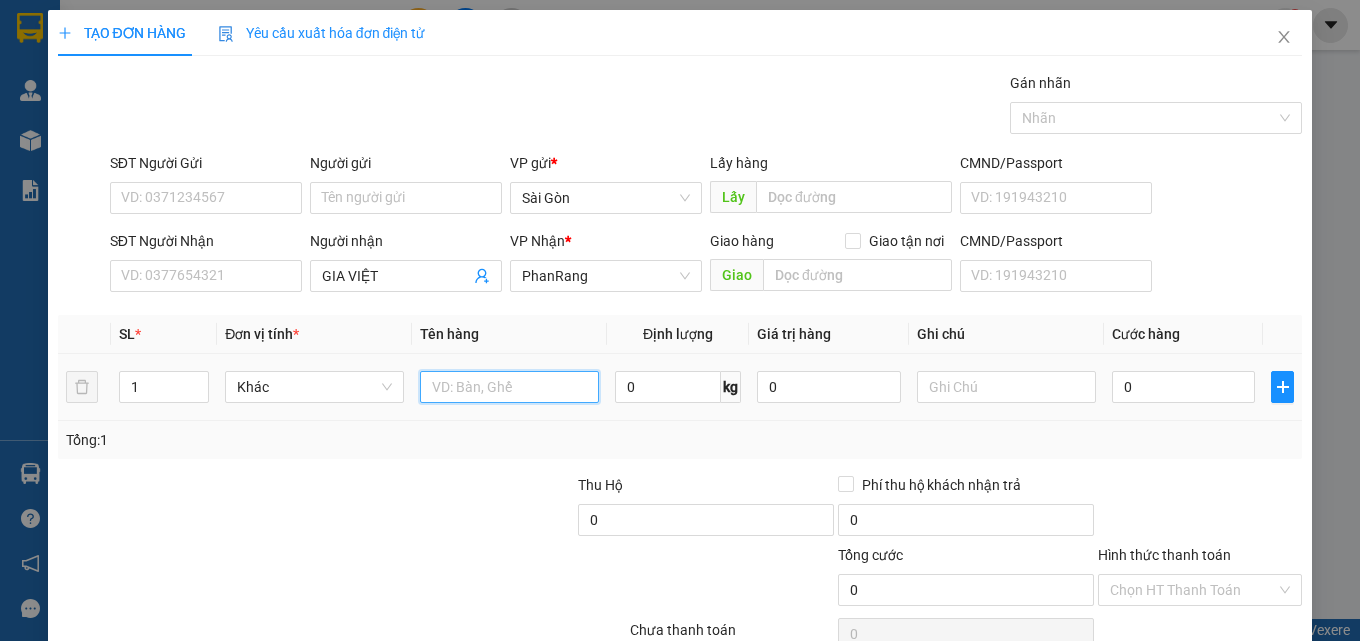 click at bounding box center (509, 387) 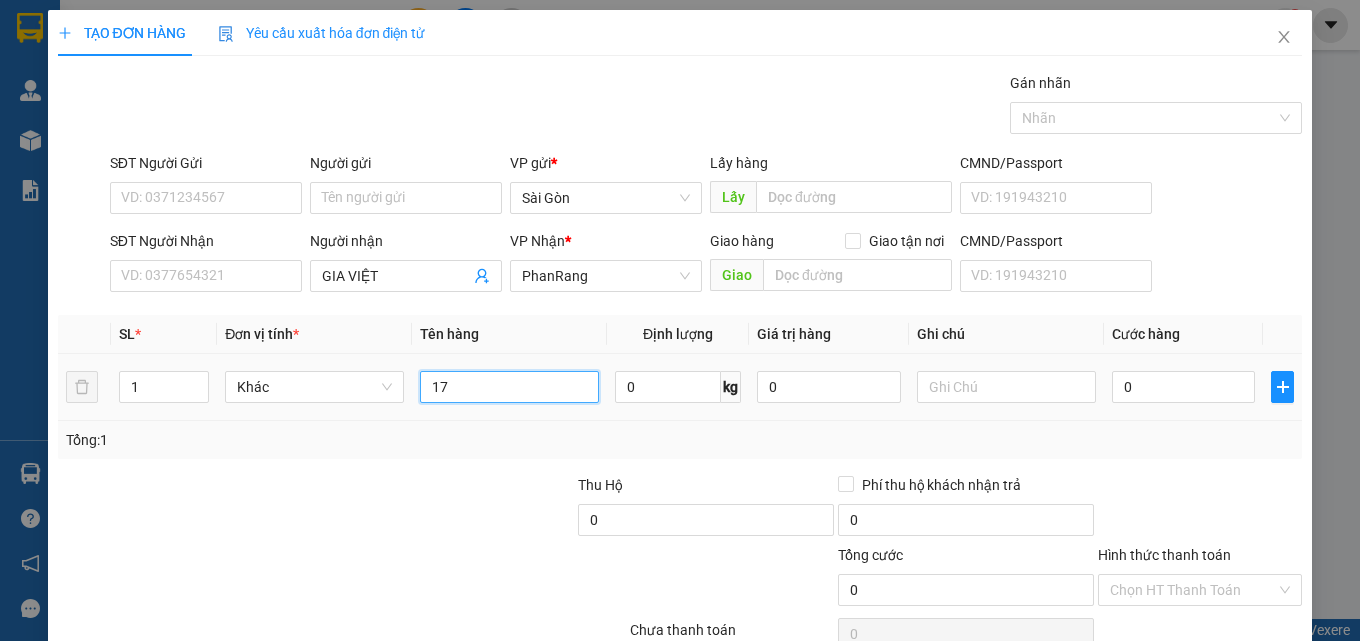 type on "1" 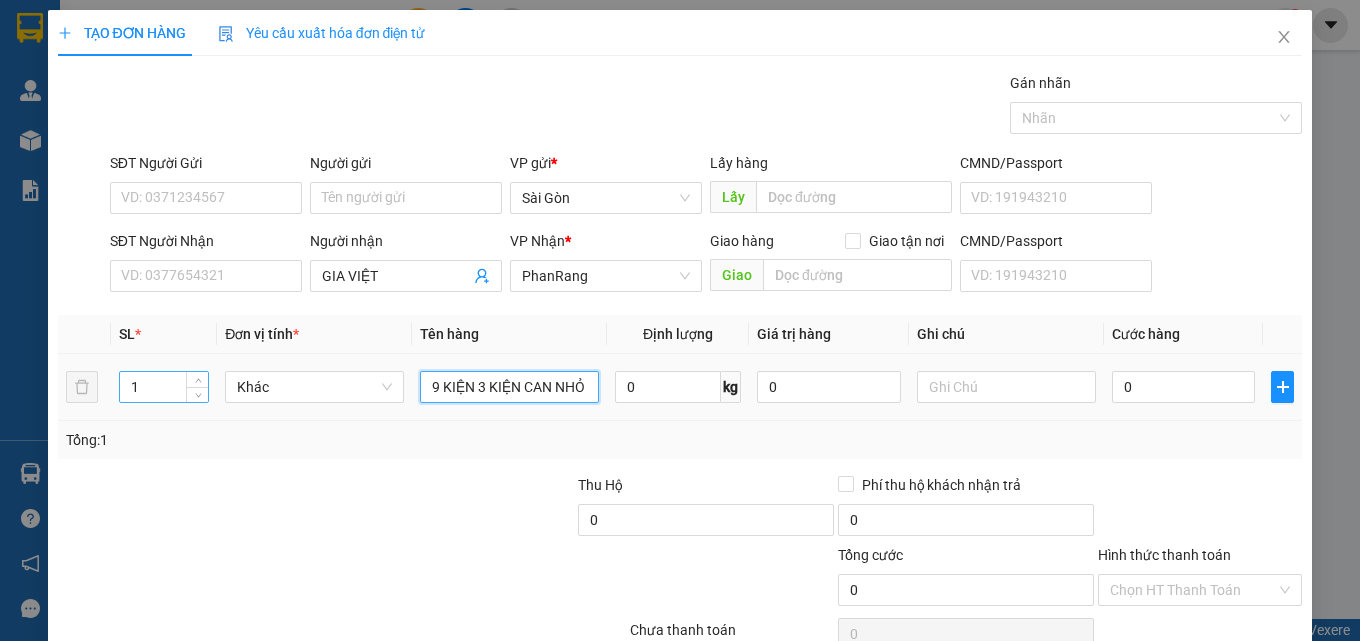 type on "9 KIỆN 3 KIỆN CAN NHỎ 1 CAN  NHỎ 10 CAN LỚN 5 BAO" 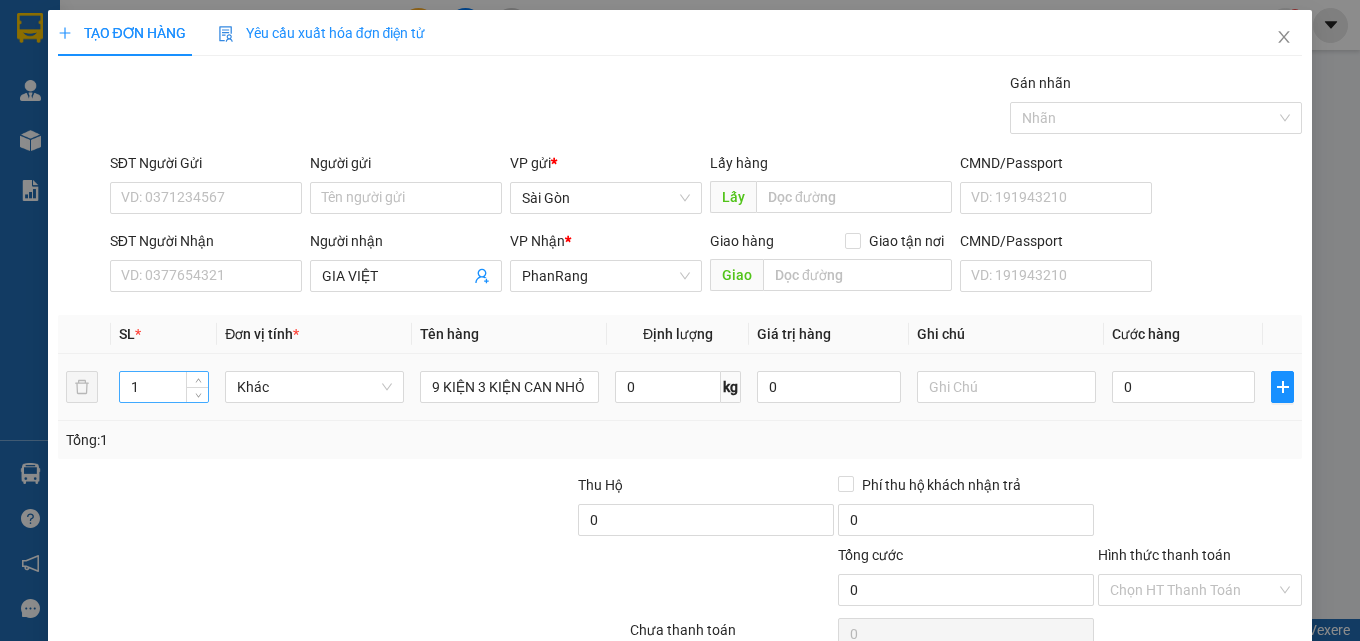 click on "1" at bounding box center (164, 387) 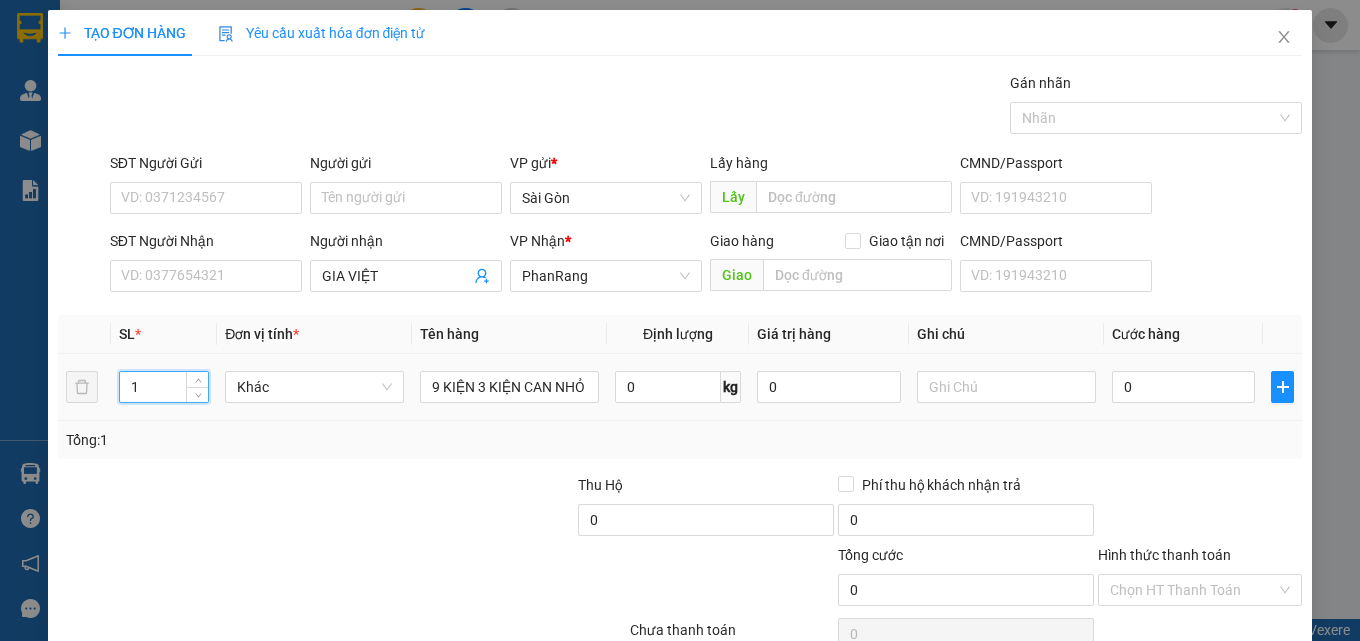 type 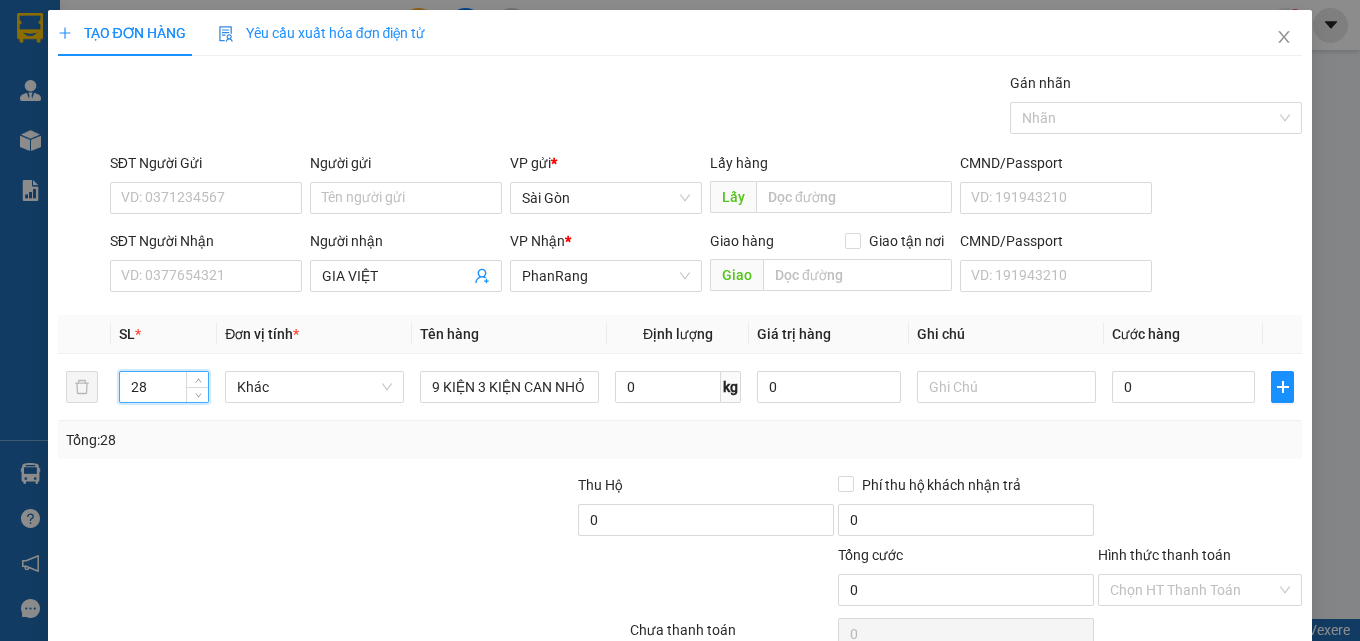 click on "Lưu và In" at bounding box center [1237, 685] 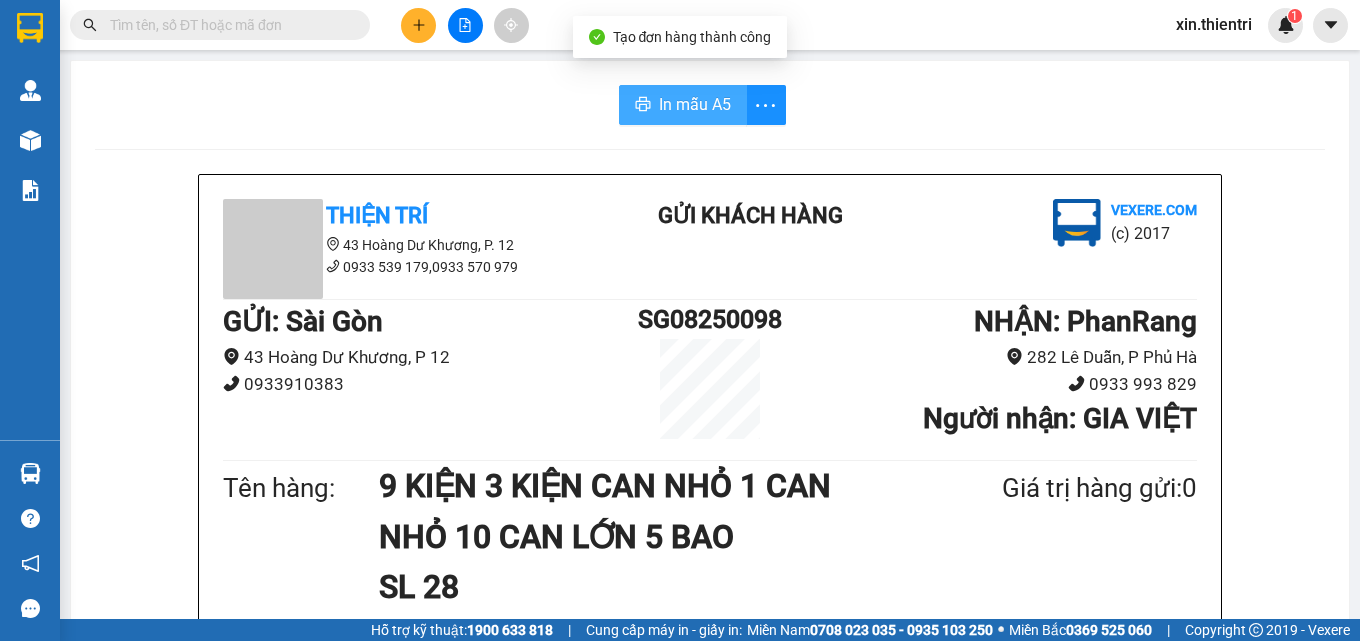 click 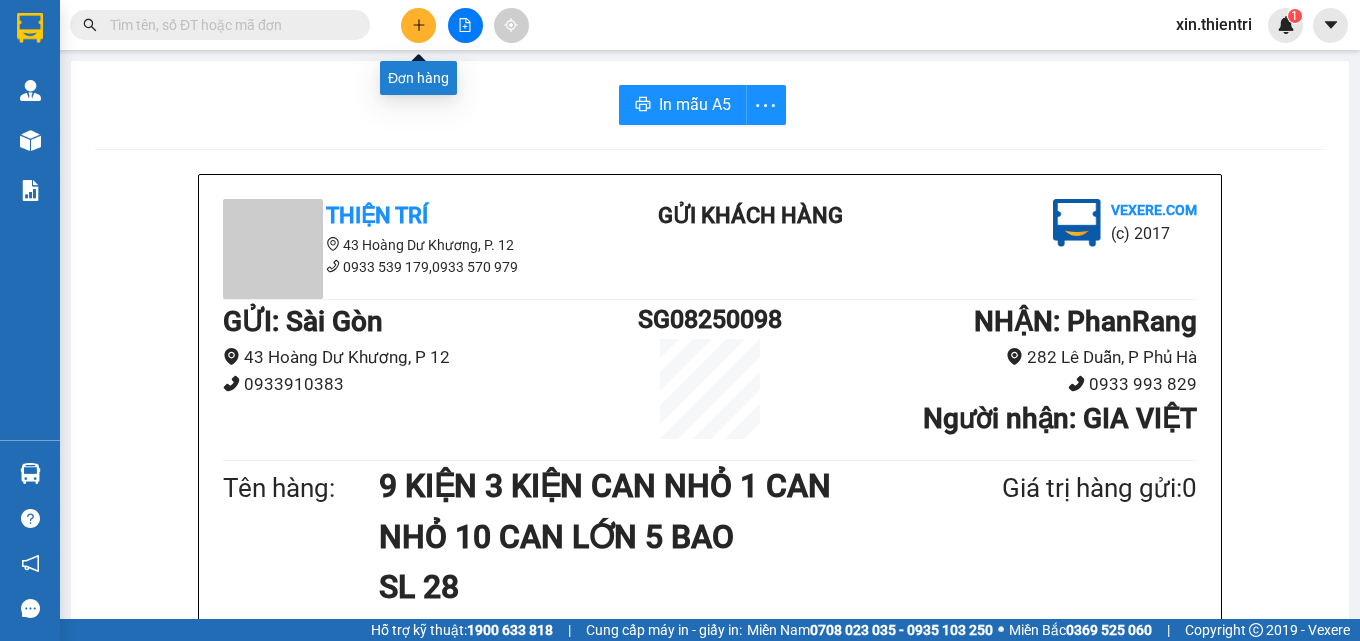 click at bounding box center (418, 25) 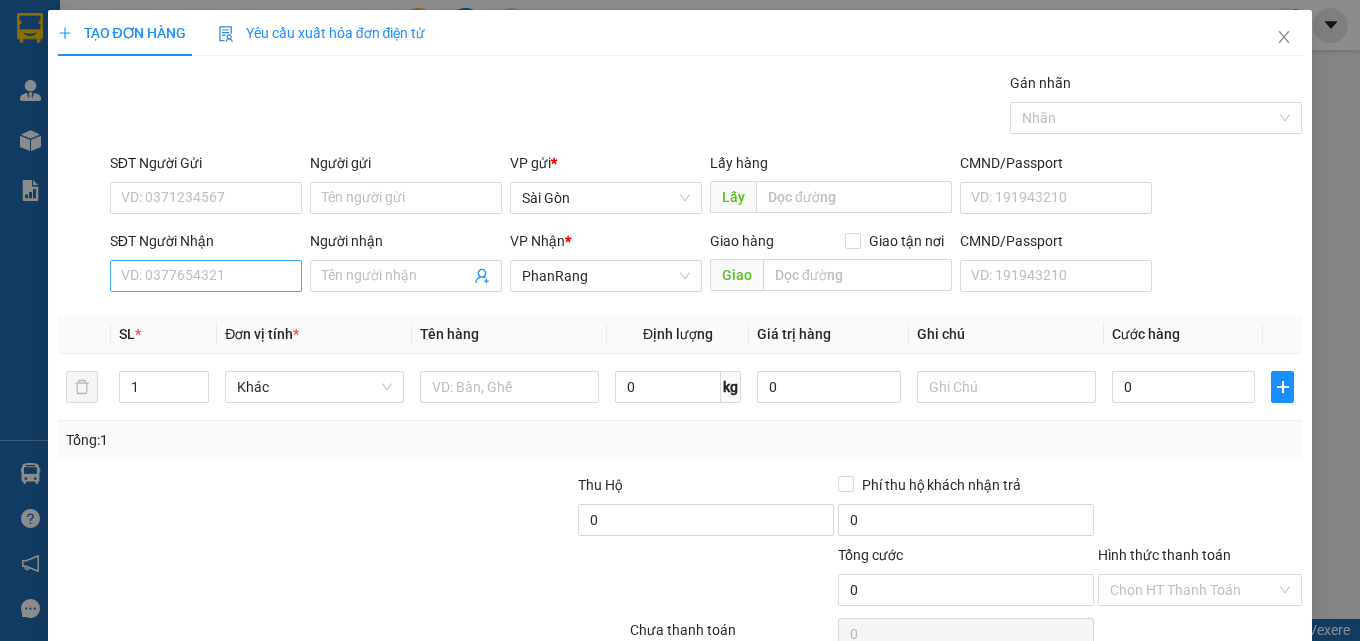 drag, startPoint x: 185, startPoint y: 301, endPoint x: 196, endPoint y: 281, distance: 22.825424 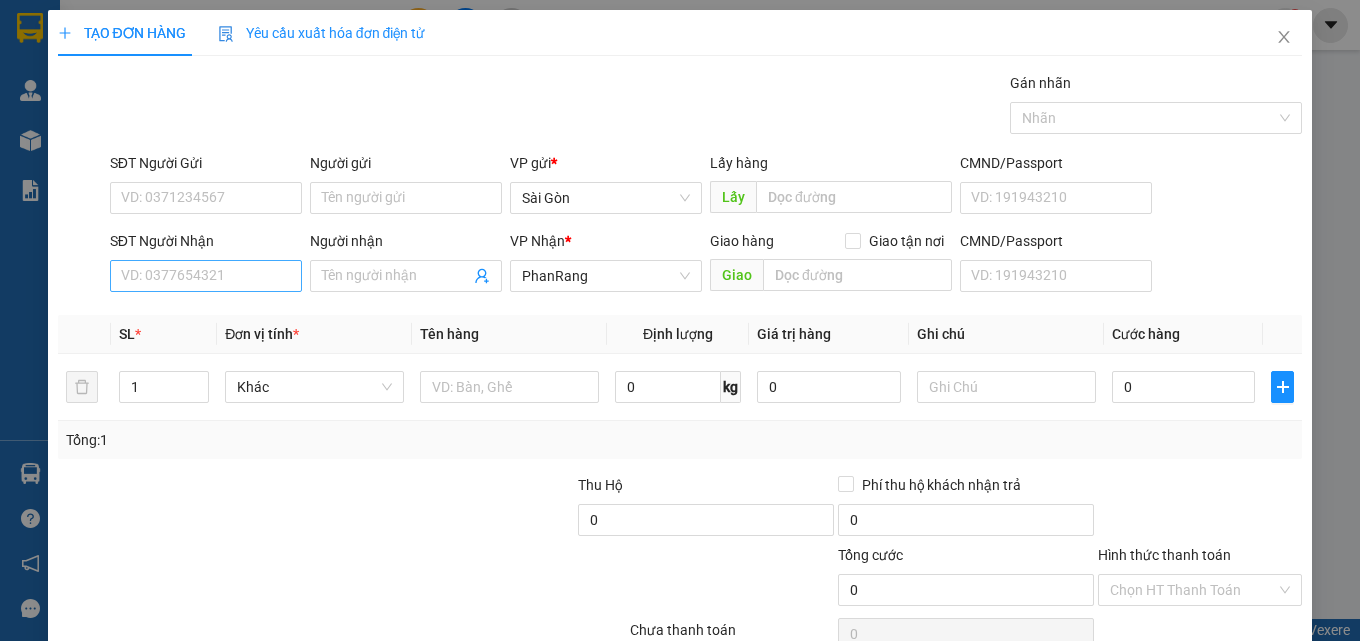 click on "Transit Pickup Surcharge Ids Transit Deliver Surcharge Ids Transit Deliver Surcharge Transit Deliver Surcharge Gán nhãn   Nhãn SĐT Người Gửi VD: [PHONE] Người gửi Tên người gửi VP gửi  * Sài Gòn Lấy hàng Lấy CMND/Passport VD: [ID] SĐT Người Nhận VD: [PHONE] Người nhận Tên người nhận VP Nhận  * PhanRang Giao hàng Giao tận nơi Giao CMND/Passport VD: [ID] SL  * Đơn vị tính  * Tên hàng  Định lượng Giá trị hàng Ghi chú Cước hàng                   1 Khác 0 kg 0 0 Tổng:  1 Thu Hộ 0 Phí thu hộ khách nhận trả 0 Tổng cước 0 Hình thức thanh toán Chọn HT Thanh Toán Số tiền thu trước Chưa thanh toán 0 Chọn HT Thanh Toán Lưu nháp Xóa Thông tin Lưu Lưu và In" at bounding box center [680, 386] 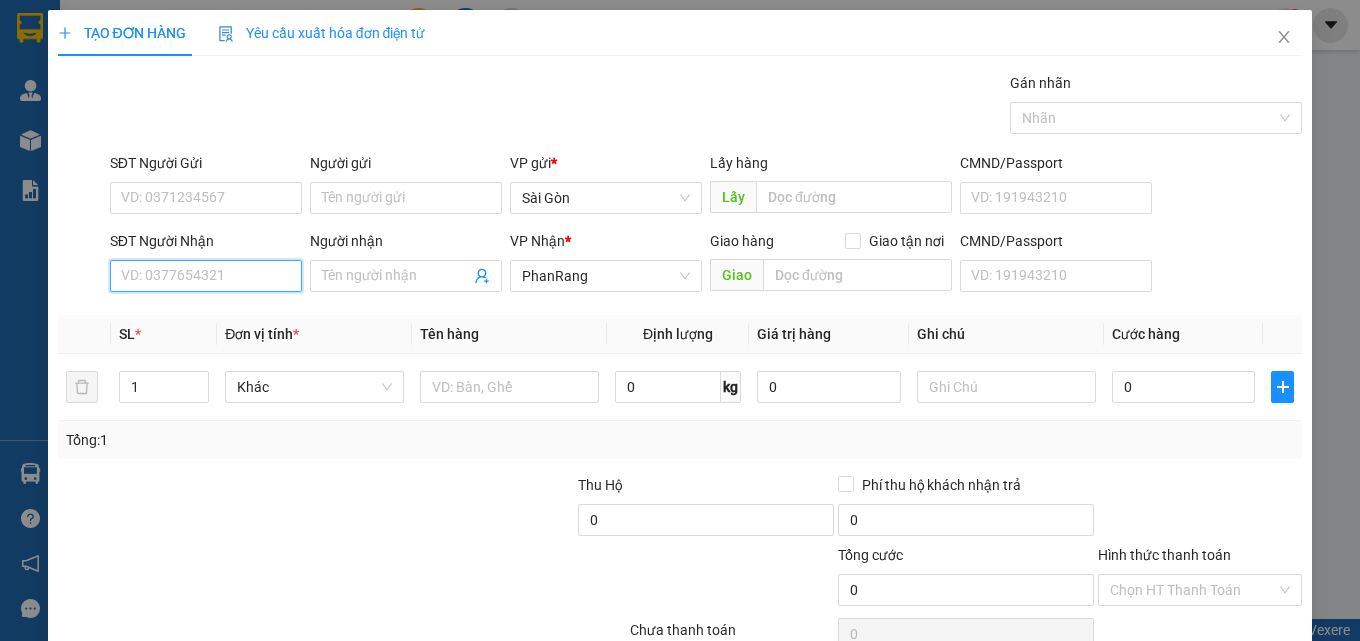 click on "SĐT Người Nhận" at bounding box center (206, 276) 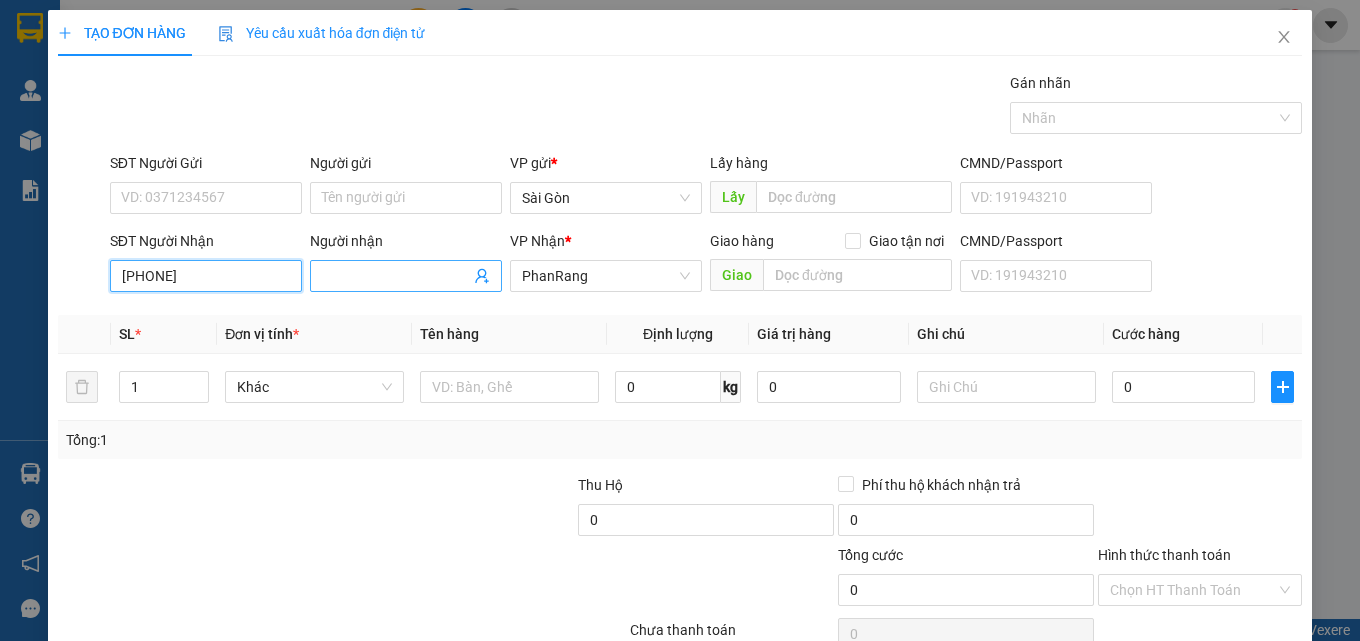 type on "[PHONE]" 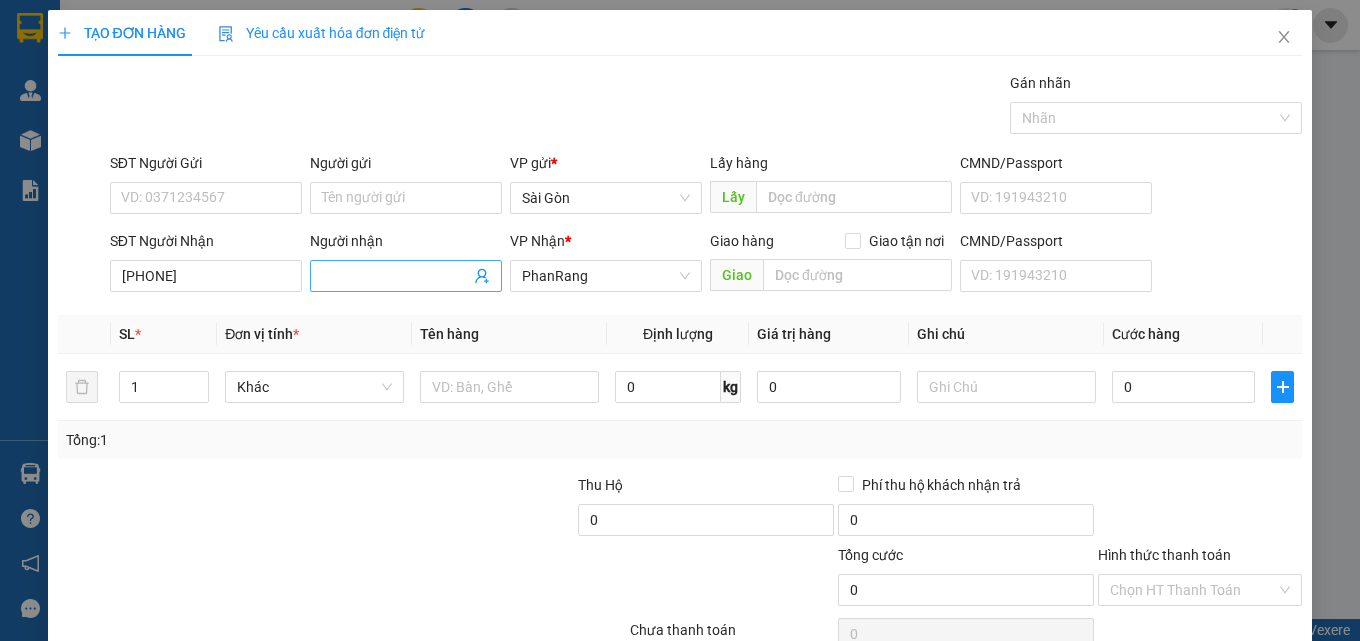 click on "Người nhận" at bounding box center (396, 276) 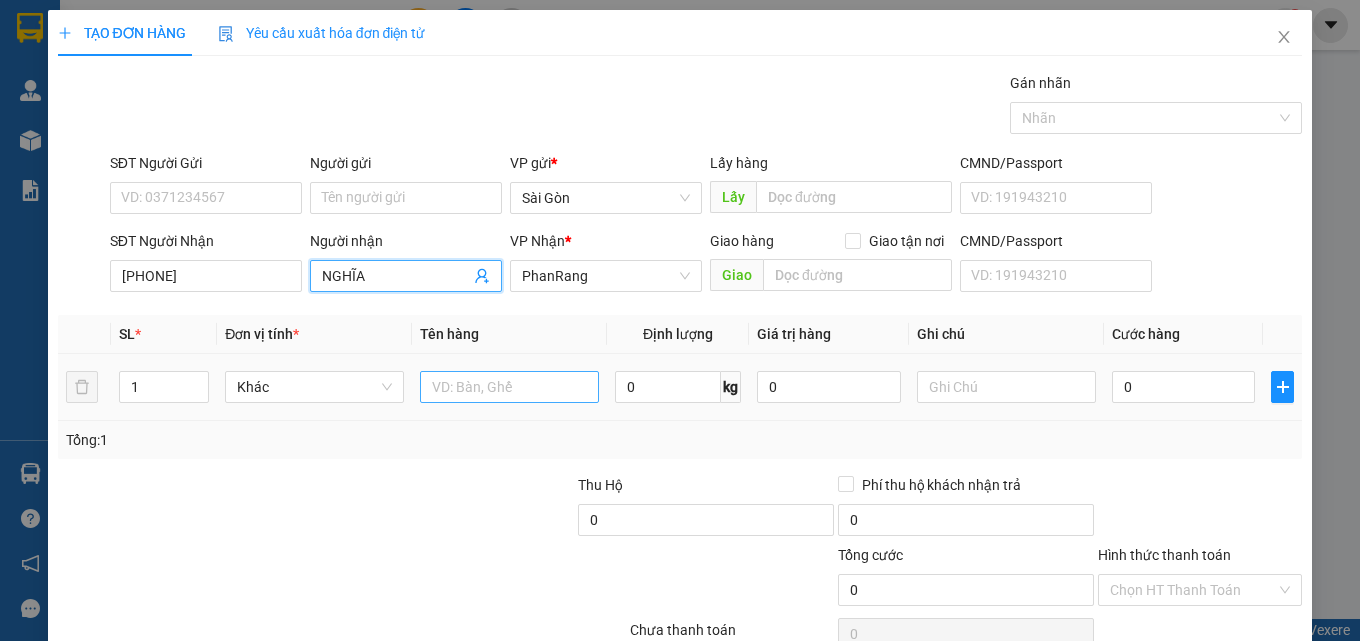 type on "NGHĨA" 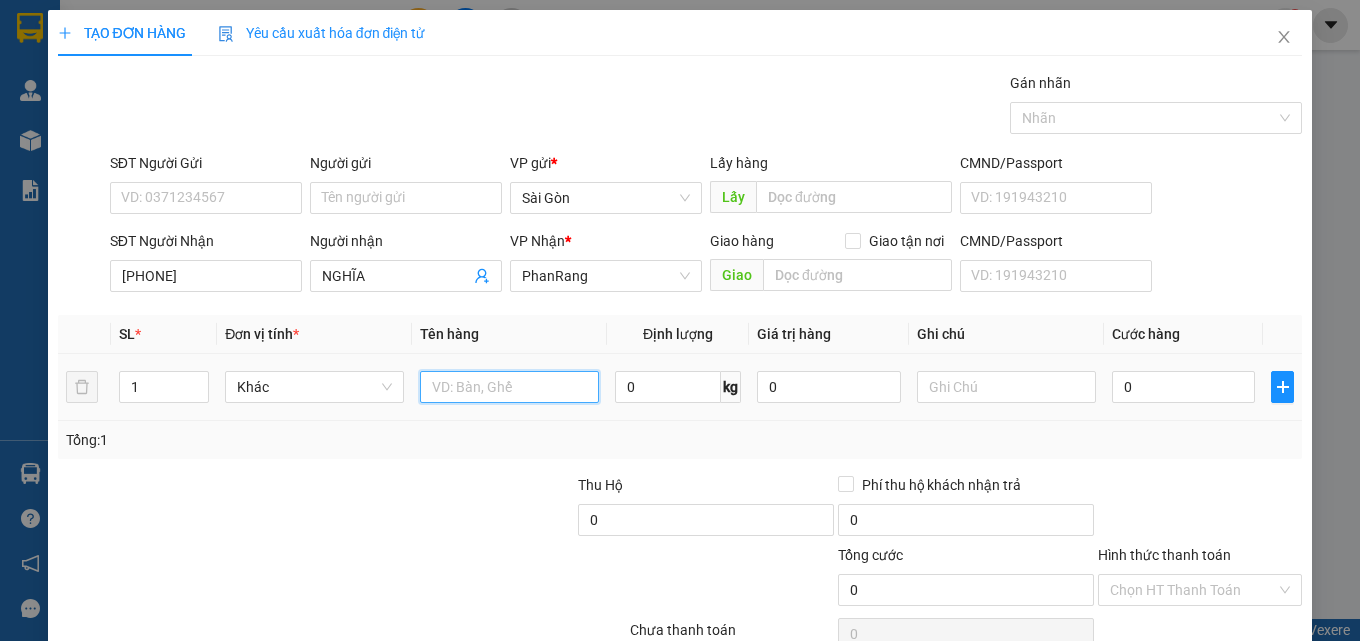 drag, startPoint x: 543, startPoint y: 289, endPoint x: 577, endPoint y: 269, distance: 39.446167 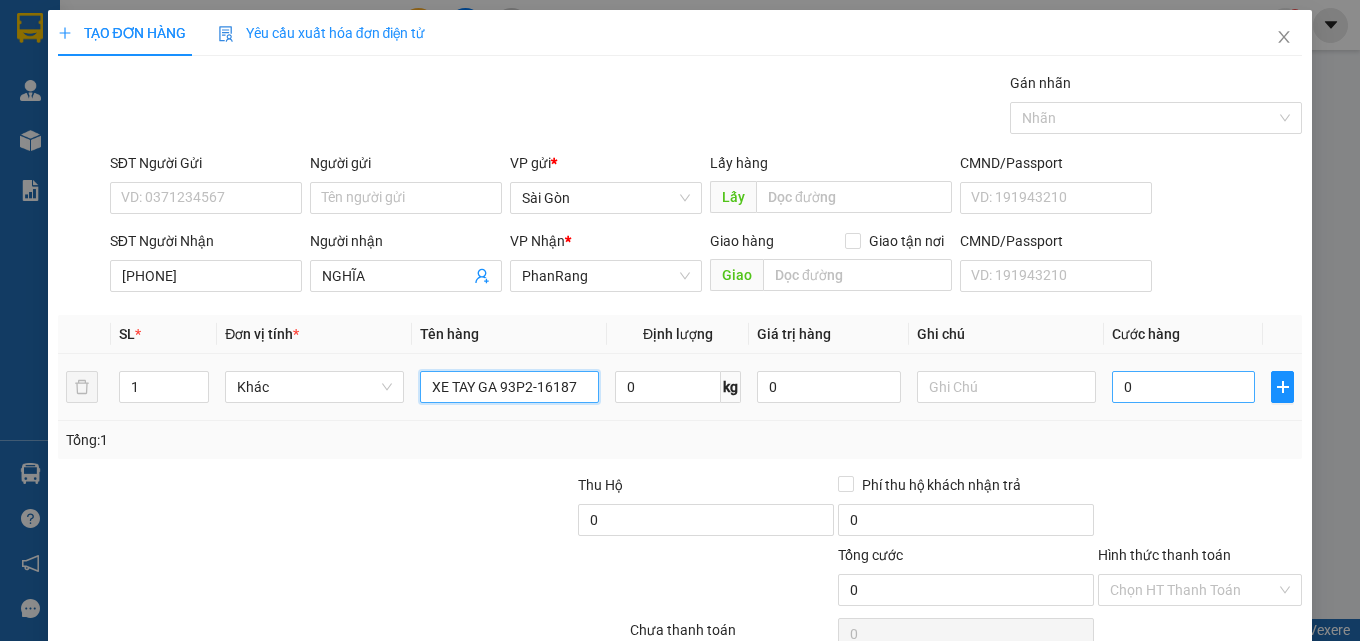 type on "XE TAY GA 93P2-16187" 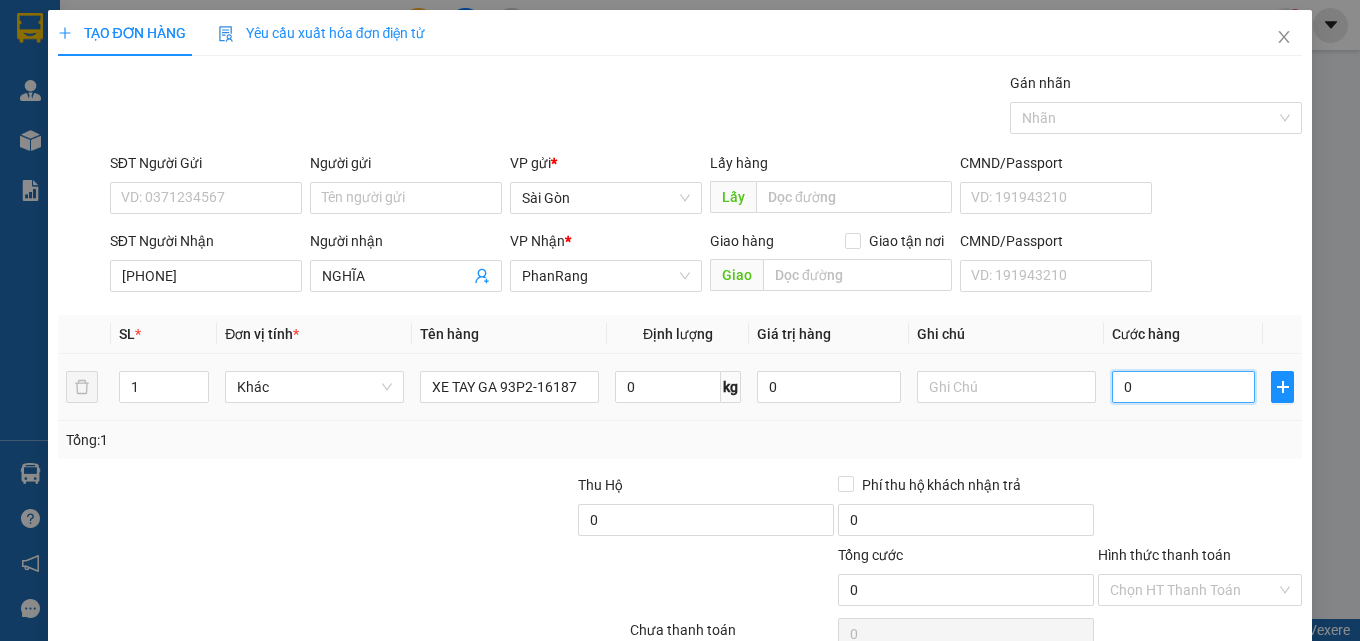 click on "0" at bounding box center [1184, 387] 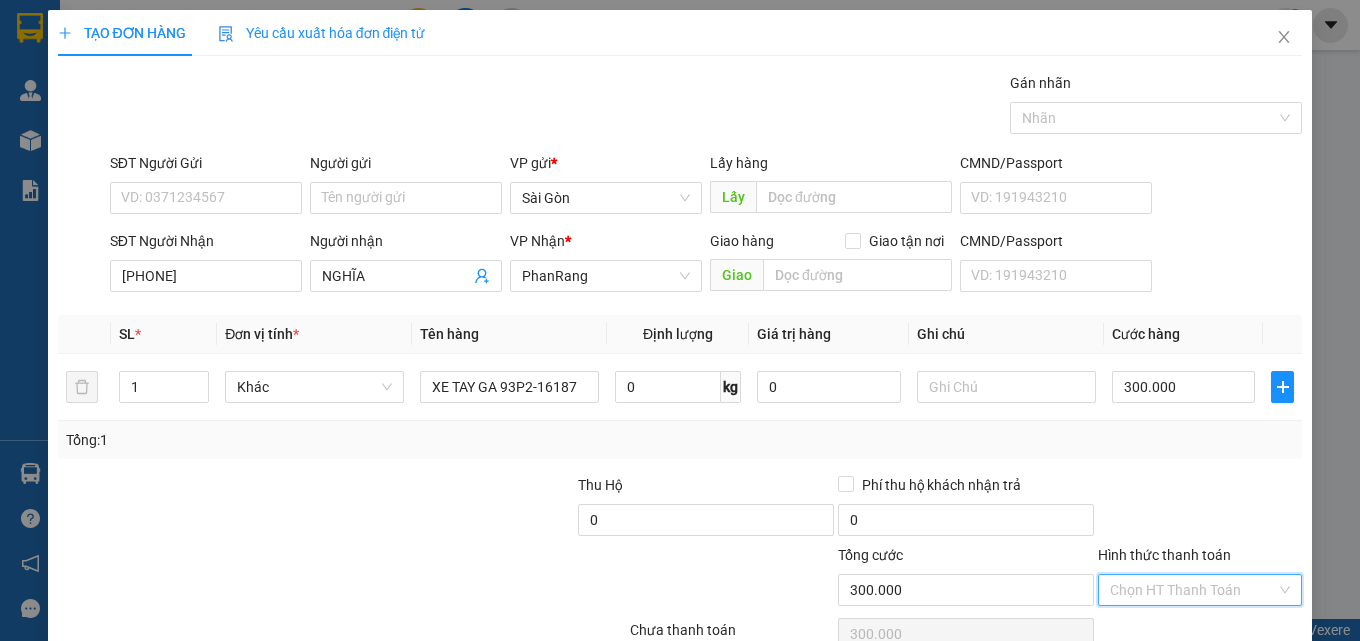 click on "Hình thức thanh toán" at bounding box center (1193, 590) 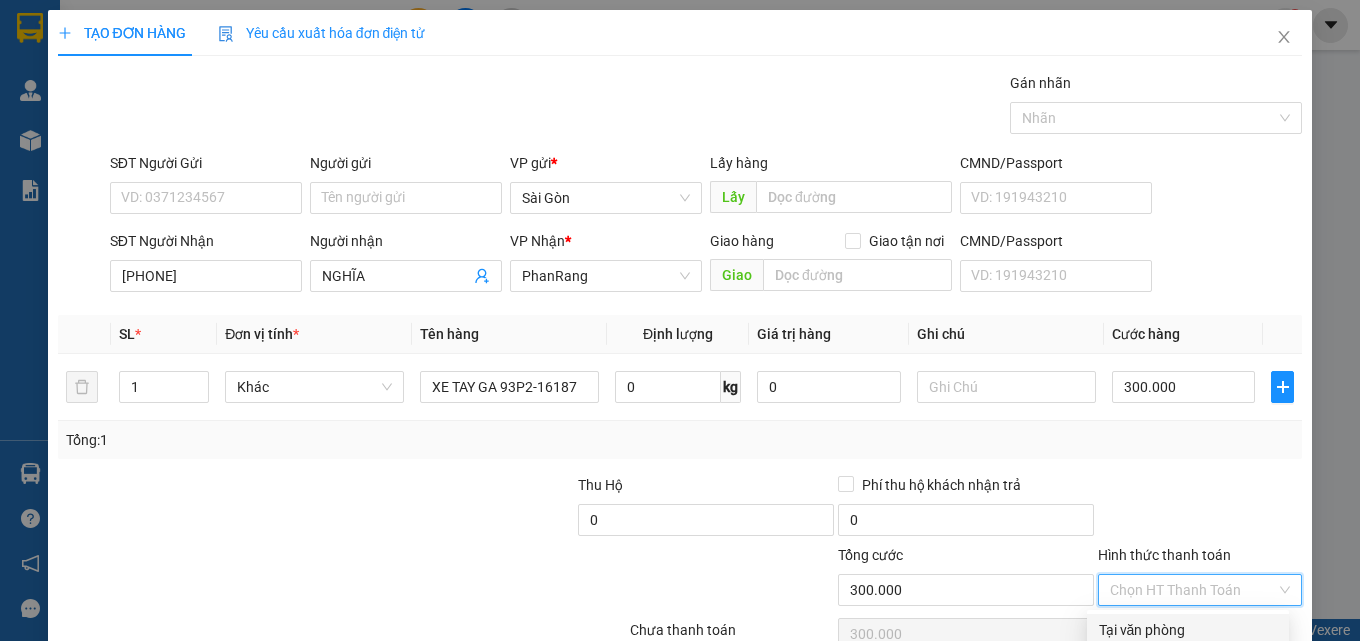 drag, startPoint x: 1184, startPoint y: 538, endPoint x: 1187, endPoint y: 570, distance: 32.140316 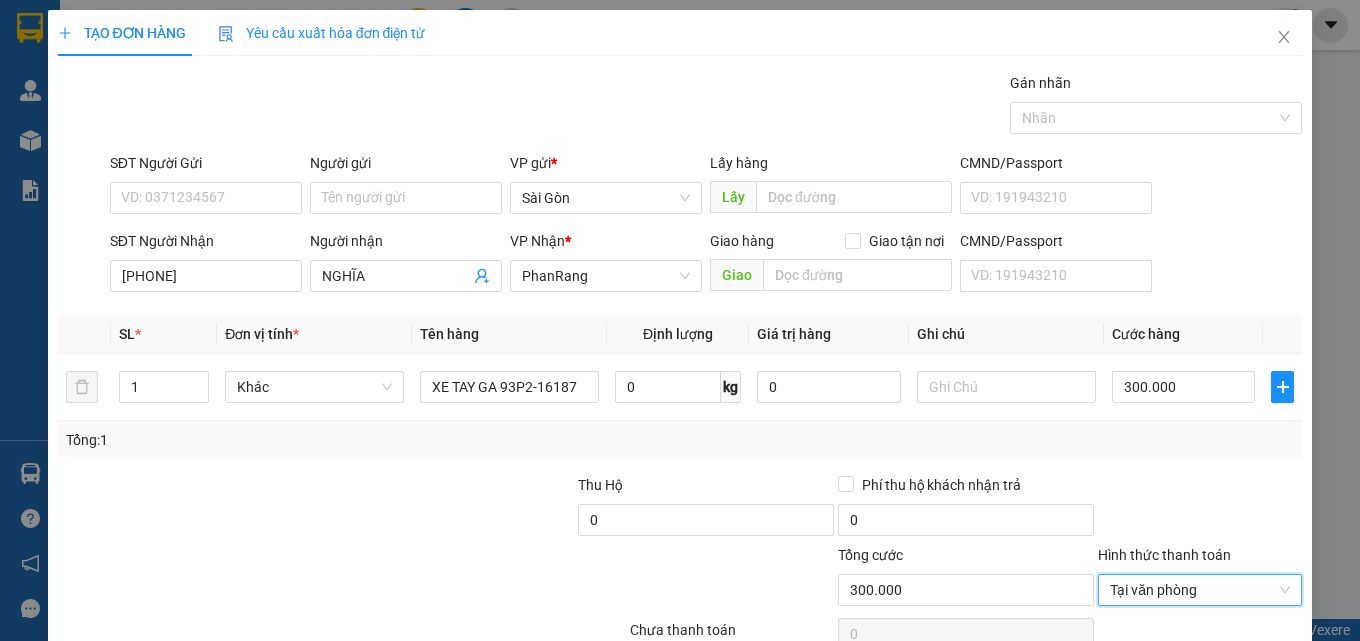 click 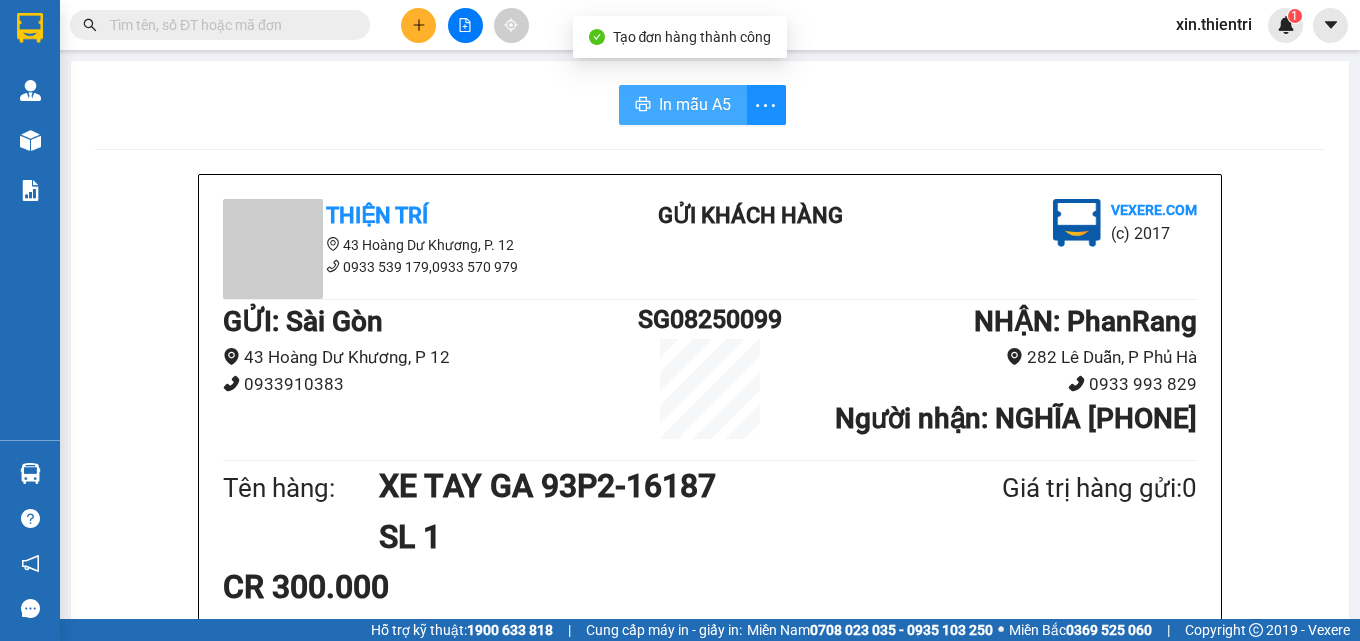 click on "In mẫu A5" at bounding box center [695, 104] 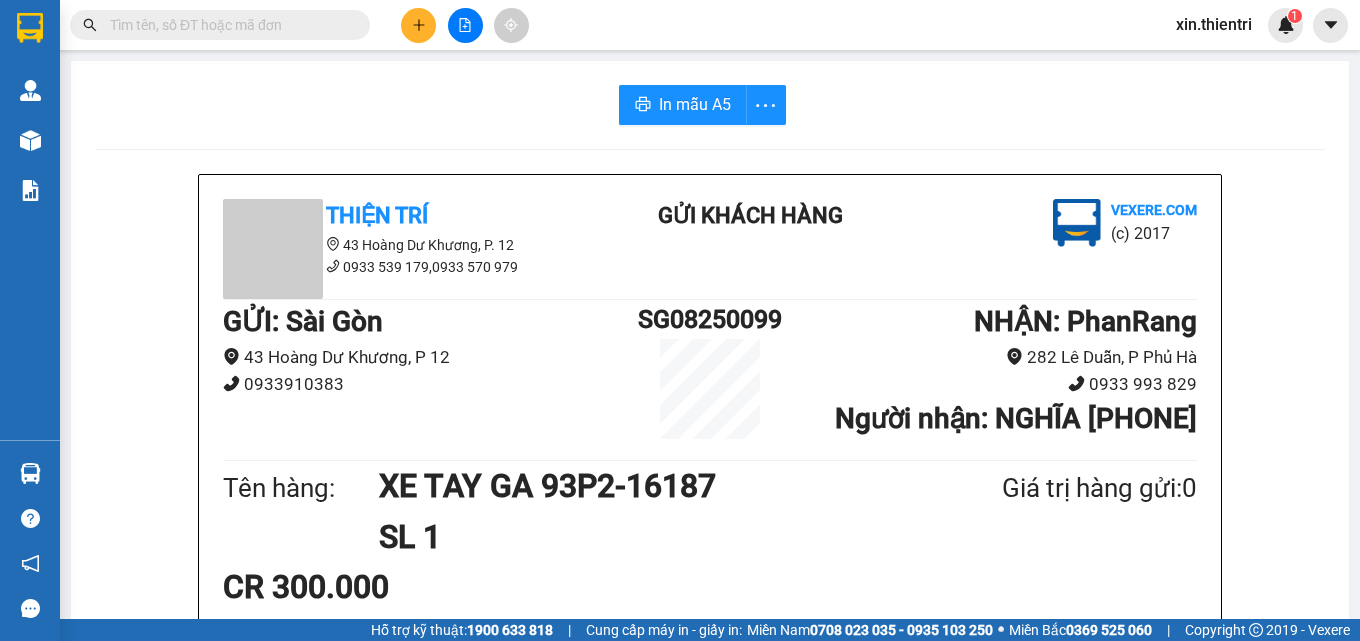 click 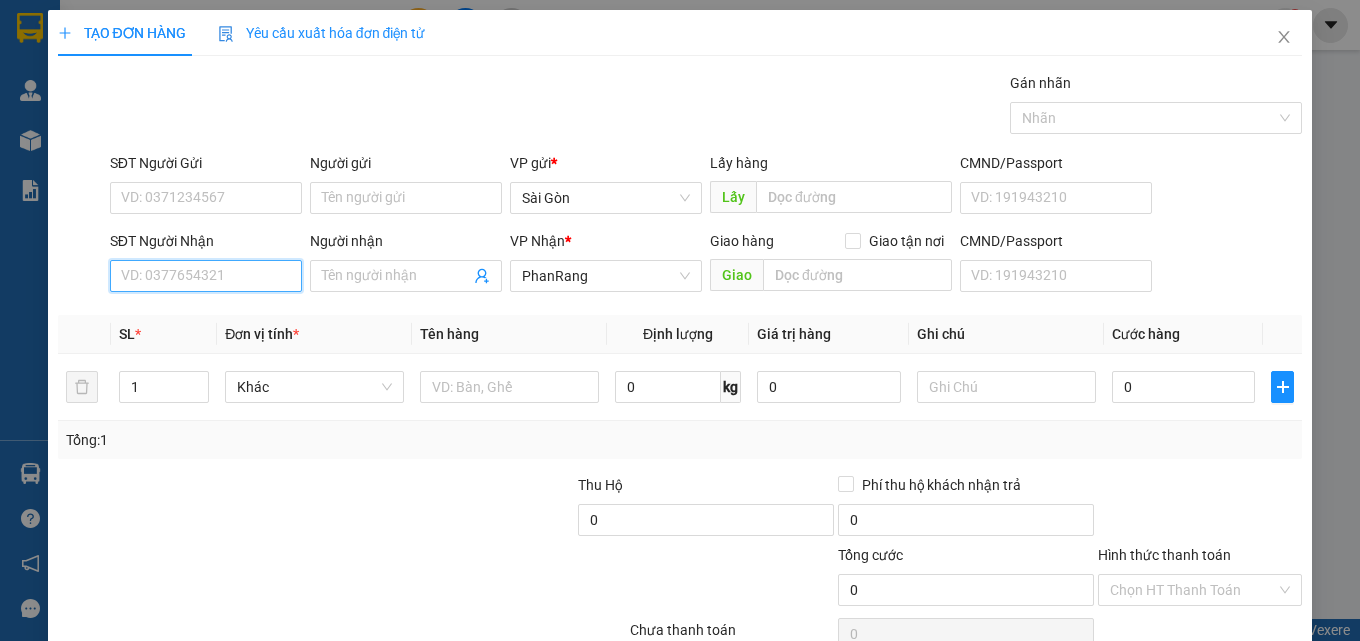 click on "SĐT Người Nhận" at bounding box center (206, 276) 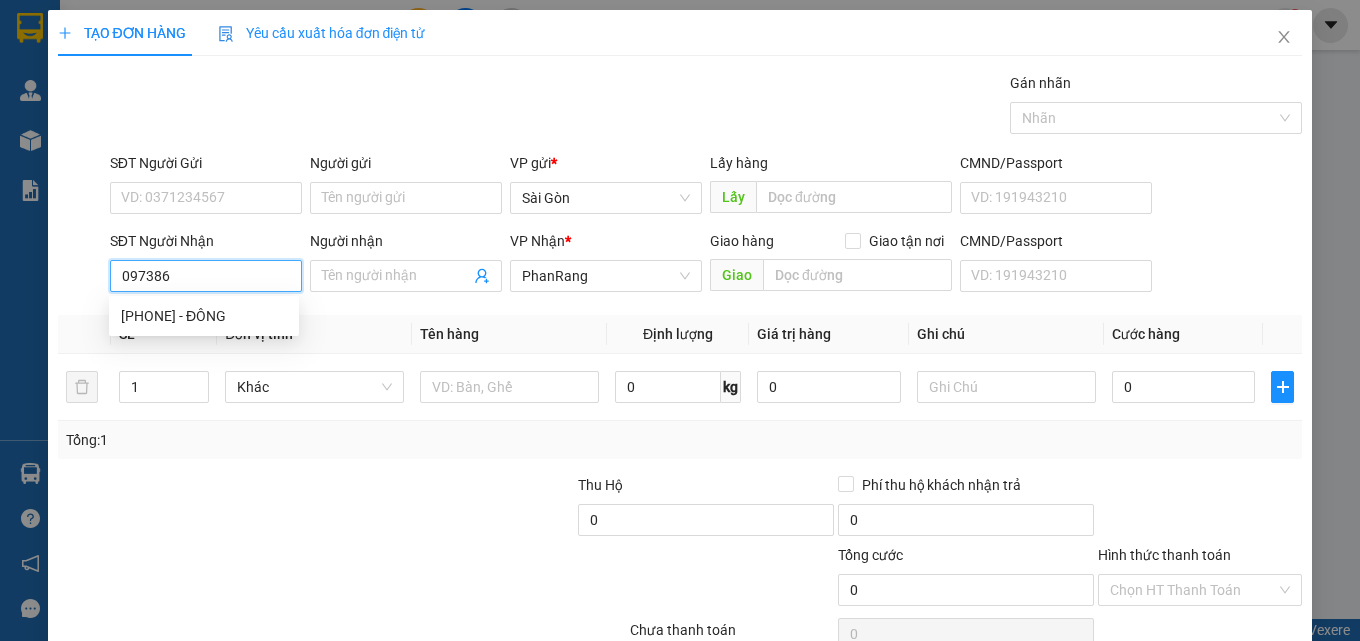 type on "[PHONE]" 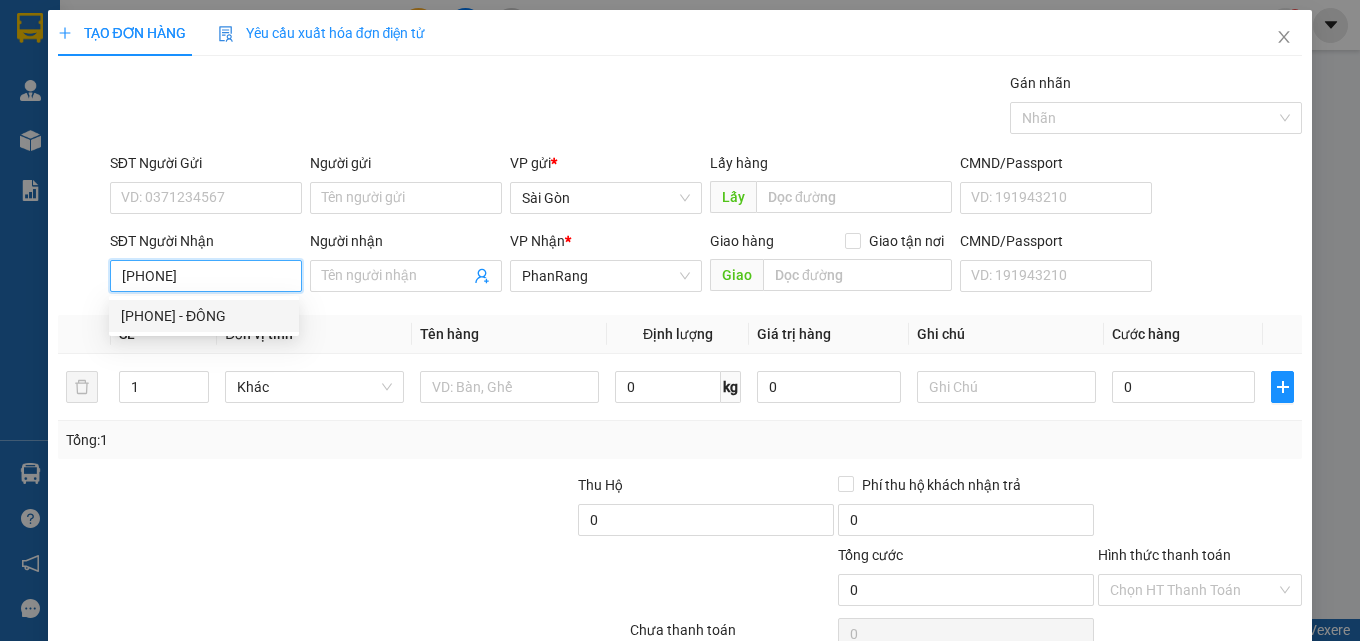 drag, startPoint x: 198, startPoint y: 312, endPoint x: 223, endPoint y: 314, distance: 25.079872 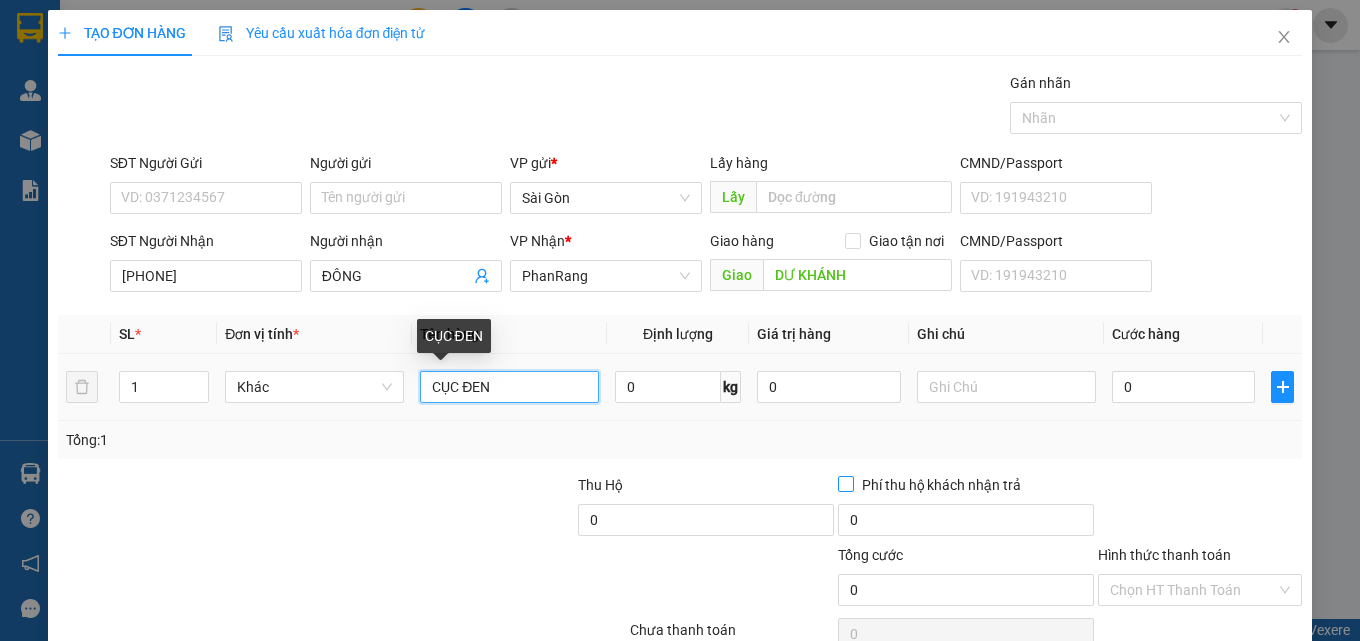 drag, startPoint x: 540, startPoint y: 384, endPoint x: 942, endPoint y: 486, distance: 414.73846 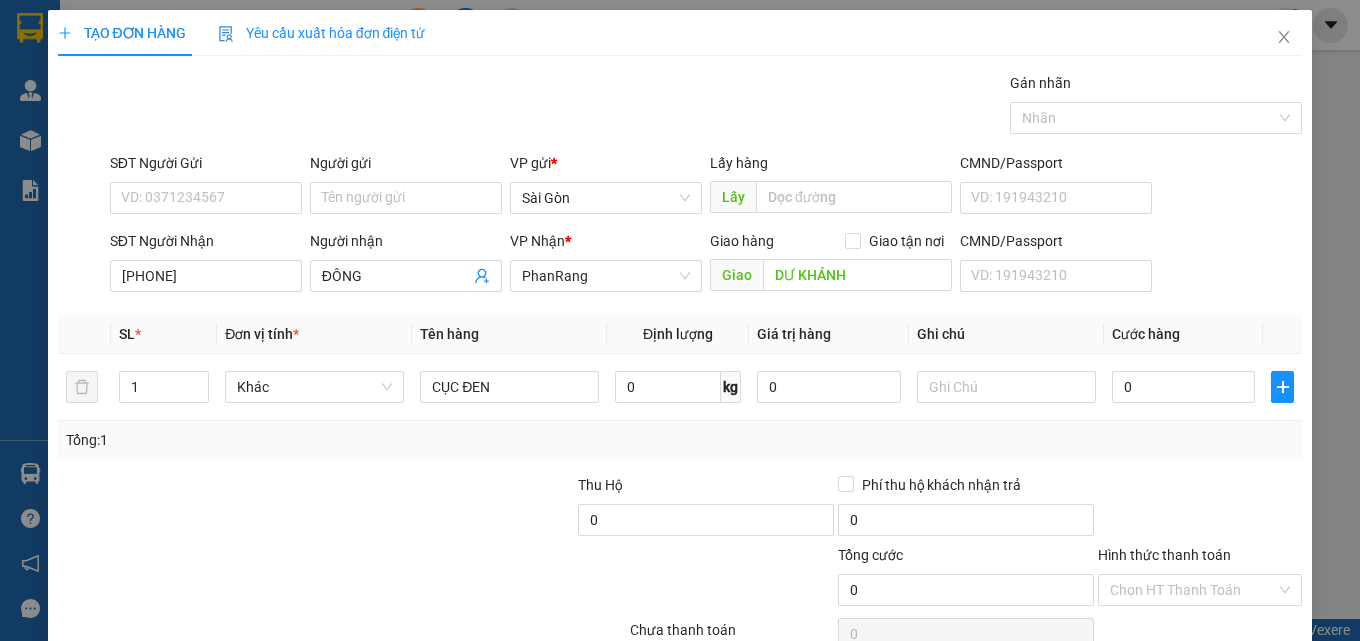 click 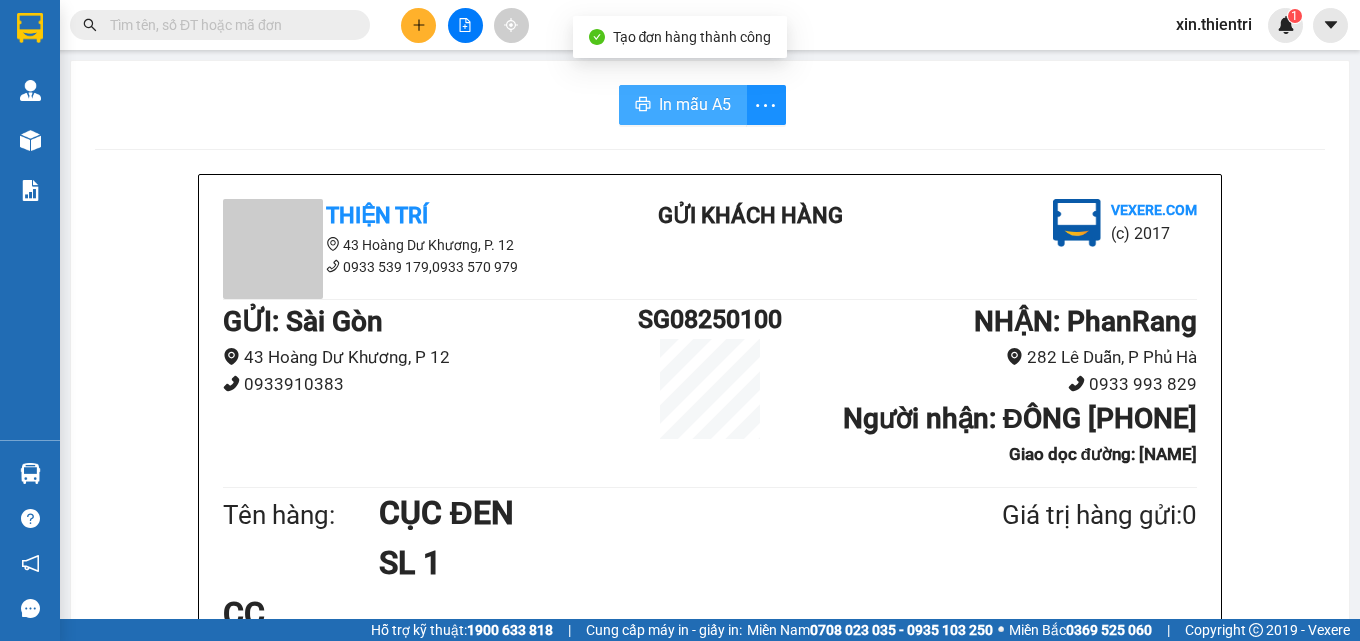 click on "In mẫu A5" at bounding box center (695, 104) 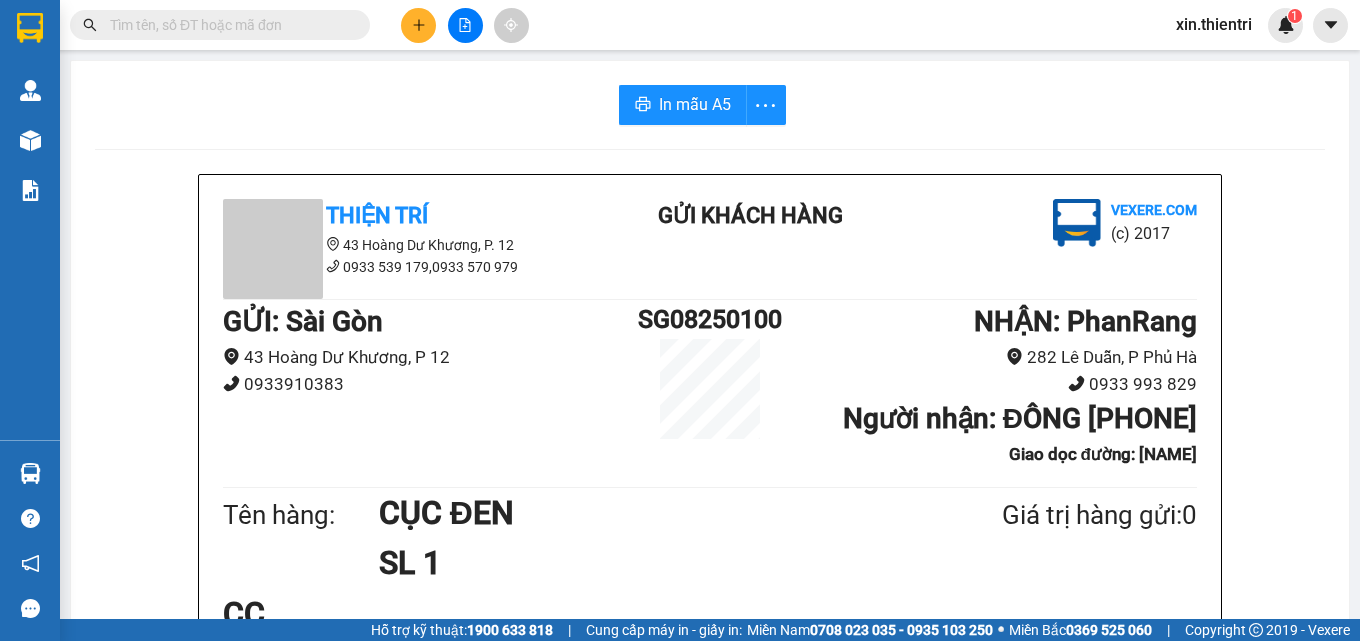 click 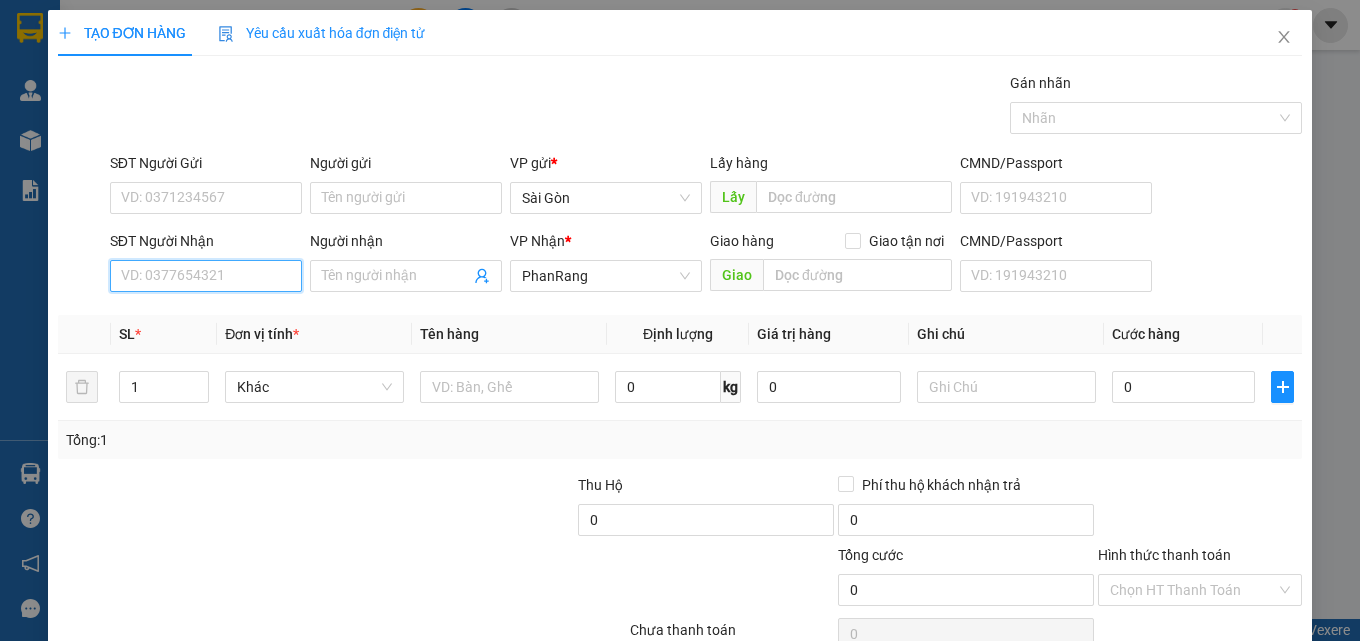 click on "SĐT Người Nhận" at bounding box center [206, 276] 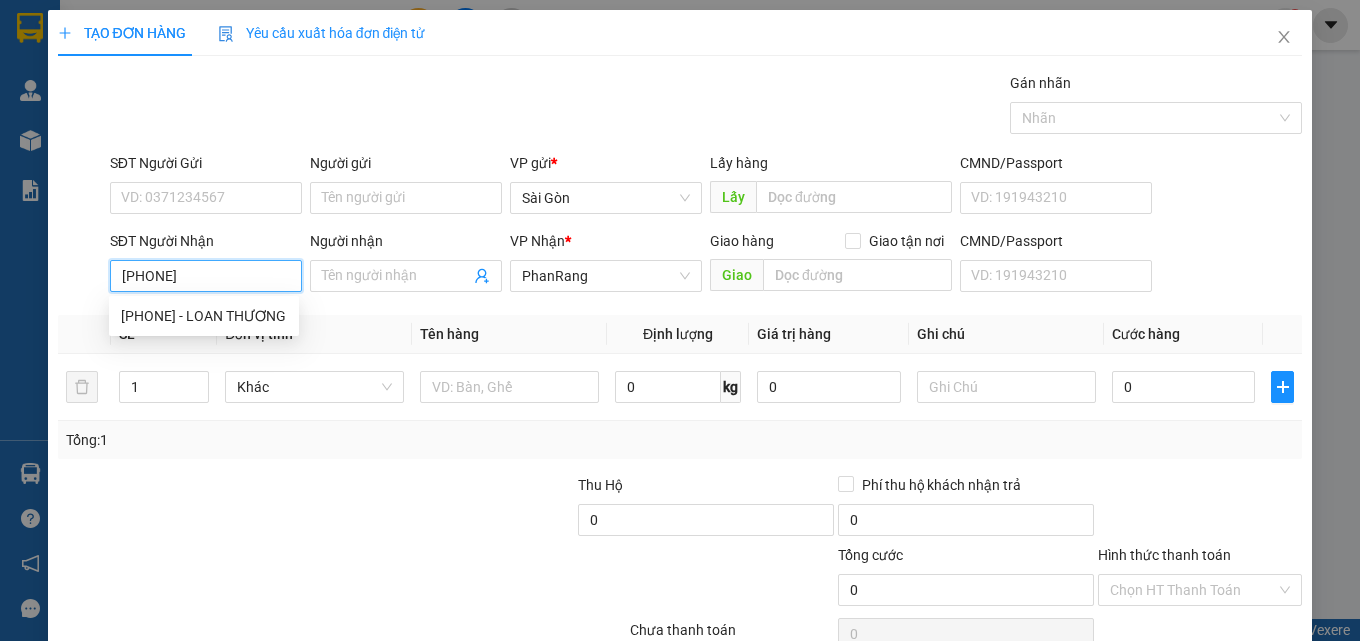 type on "[PHONE]" 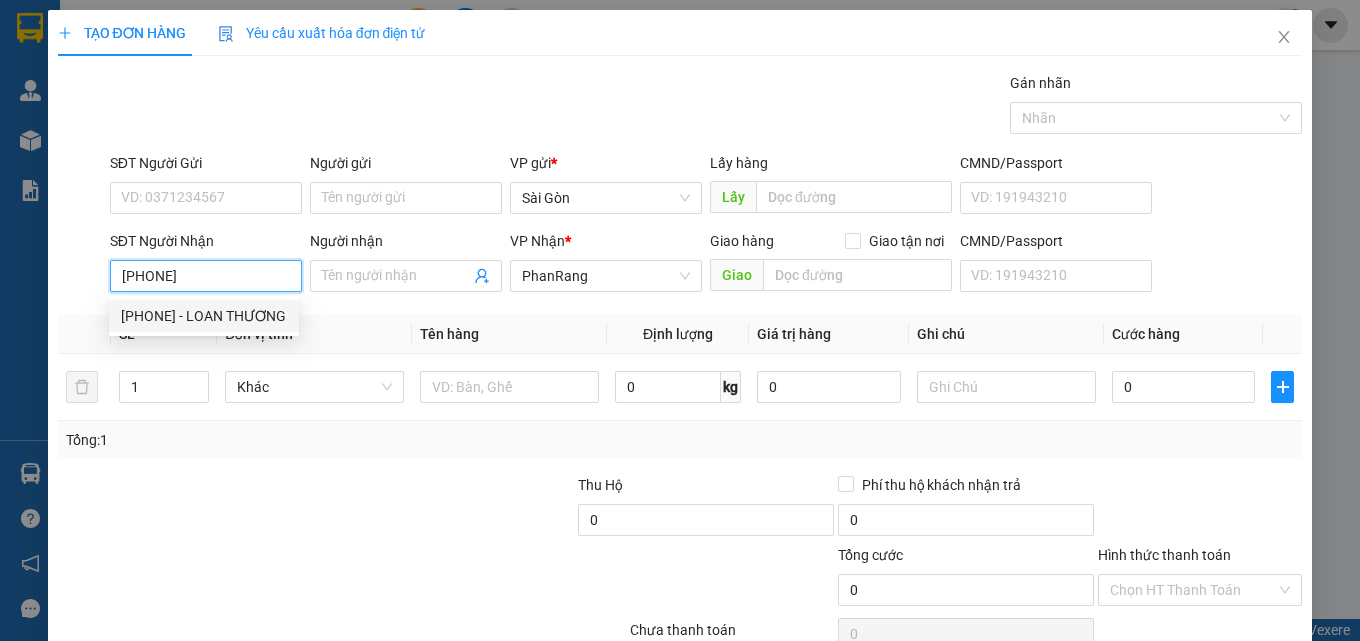 click on "[PHONE] - LOAN THƯƠNG" at bounding box center (204, 316) 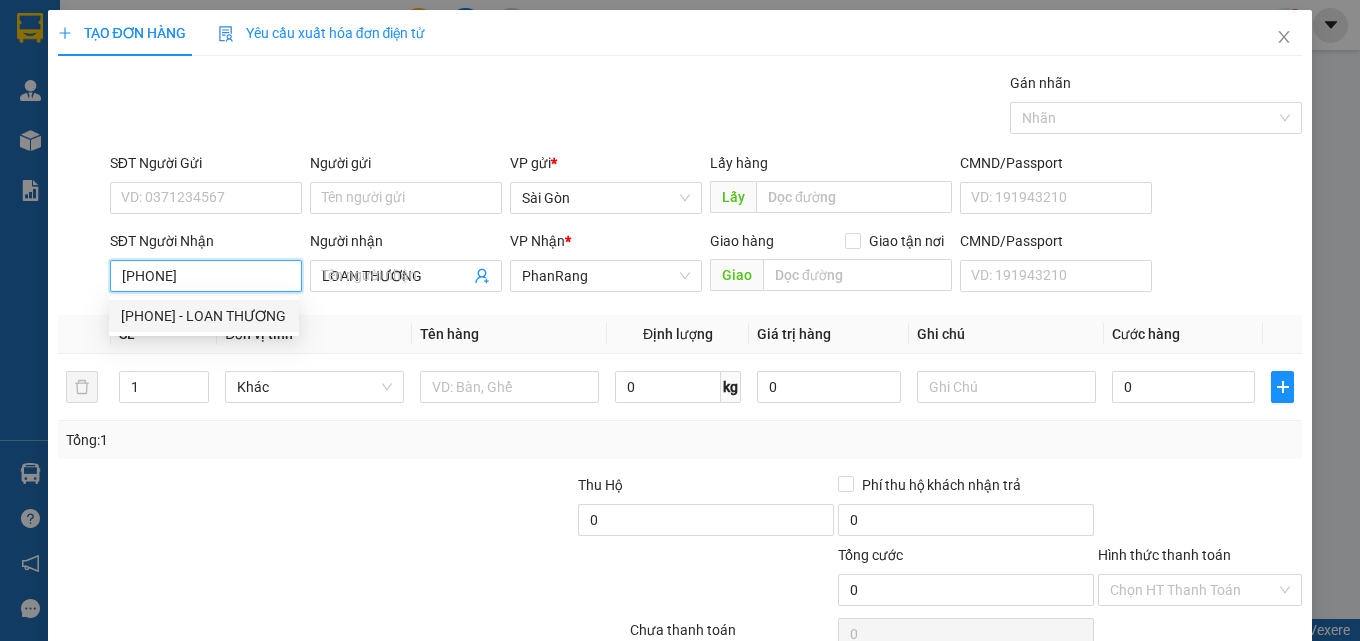 type on "40.000" 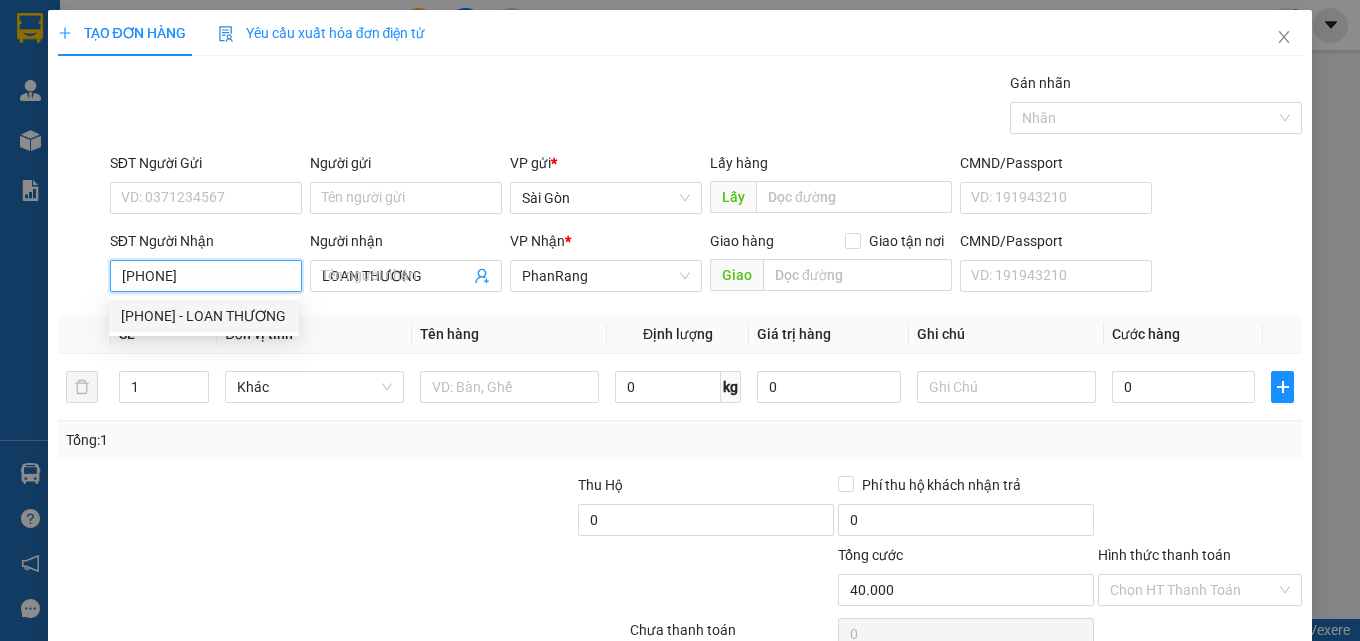 type on "40.000" 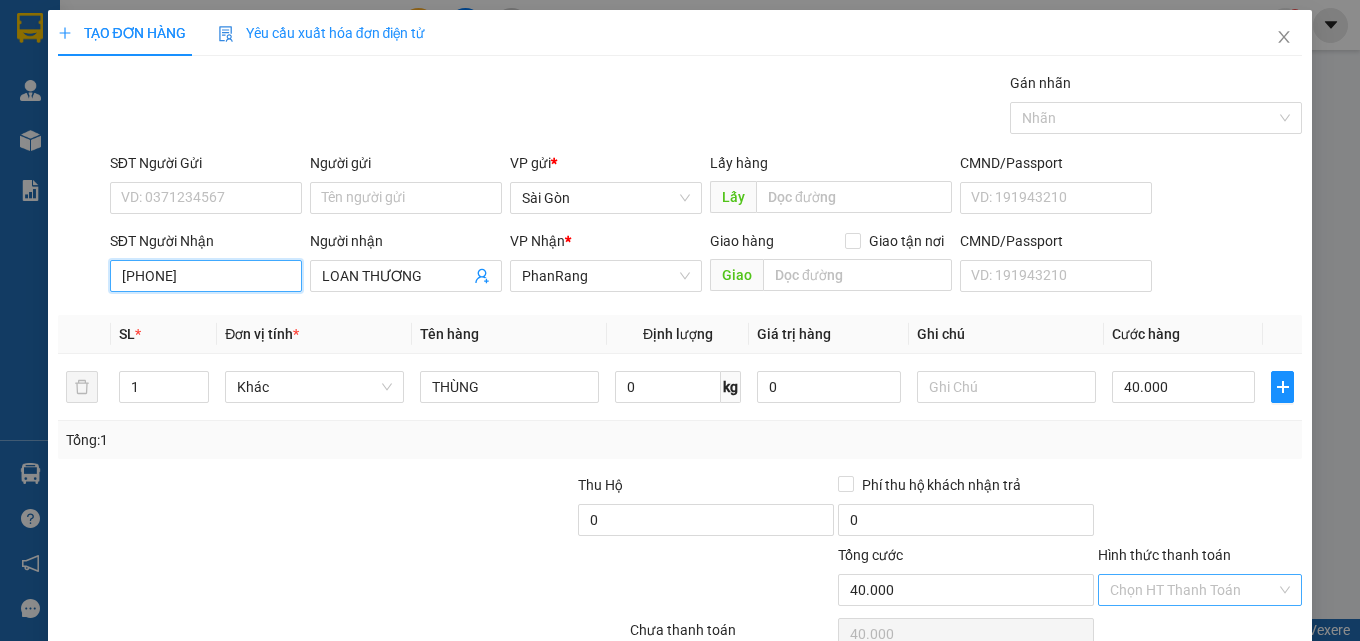 type on "[PHONE]" 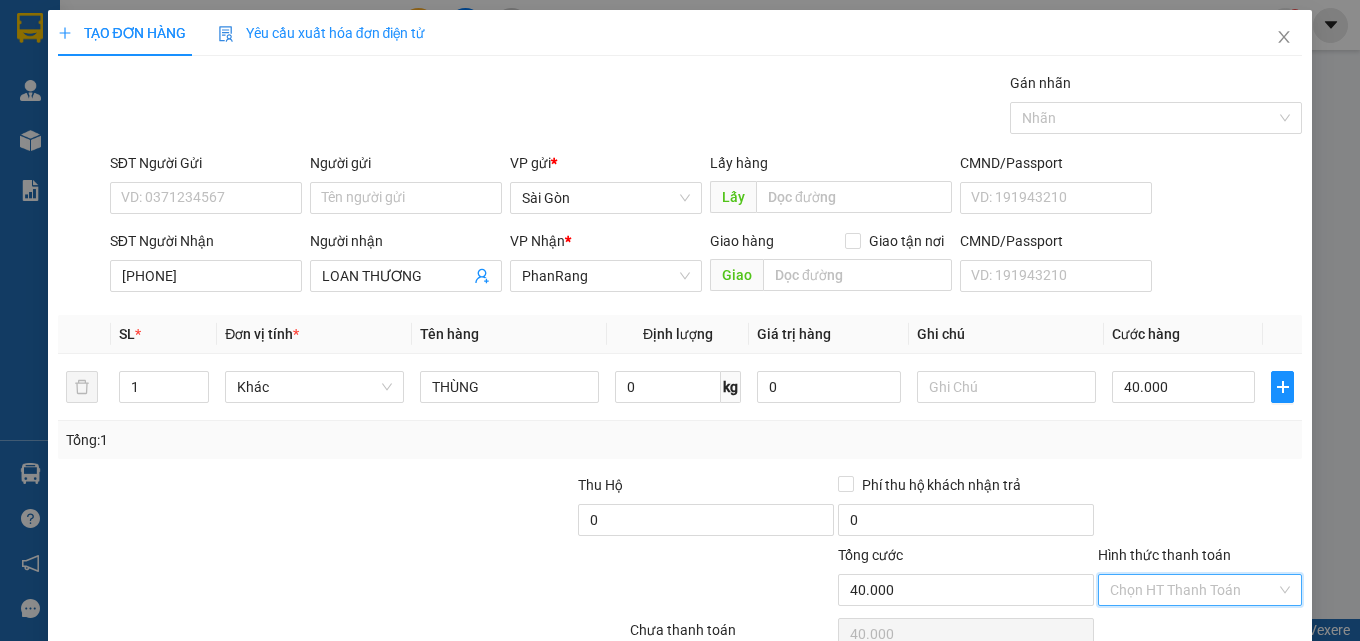 click on "Hình thức thanh toán" at bounding box center (1193, 590) 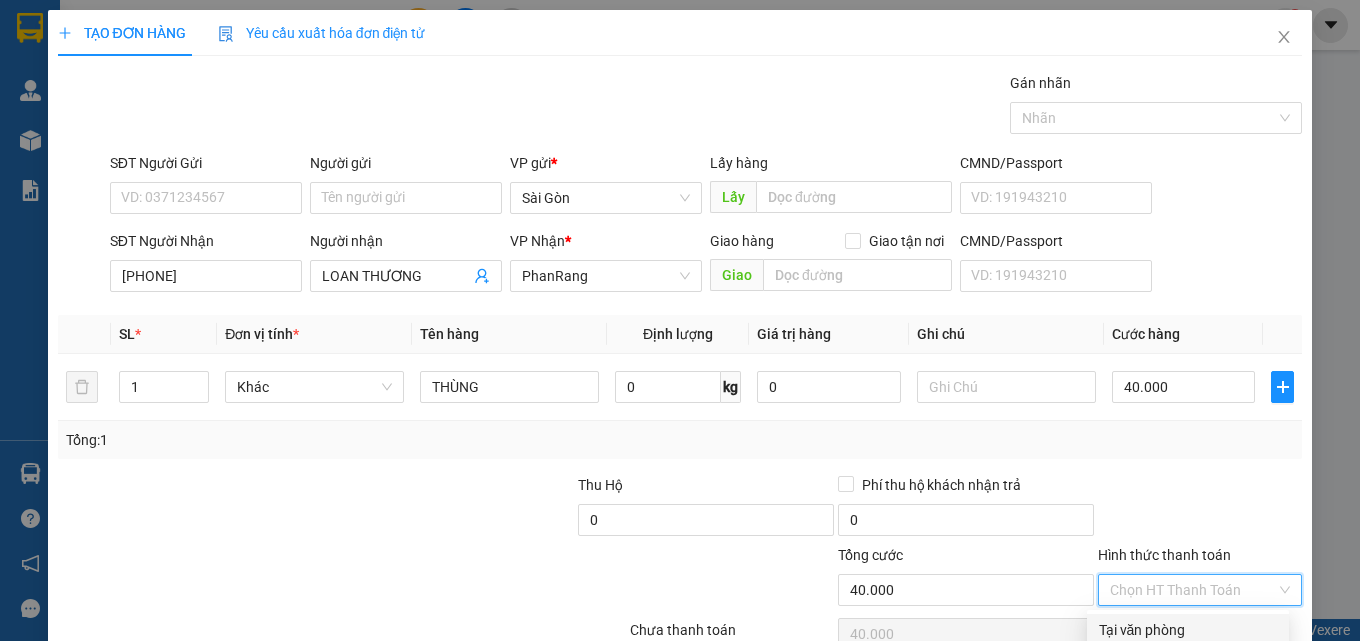 click on "Tại văn phòng" at bounding box center [1188, 630] 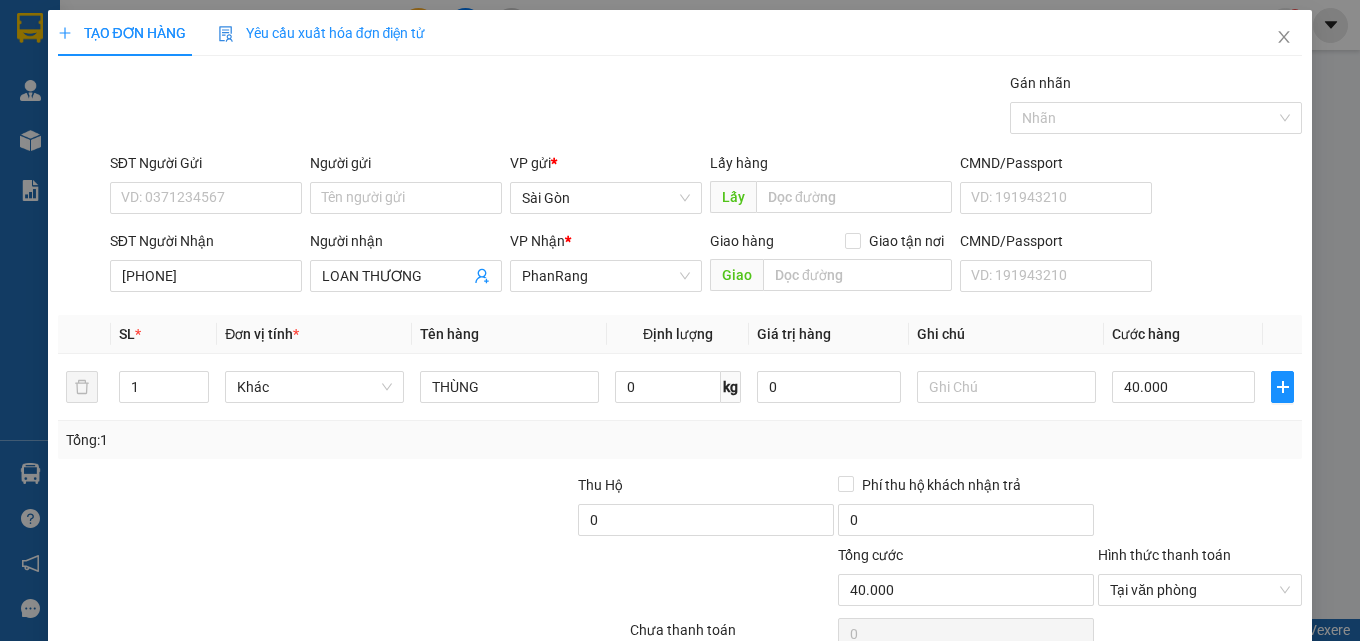 click on "Lưu và In" at bounding box center [1226, 685] 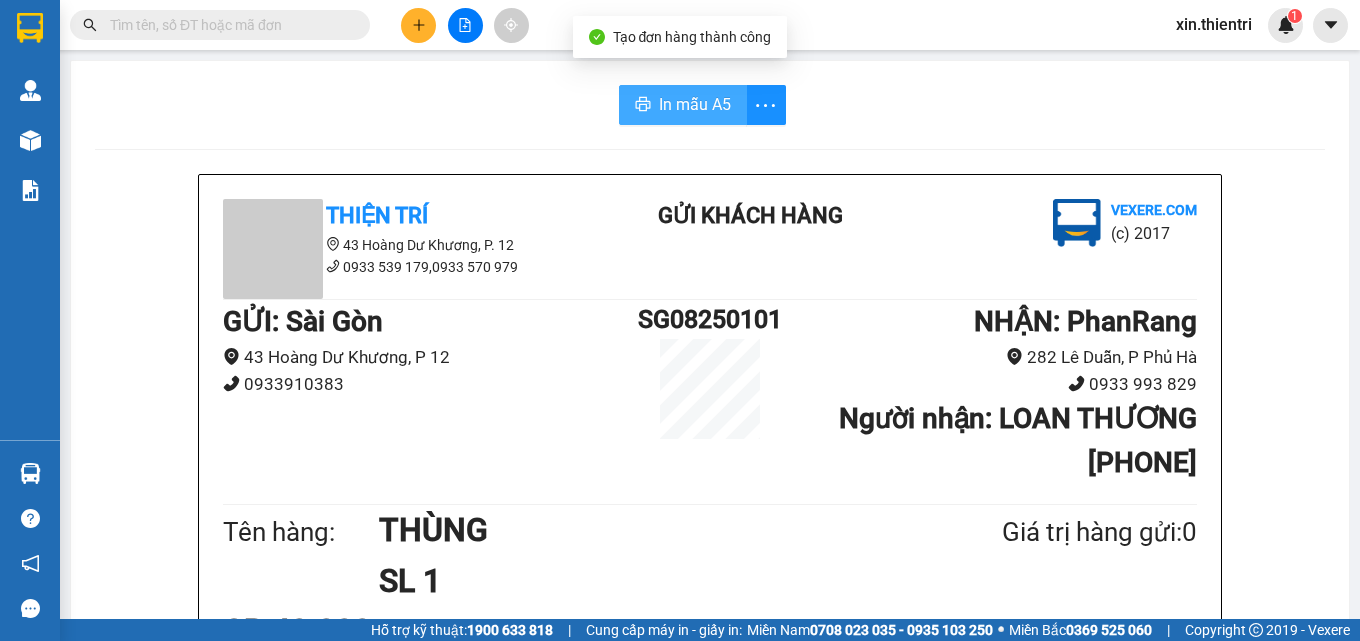 click on "In mẫu A5" at bounding box center [683, 105] 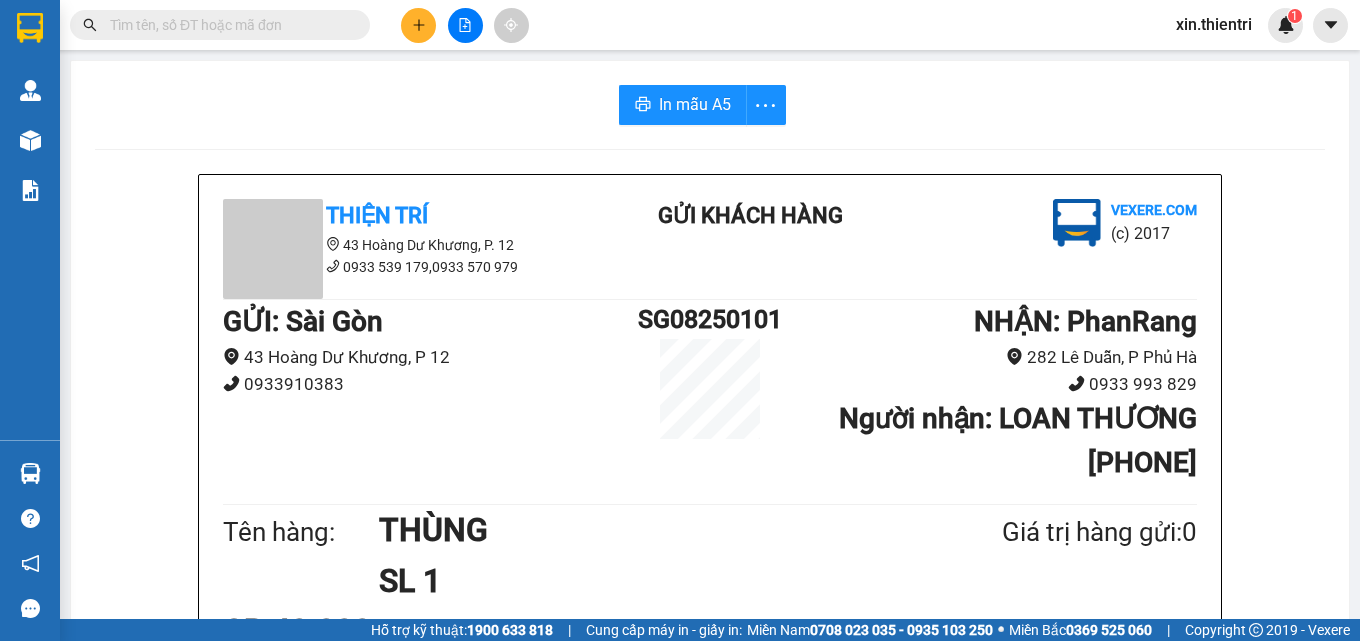 click at bounding box center [418, 25] 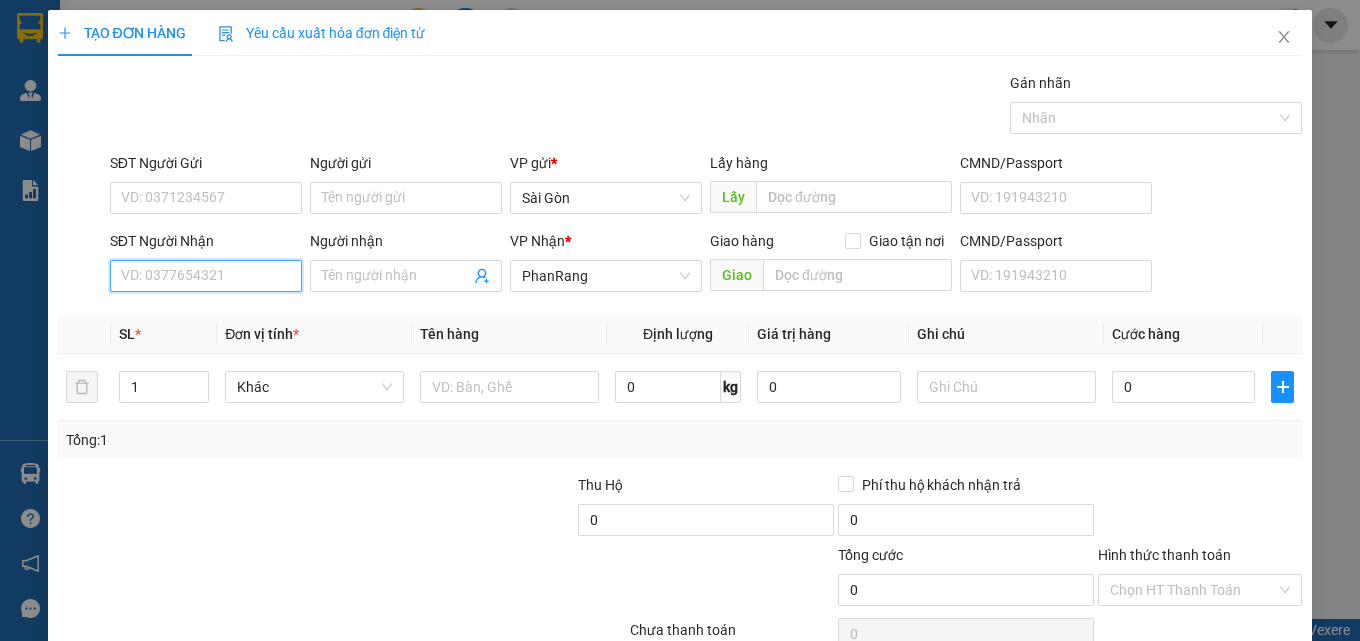 drag, startPoint x: 230, startPoint y: 286, endPoint x: 246, endPoint y: 303, distance: 23.345236 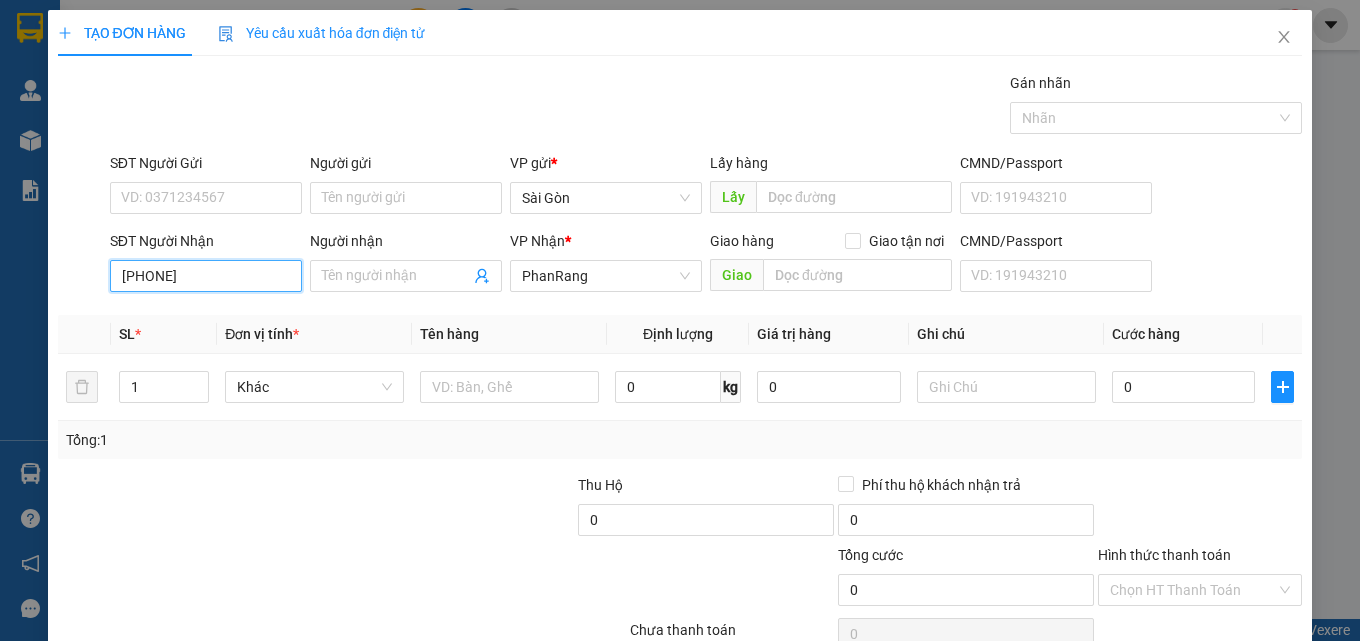 type on "0918002173" 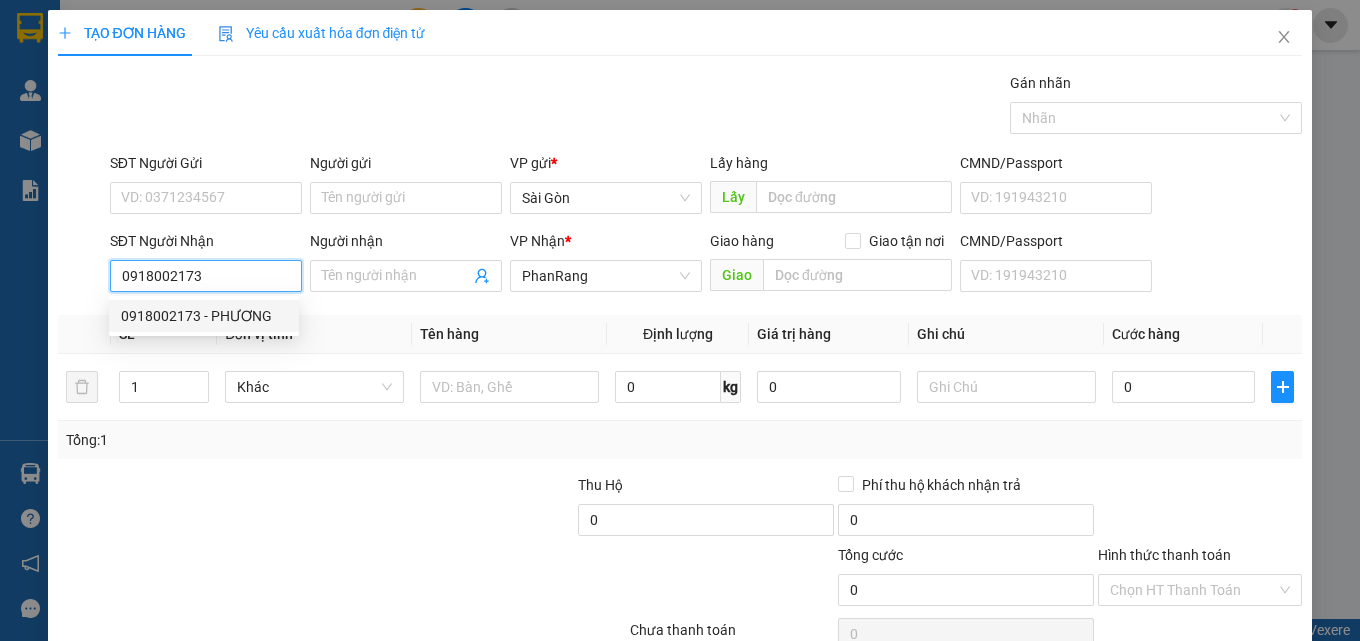 click on "0918002173 - PHƯƠNG" at bounding box center (204, 316) 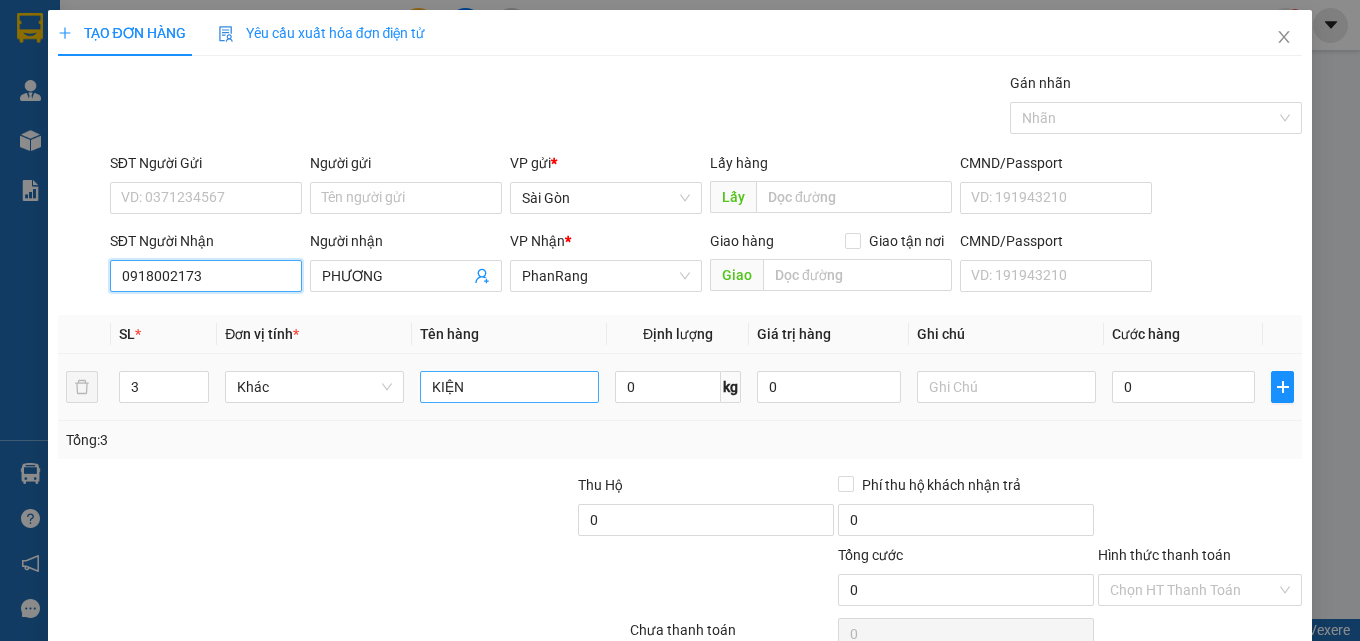 type on "0918002173" 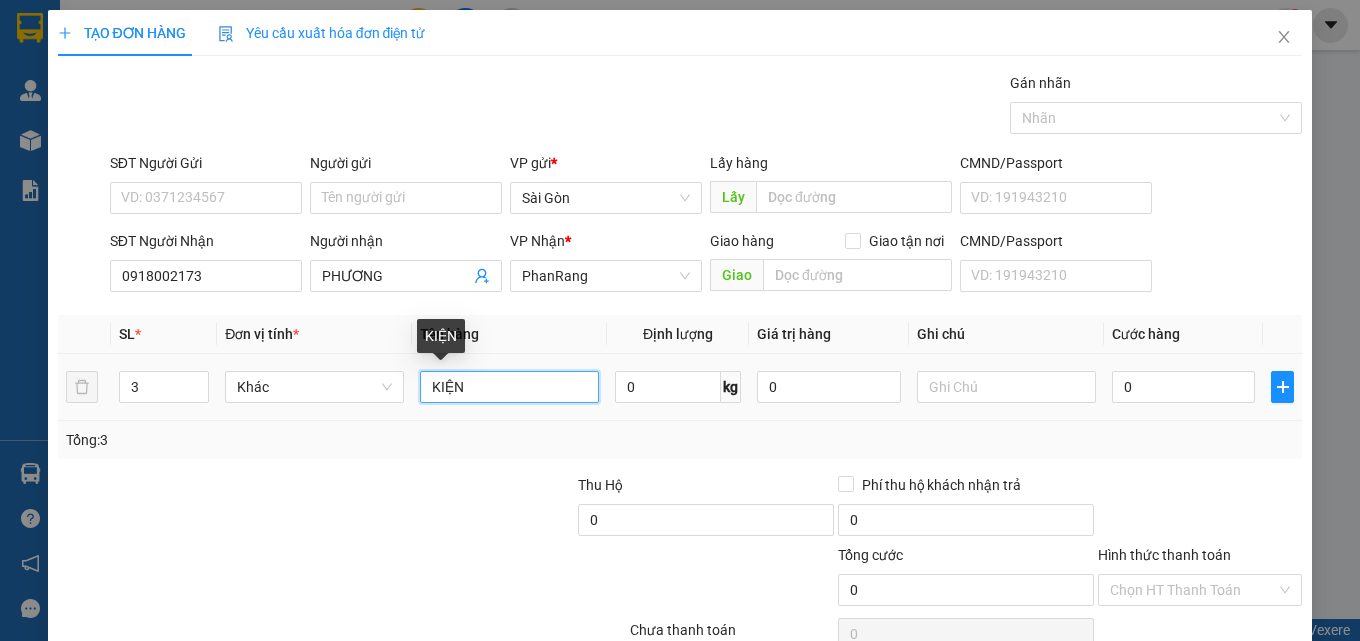 drag, startPoint x: 529, startPoint y: 393, endPoint x: 43, endPoint y: 390, distance: 486.00925 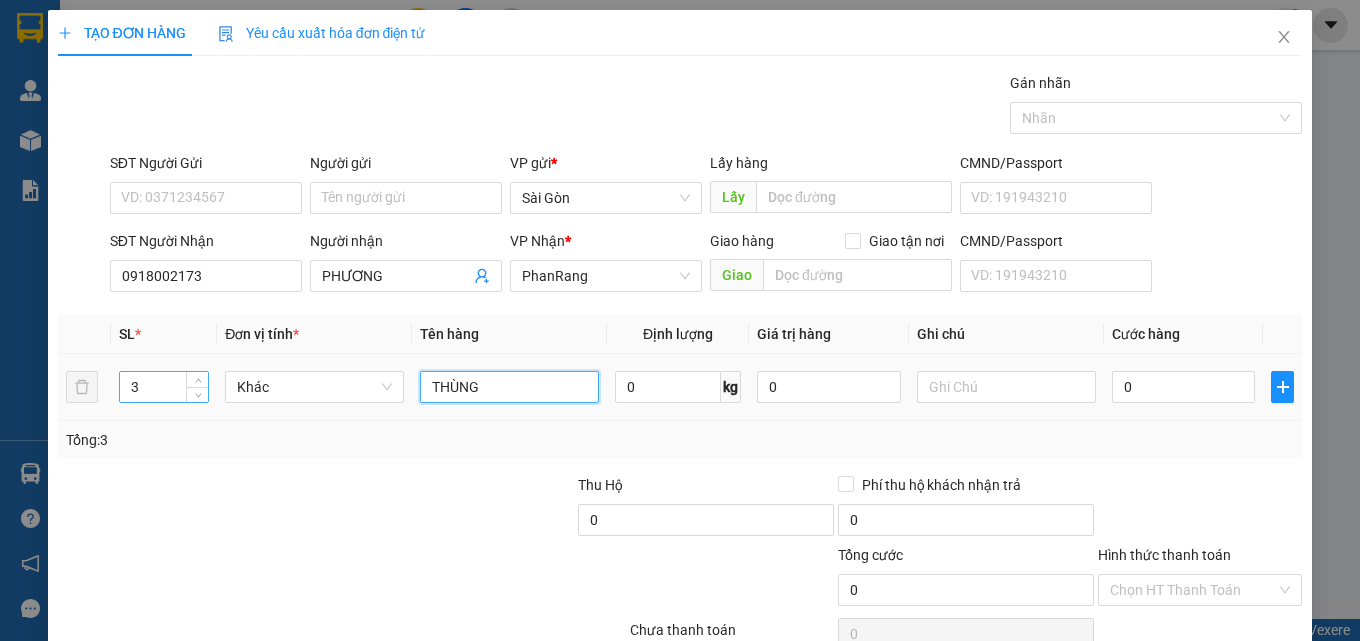 type on "THÙNG" 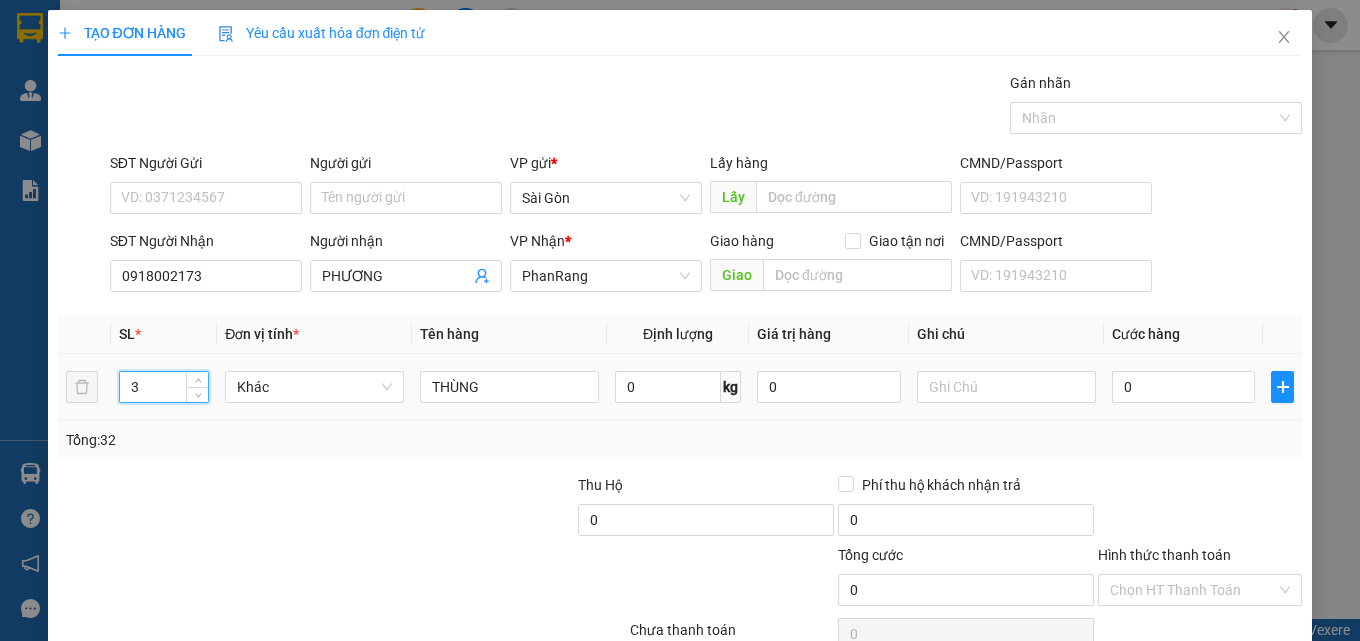 type on "32" 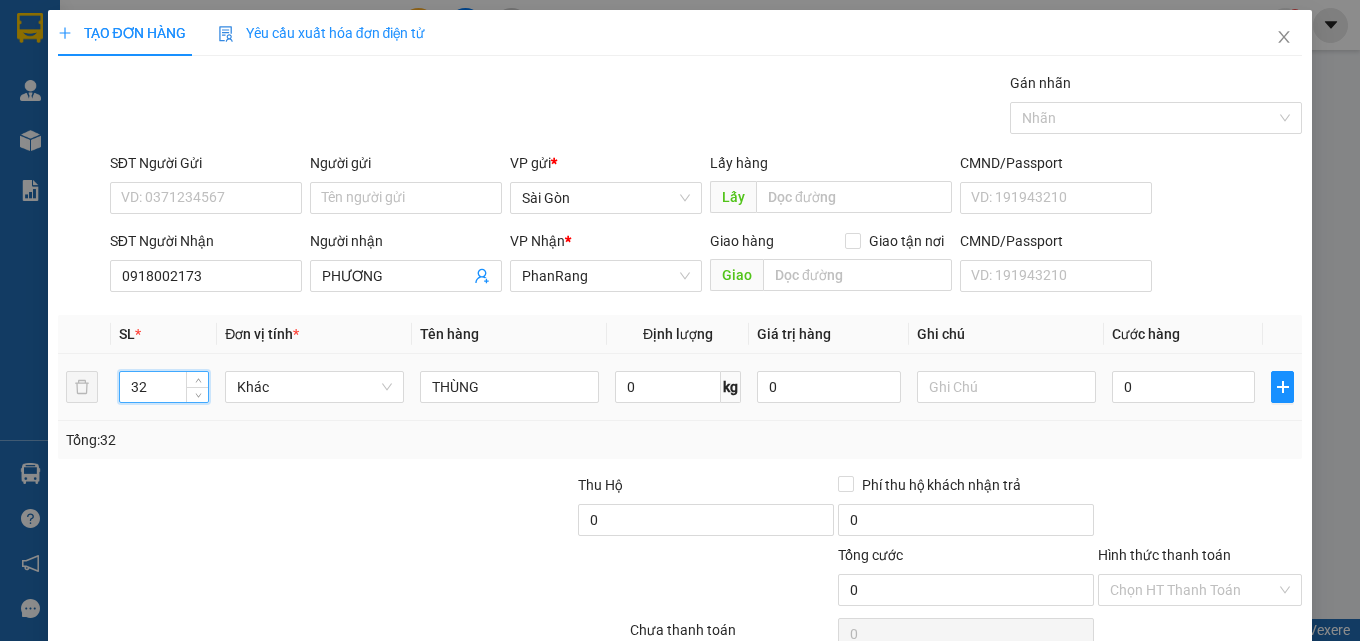 drag, startPoint x: 149, startPoint y: 294, endPoint x: 318, endPoint y: 316, distance: 170.42593 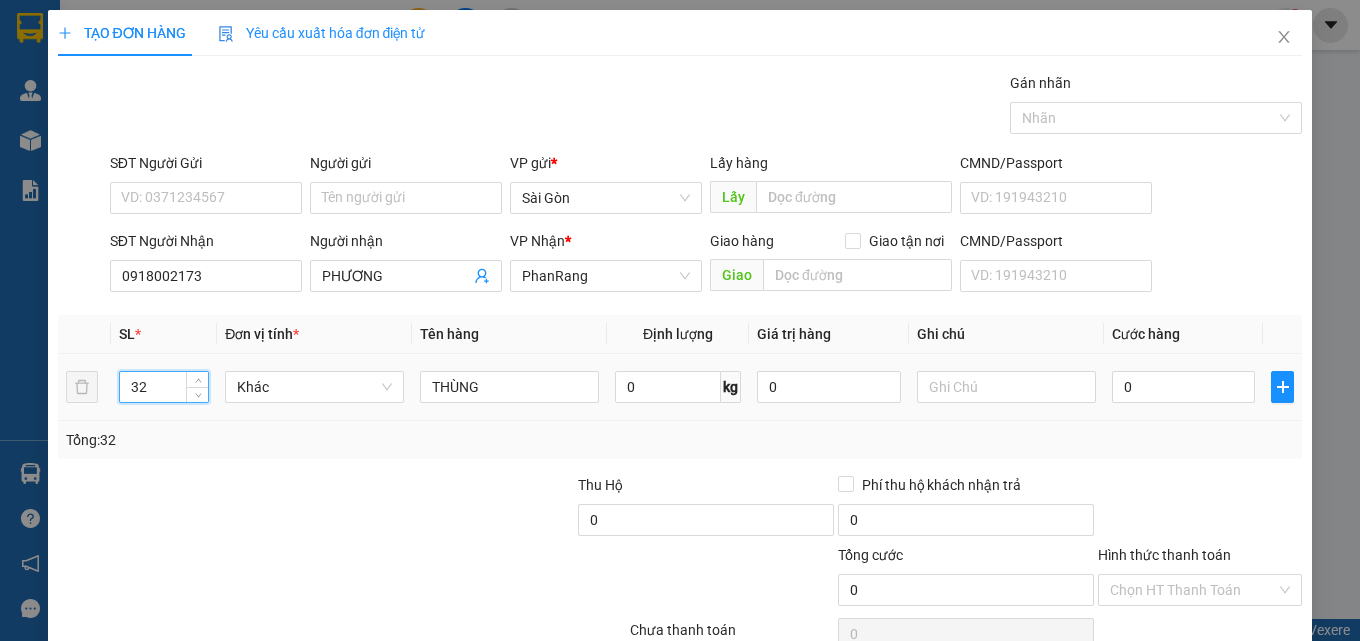 click on "TẠO ĐƠN HÀNG Yêu cầu xuất hóa đơn điện tử Transit Pickup Surcharge Ids Transit Deliver Surcharge Ids Transit Deliver Surcharge Transit Deliver Surcharge Gán nhãn   Nhãn SĐT Người Gửi VD: [PHONE] Người gửi Tên người gửi VP gửi  * Sài Gòn Lấy hàng Lấy CMND/Passport VD: [ID] SĐT Người Nhận [PHONE] Người nhận PHƯƠNG VP Nhận  * PhanRang Giao hàng Giao tận nơi Giao CMND/Passport VD: [ID] SL  * Đơn vị tính  * Tên hàng  Định lượng Giá trị hàng Ghi chú Cước hàng                   32 Khác THÙNG 0 kg 0 0 Tổng:  32 Thu Hộ 0 Phí thu hộ khách nhận trả 0 Tổng cước 0 Hình thức thanh toán Chọn HT Thanh Toán Số tiền thu trước 0 Chưa thanh toán 0 Chọn HT Thanh Toán Lưu nháp Xóa Thông tin Lưu Lưu và In THÙNG" at bounding box center [680, 363] 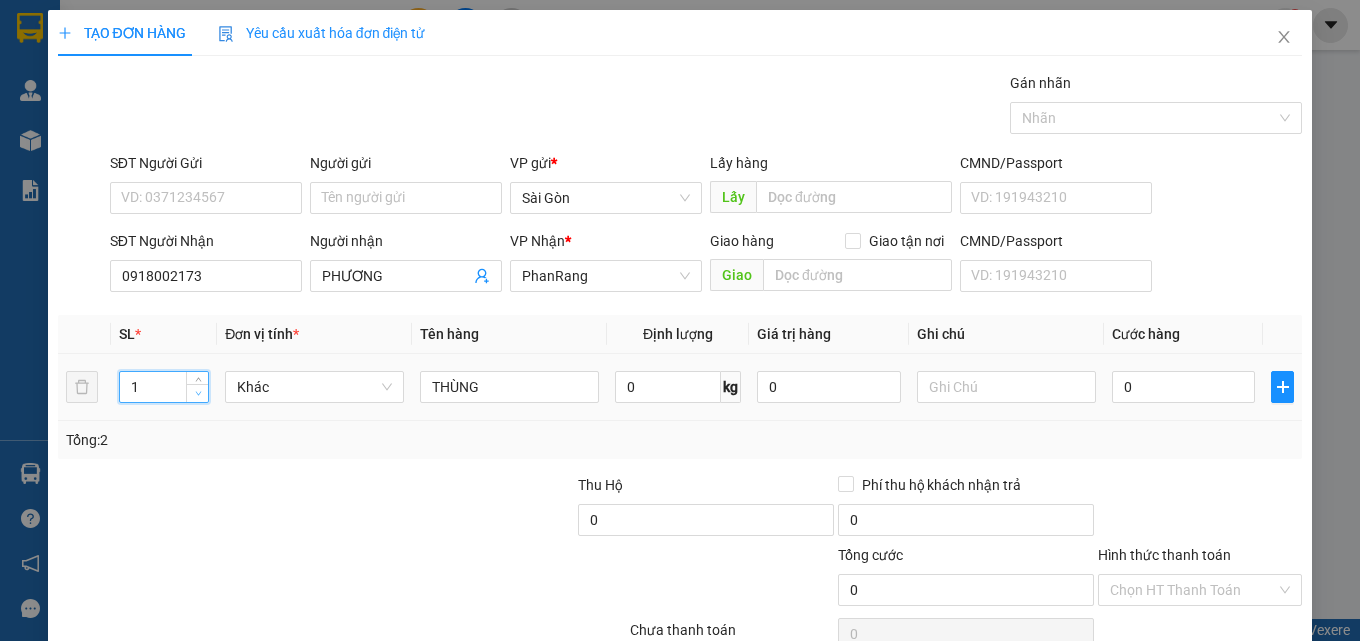 click at bounding box center (198, 394) 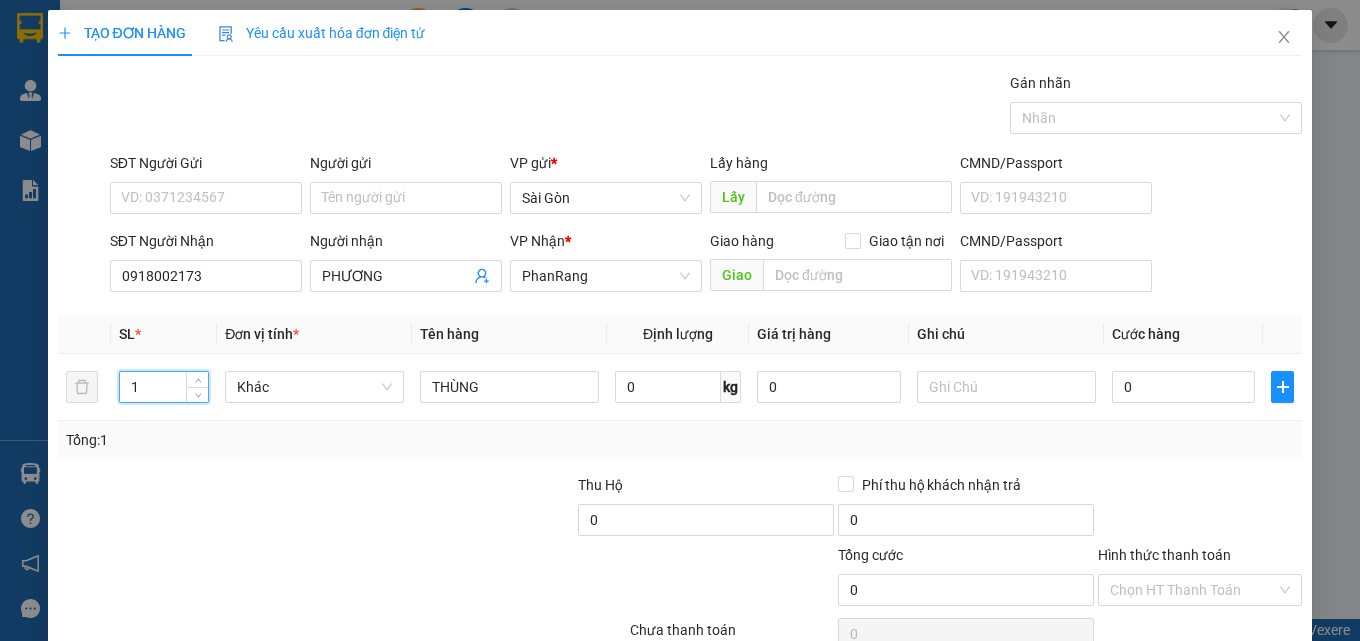 type on "1" 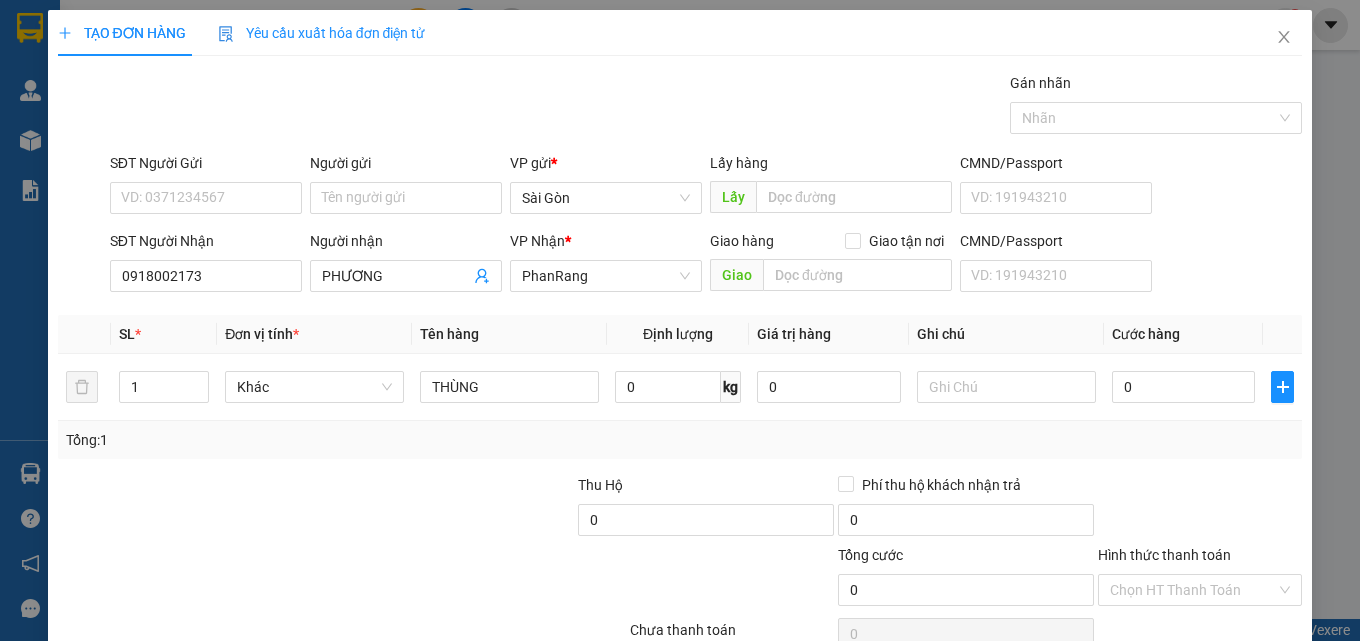 drag, startPoint x: 1223, startPoint y: 564, endPoint x: 1217, endPoint y: 577, distance: 14.3178215 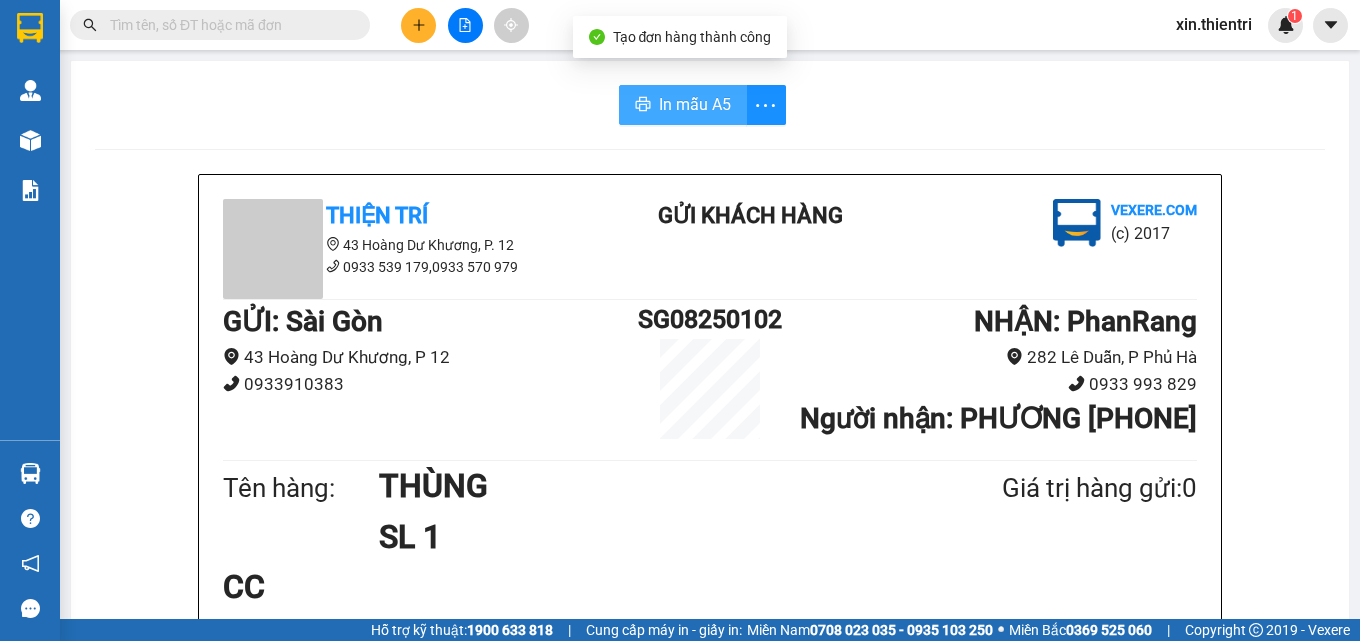 click on "In mẫu A5" at bounding box center (683, 105) 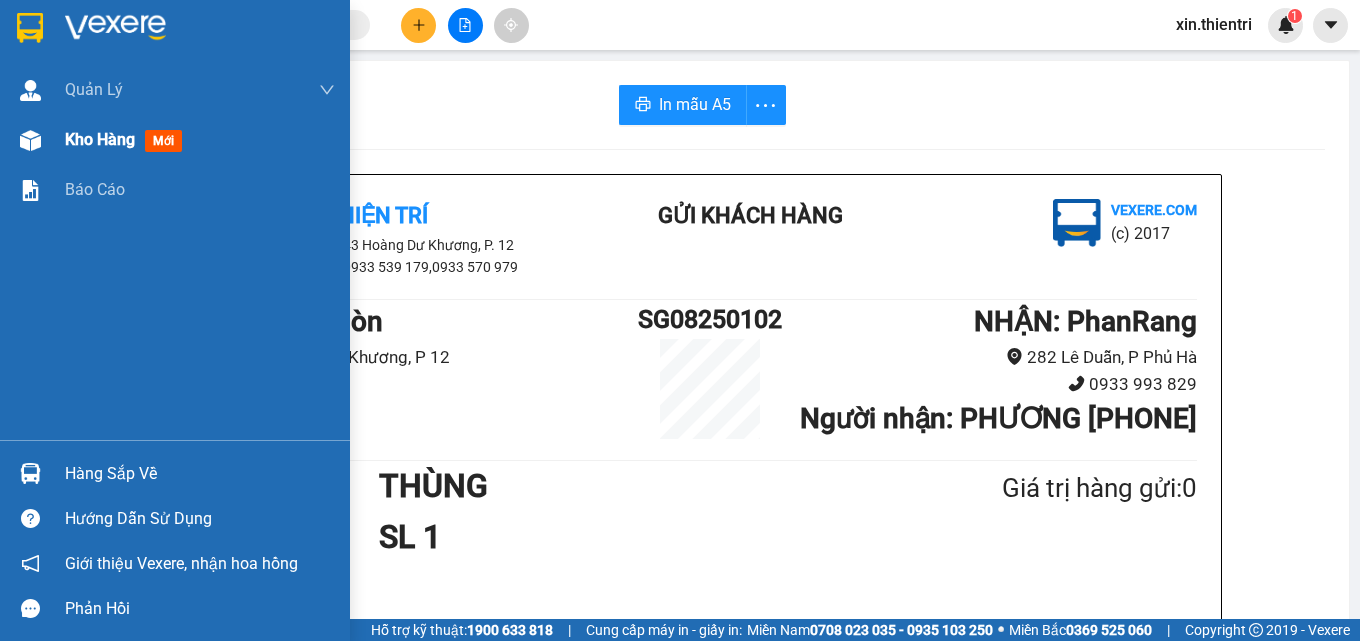 click on "Kho hàng" at bounding box center [100, 139] 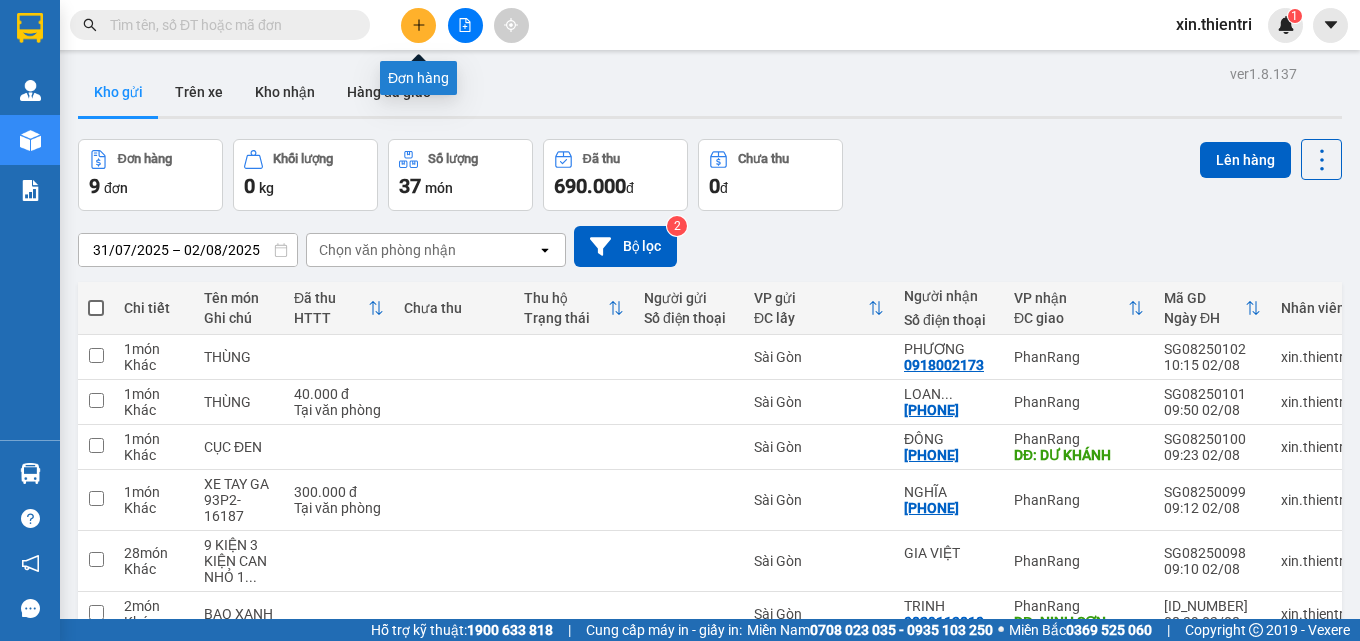click 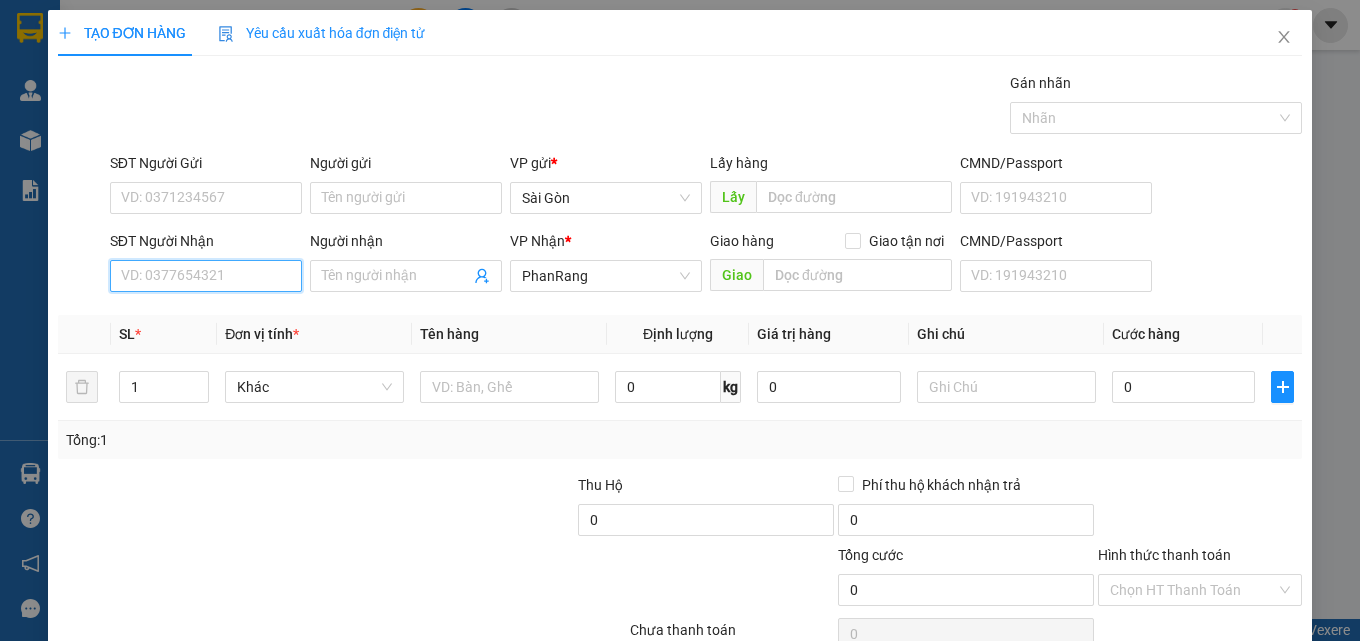 click on "SĐT Người Nhận" at bounding box center (206, 276) 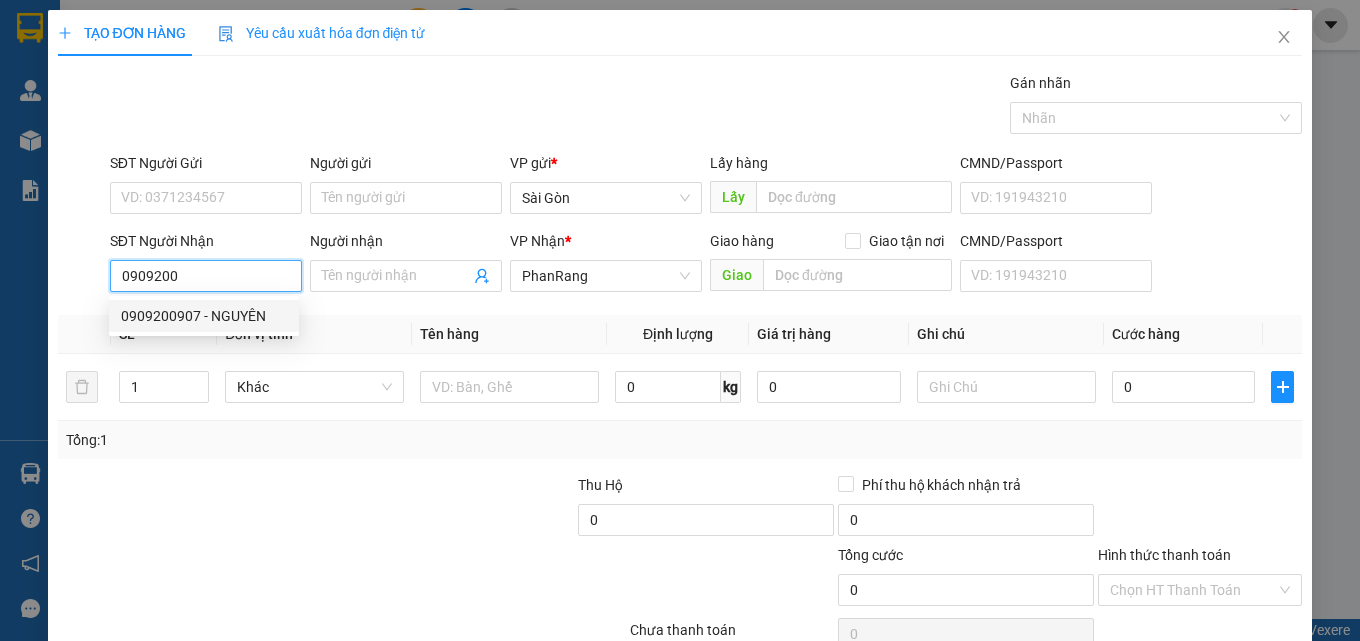 drag, startPoint x: 223, startPoint y: 312, endPoint x: 220, endPoint y: 327, distance: 15.297058 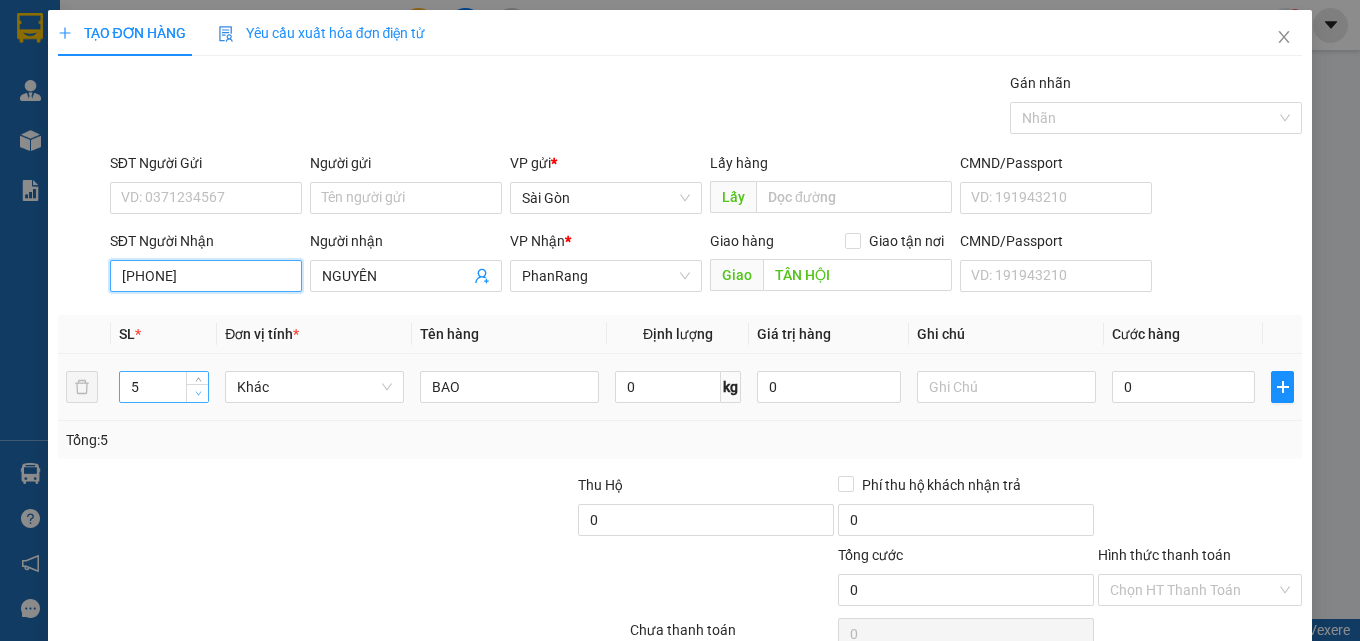 type on "[PHONE]" 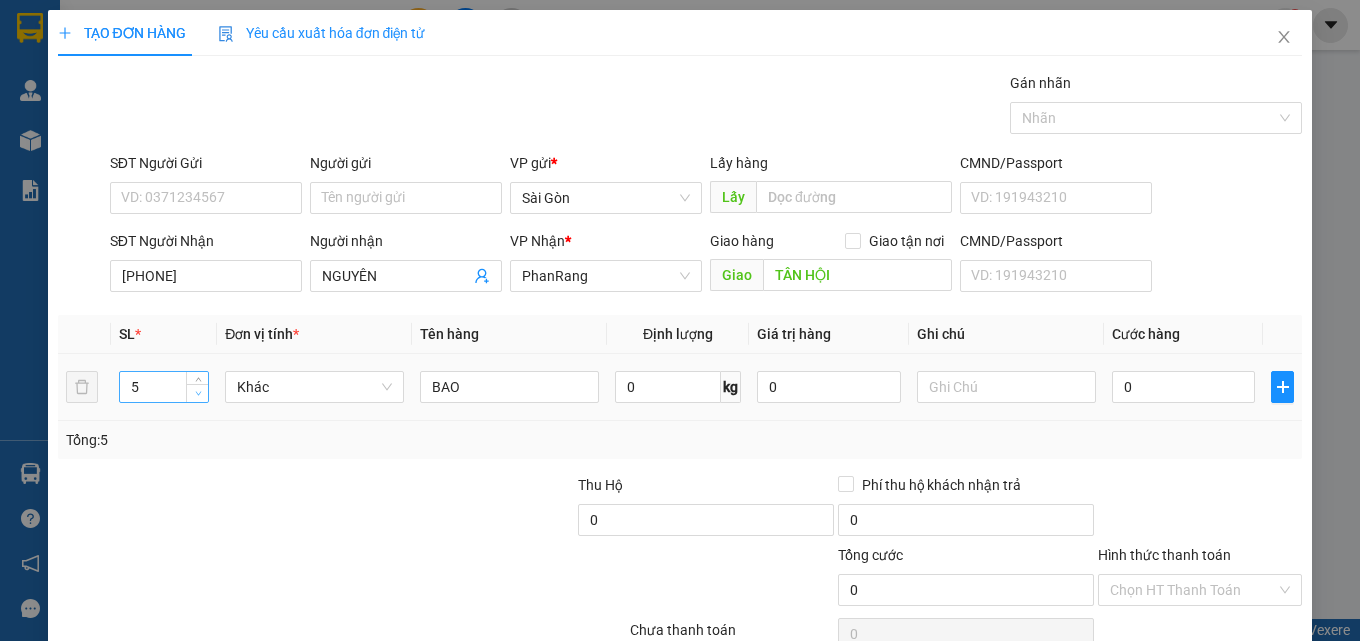 type on "4" 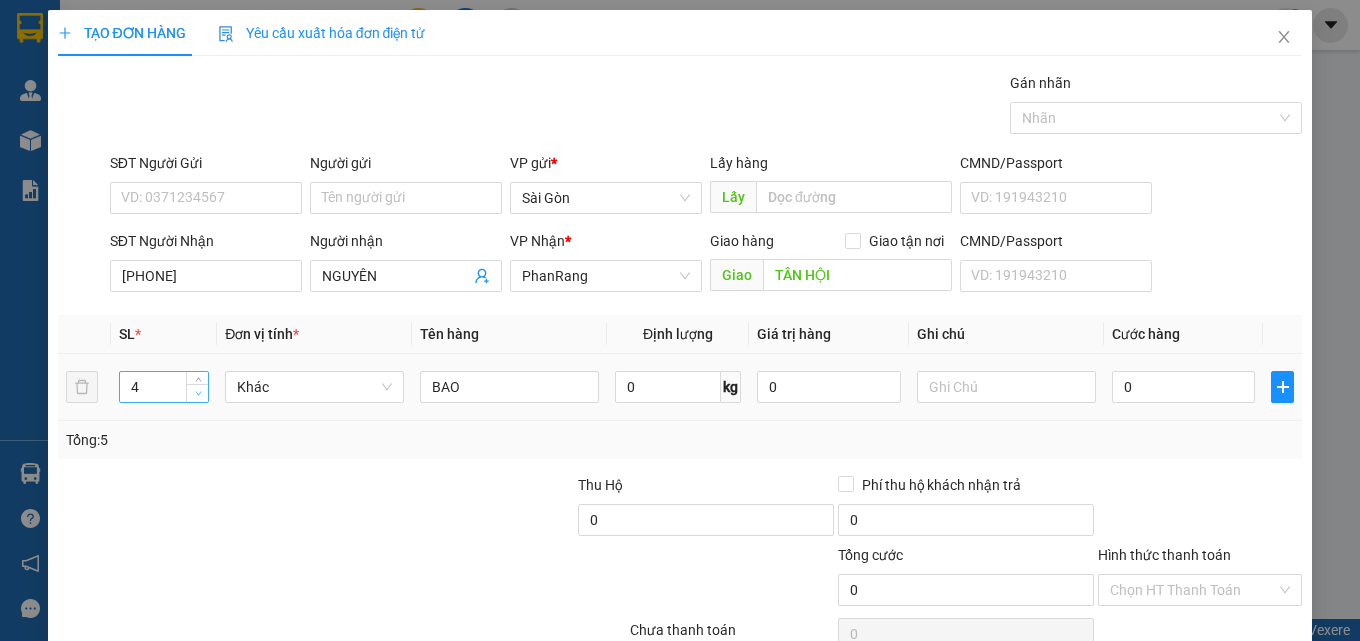 click 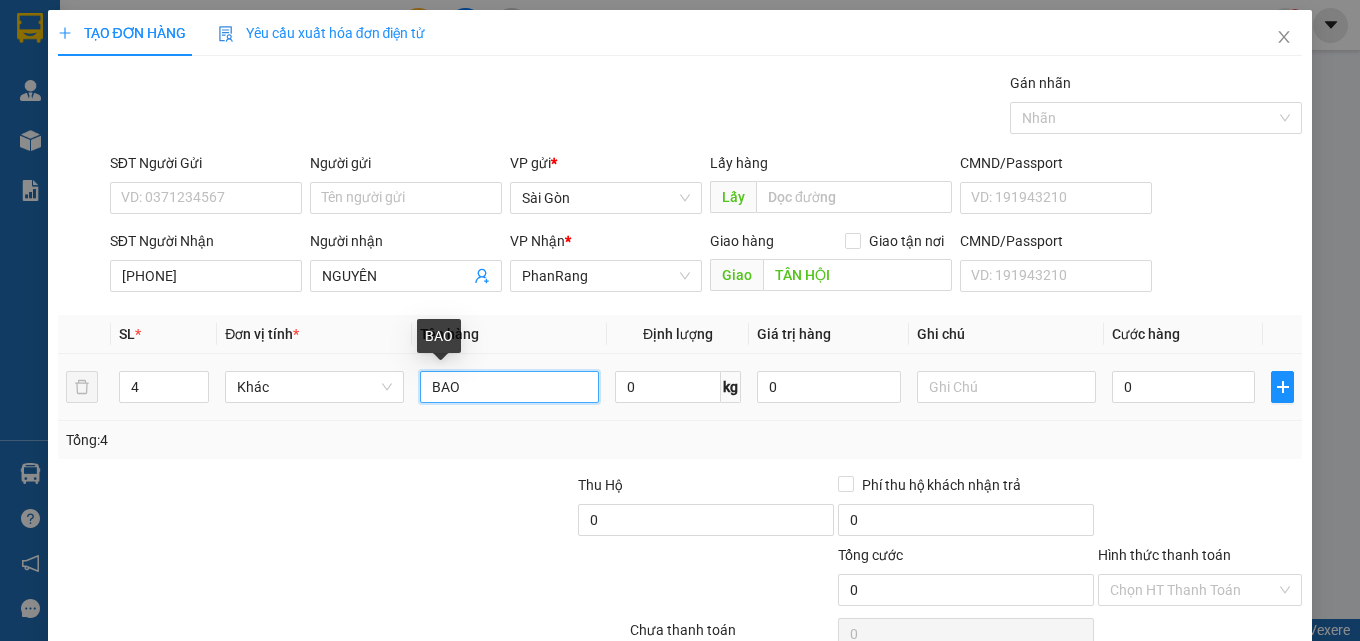 click on "BAO" at bounding box center (509, 387) 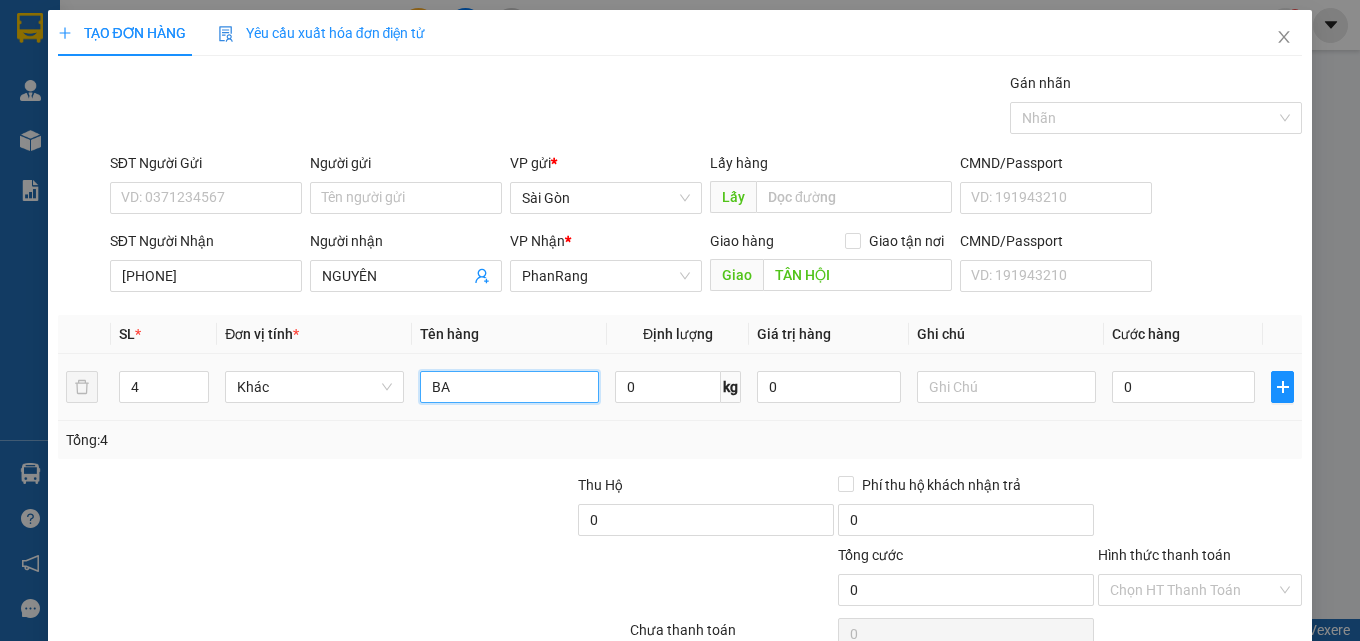 type on "B" 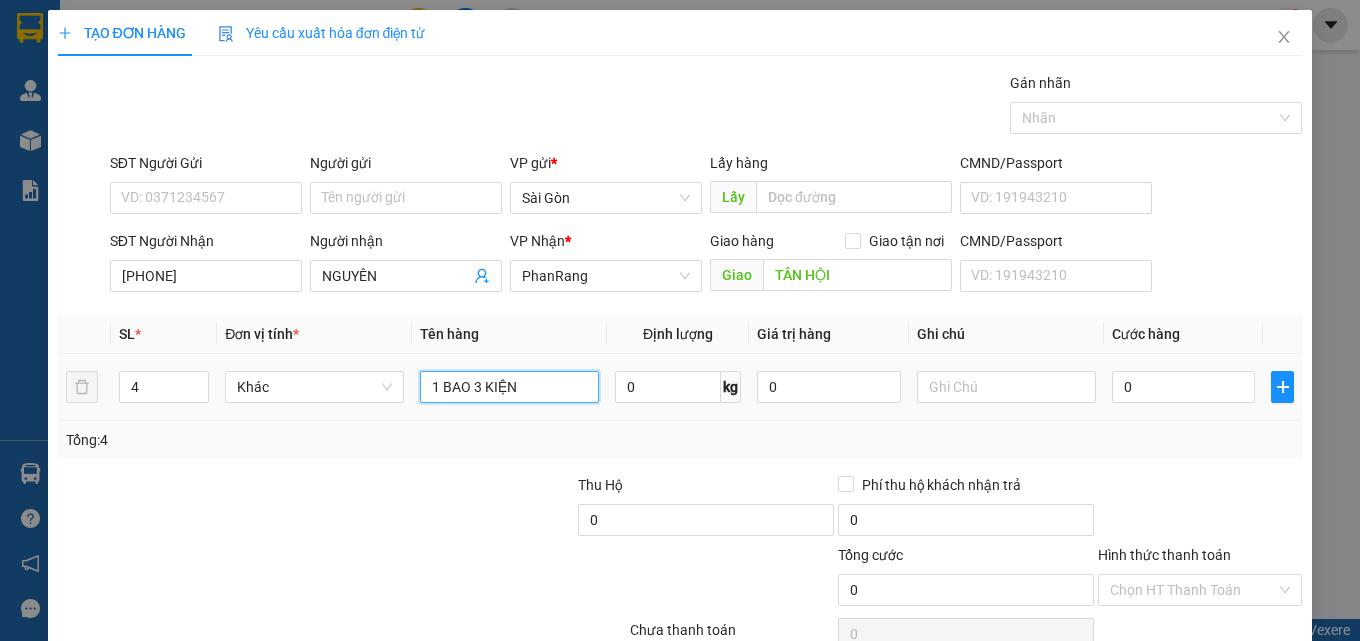 type on "1 BAO 3 KIỆN" 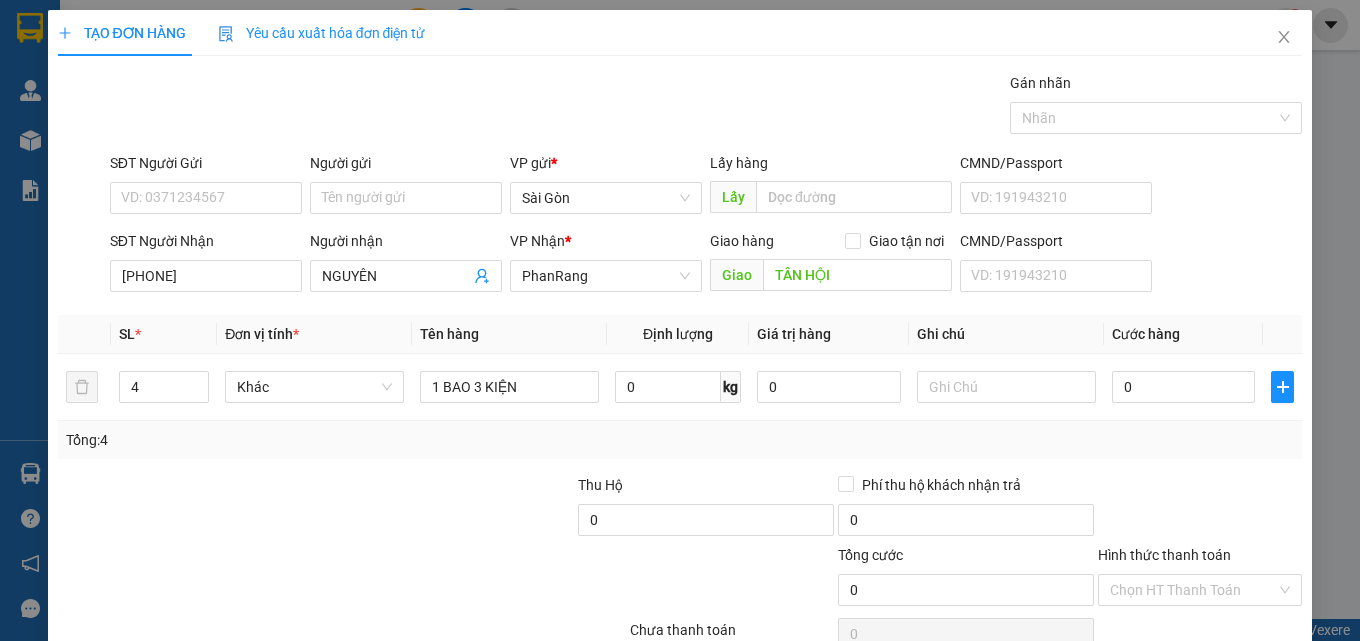 click on "Lưu và In" at bounding box center (1237, 685) 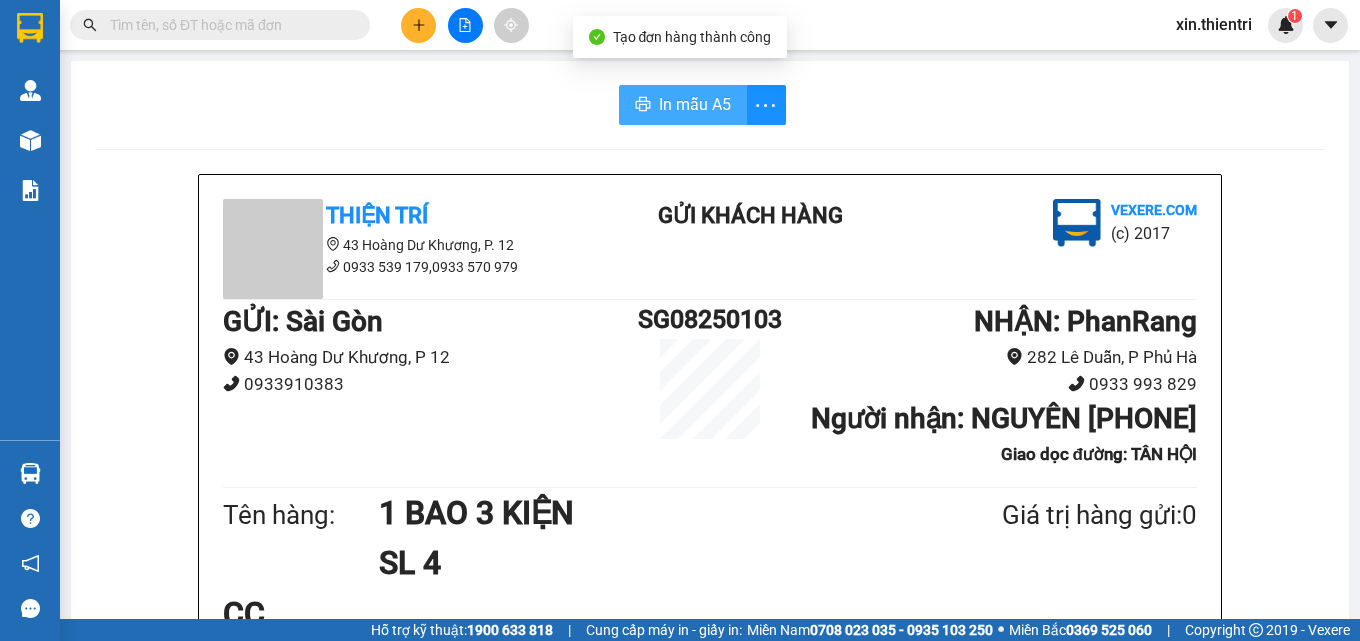click on "In mẫu A5" at bounding box center [695, 104] 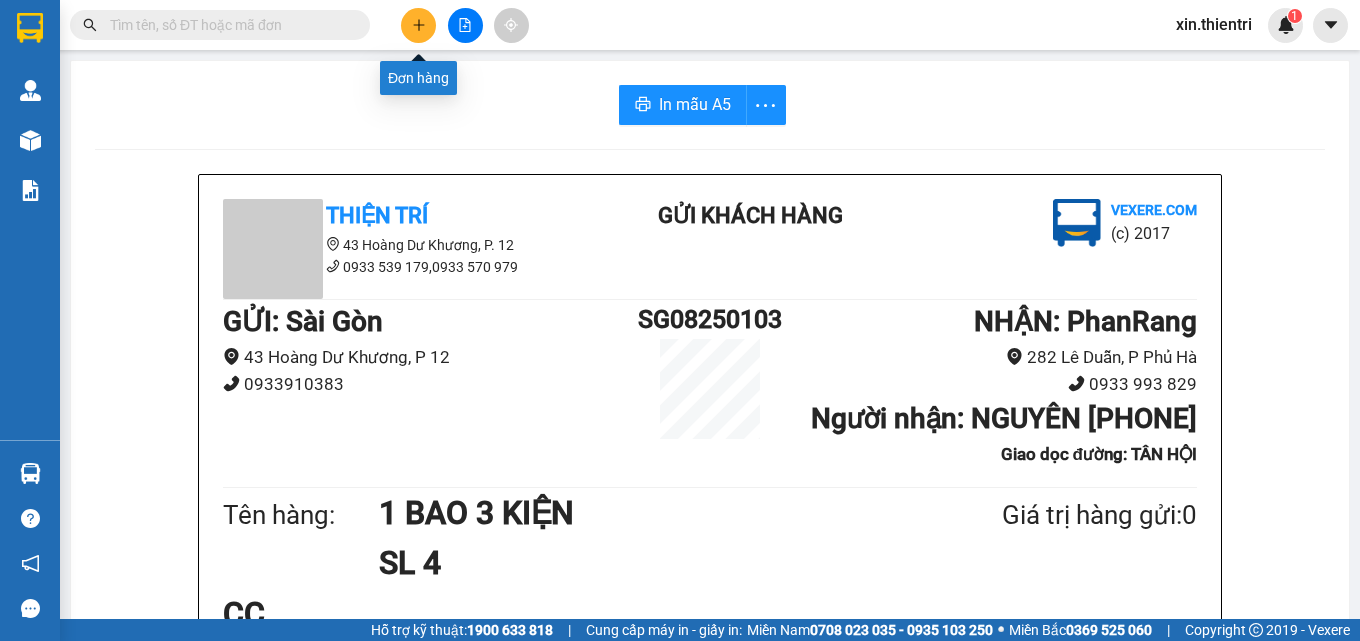 click at bounding box center (418, 25) 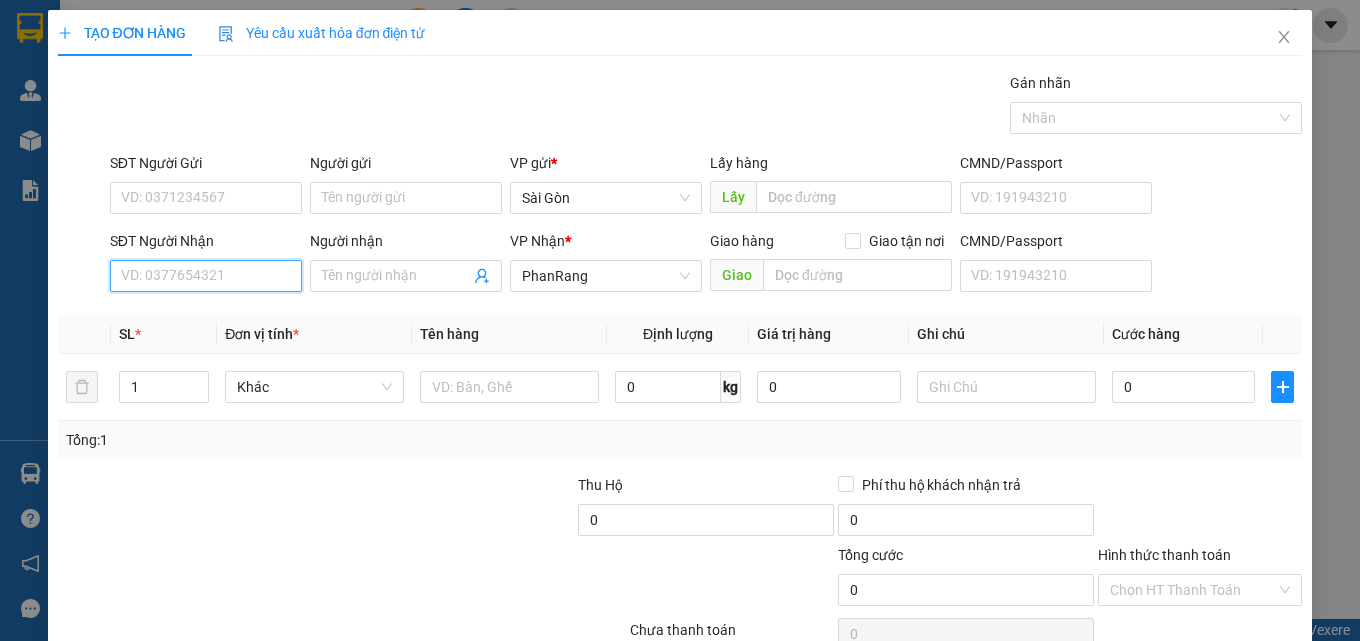 click on "SĐT Người Nhận" at bounding box center [206, 276] 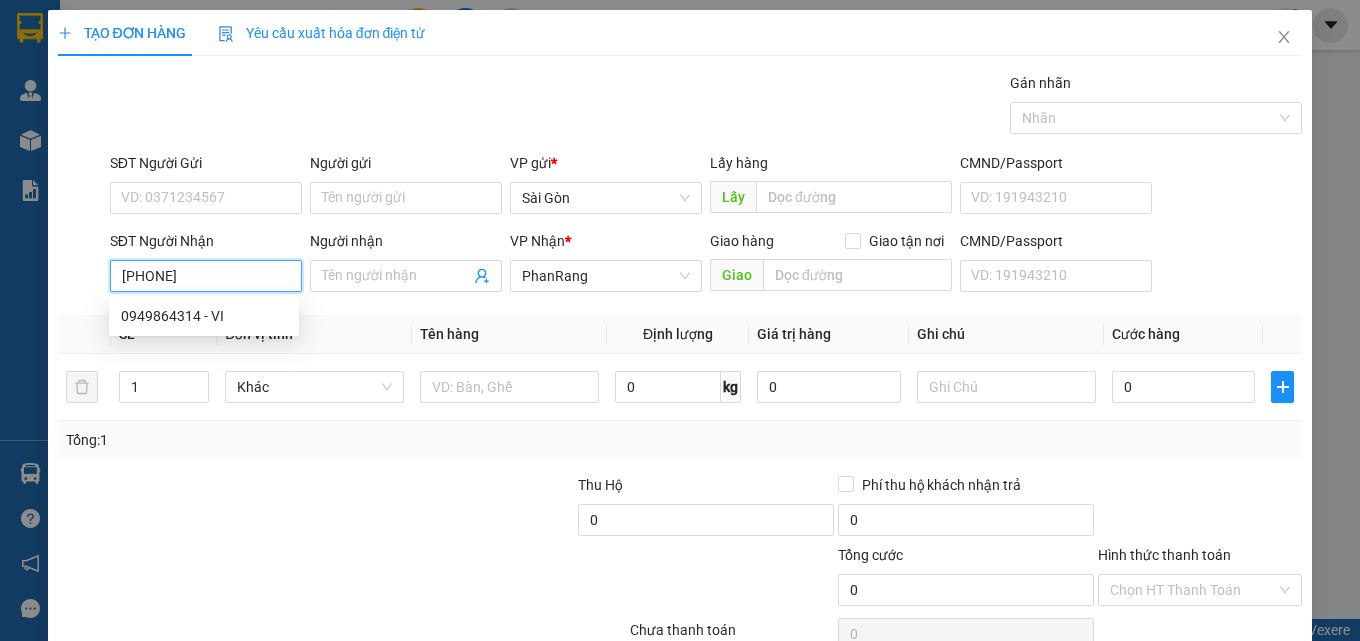 type on "0949864314" 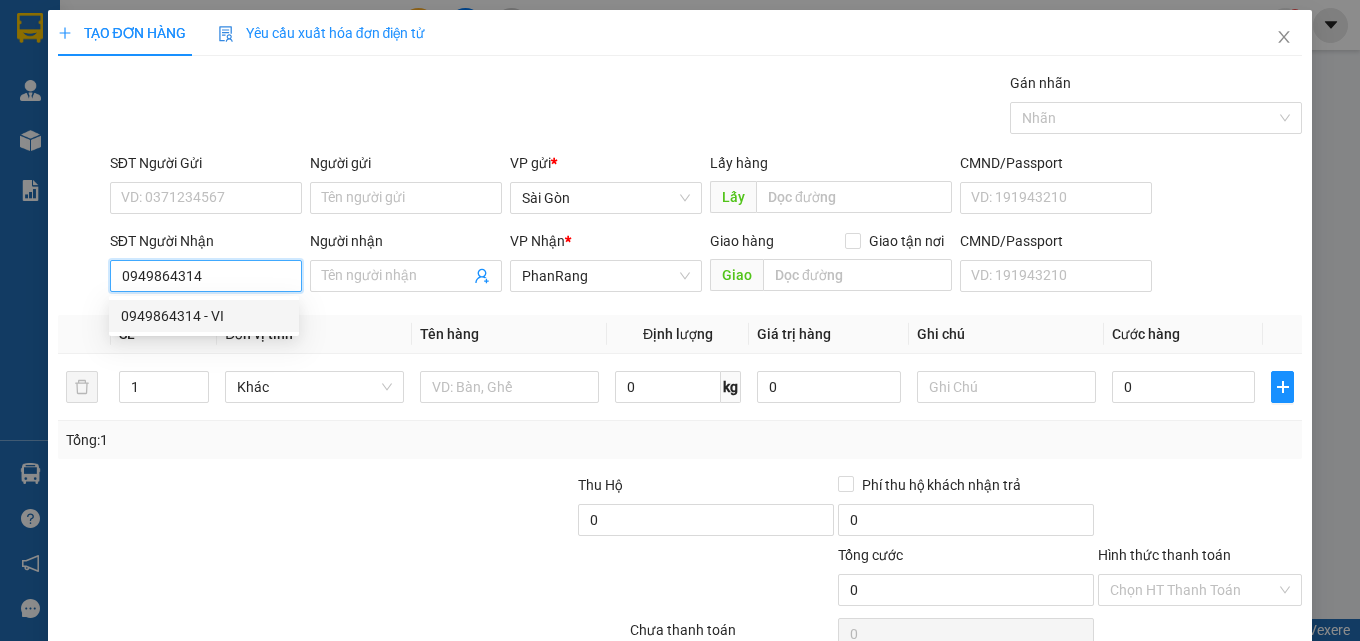 click on "0949864314 - VI" at bounding box center (204, 316) 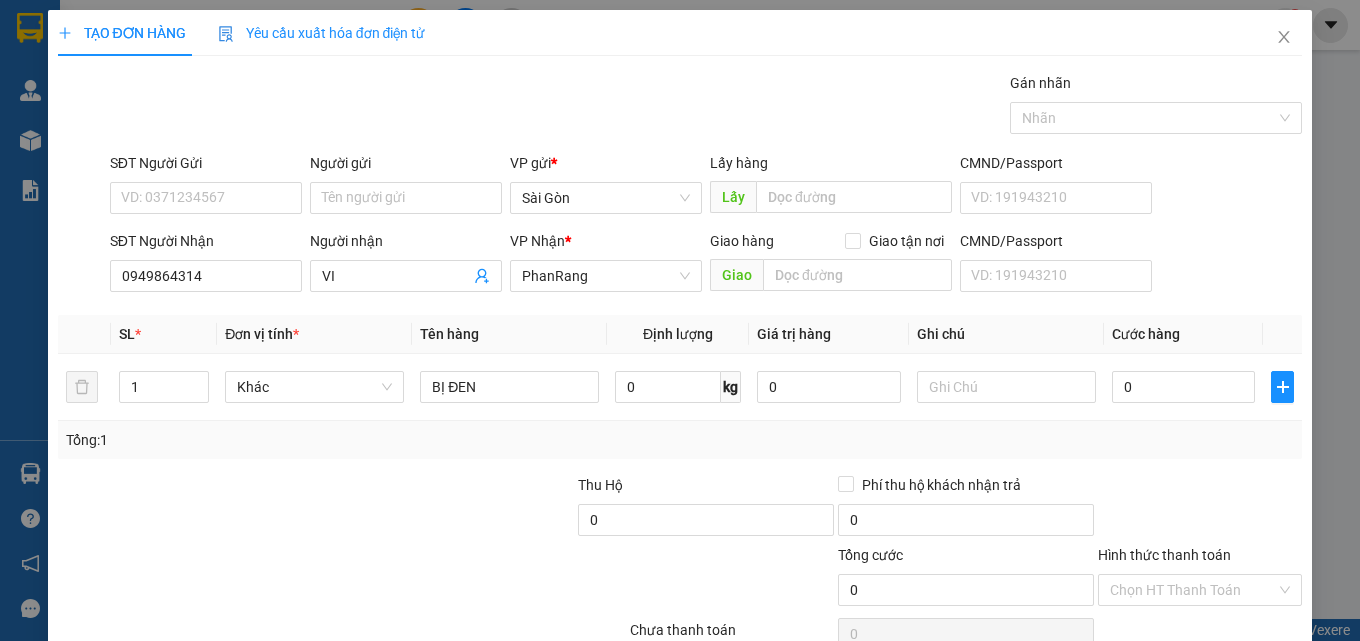 click on "Transit Pickup Surcharge Ids Transit Deliver Surcharge Ids Transit Deliver Surcharge Transit Deliver Surcharge Gán nhãn   Nhãn SĐT Người Gửi VD: [PHONE] Người gửi Tên người gửi VP gửi  * [LOCATION] Lấy hàng Lấy CMND/Passport VD: [ID_NUMBER] SĐT Người Nhận [PHONE] [PHONE] Người nhận VI VP Nhận  * [LOCATION] Giao hàng Giao tận nơi Giao CMND/Passport VD: [ID_NUMBER] SL  * Đơn vị tính  * Tên hàng  Định lượng Giá trị hàng Ghi chú Cước hàng                   1 Khác BỊ ĐEN 0 kg 0 0 Tổng:  1 Thu Hộ 0 Phí thu hộ khách nhận trả 0 Tổng cước 0 Hình thức thanh toán Chọn HT Thanh Toán Số tiền thu trước 0 Chưa thanh toán 0 Chọn HT Thanh Toán Lưu nháp Xóa Thông tin Lưu Lưu và In" at bounding box center (680, 386) 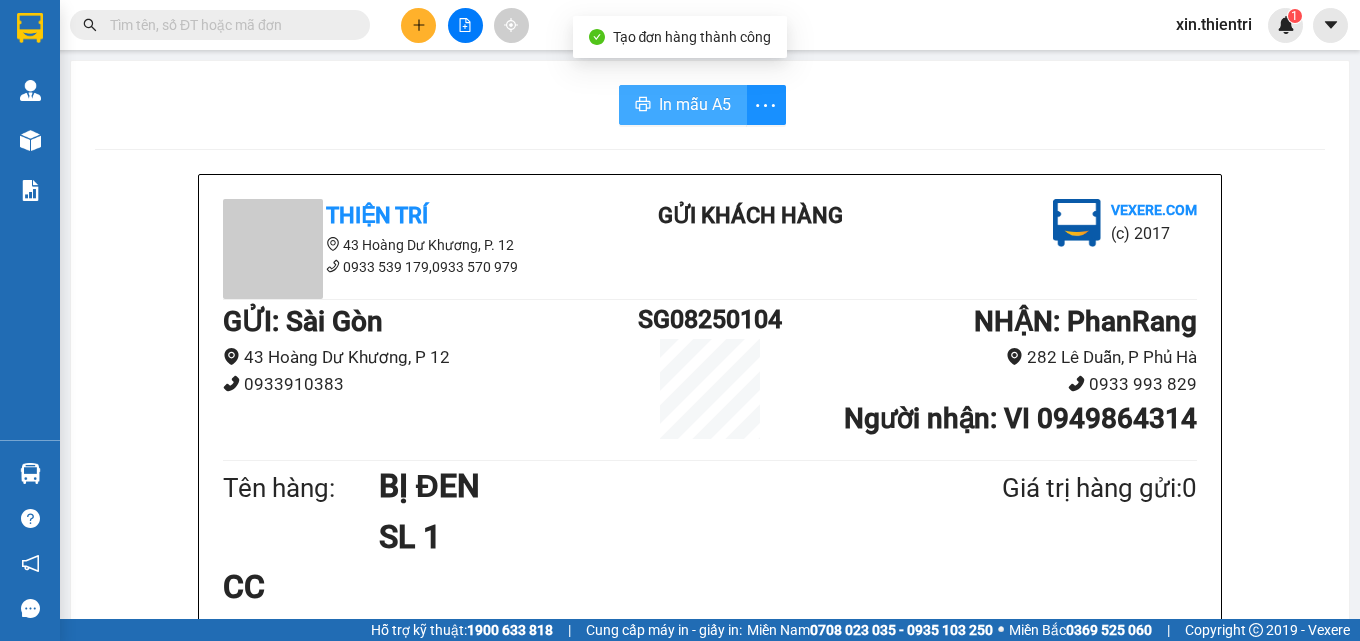 drag, startPoint x: 648, startPoint y: 94, endPoint x: 626, endPoint y: 125, distance: 38.013157 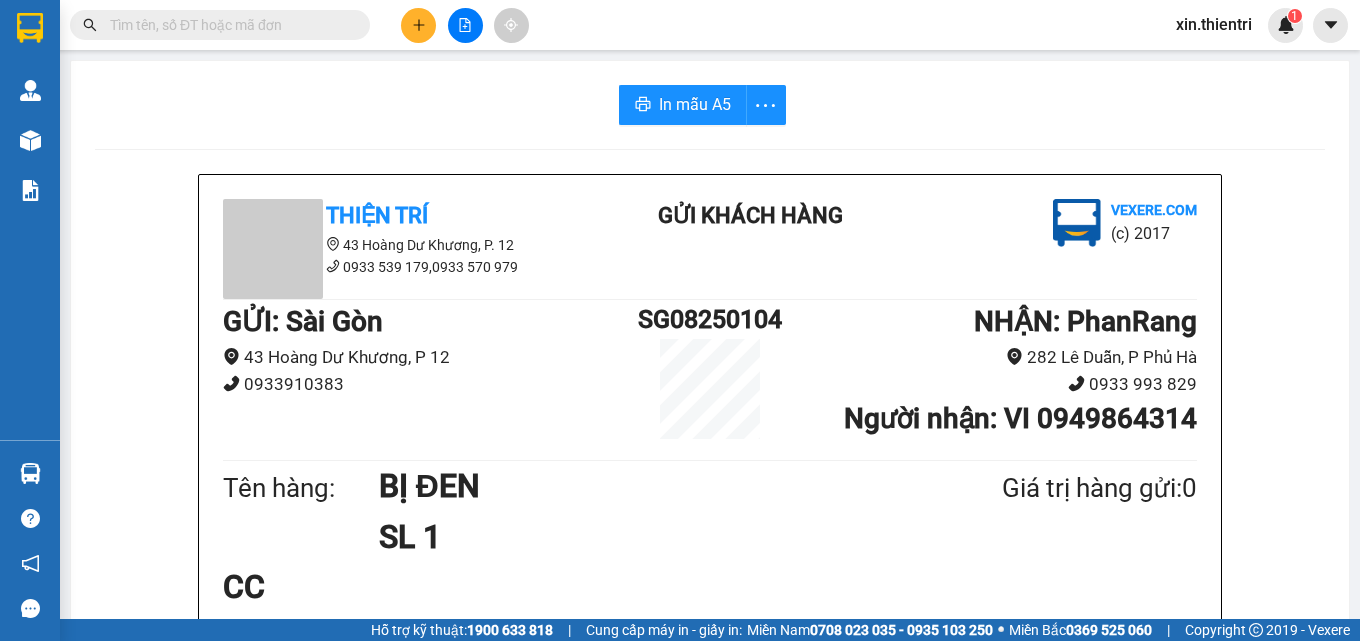 click 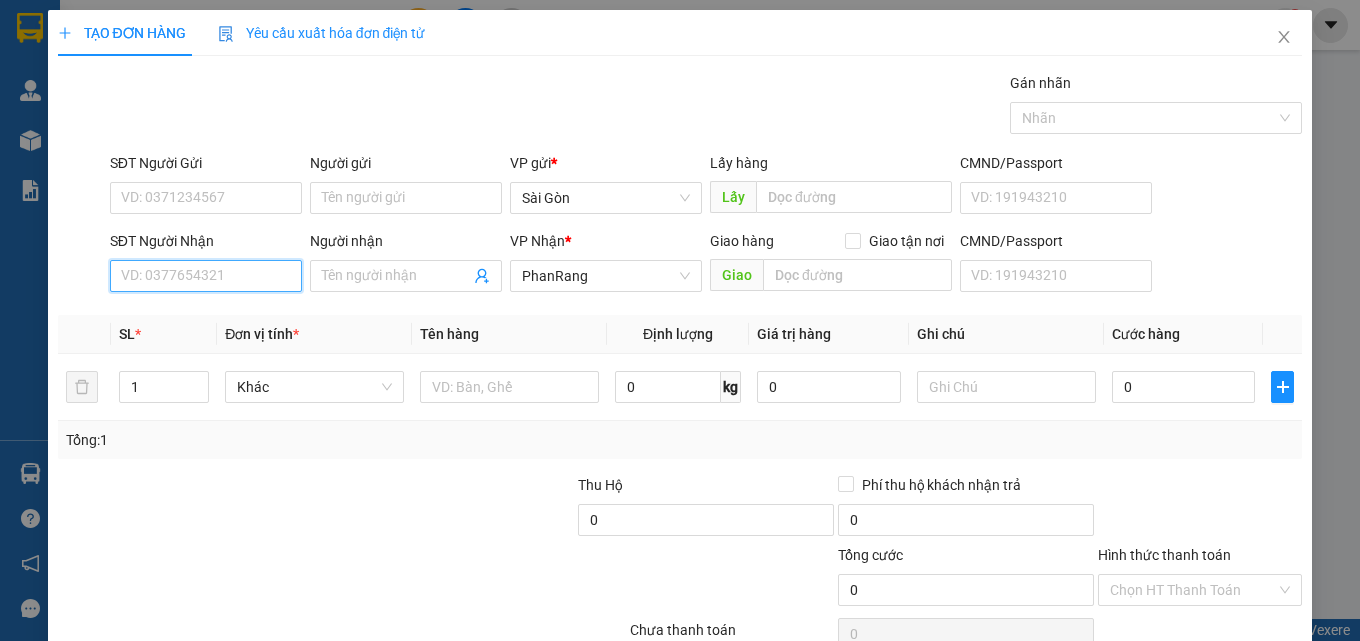 click on "SĐT Người Nhận" at bounding box center [206, 276] 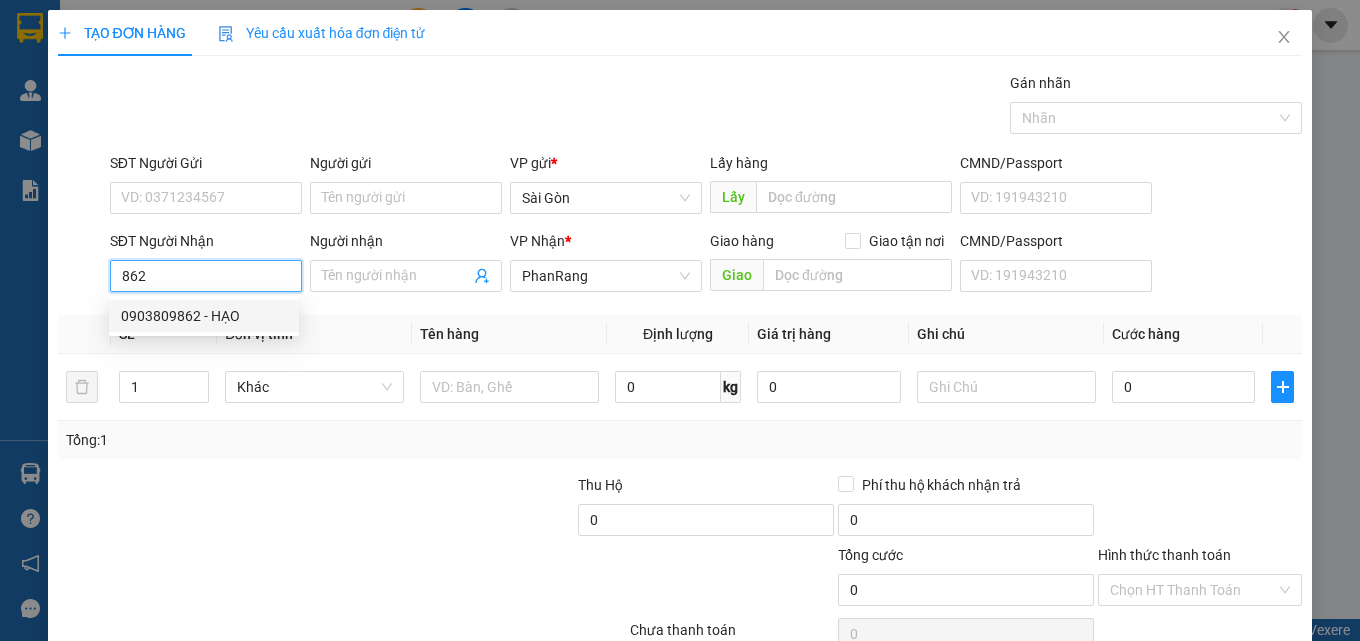 click on "0903809862 - HẠO" at bounding box center (204, 316) 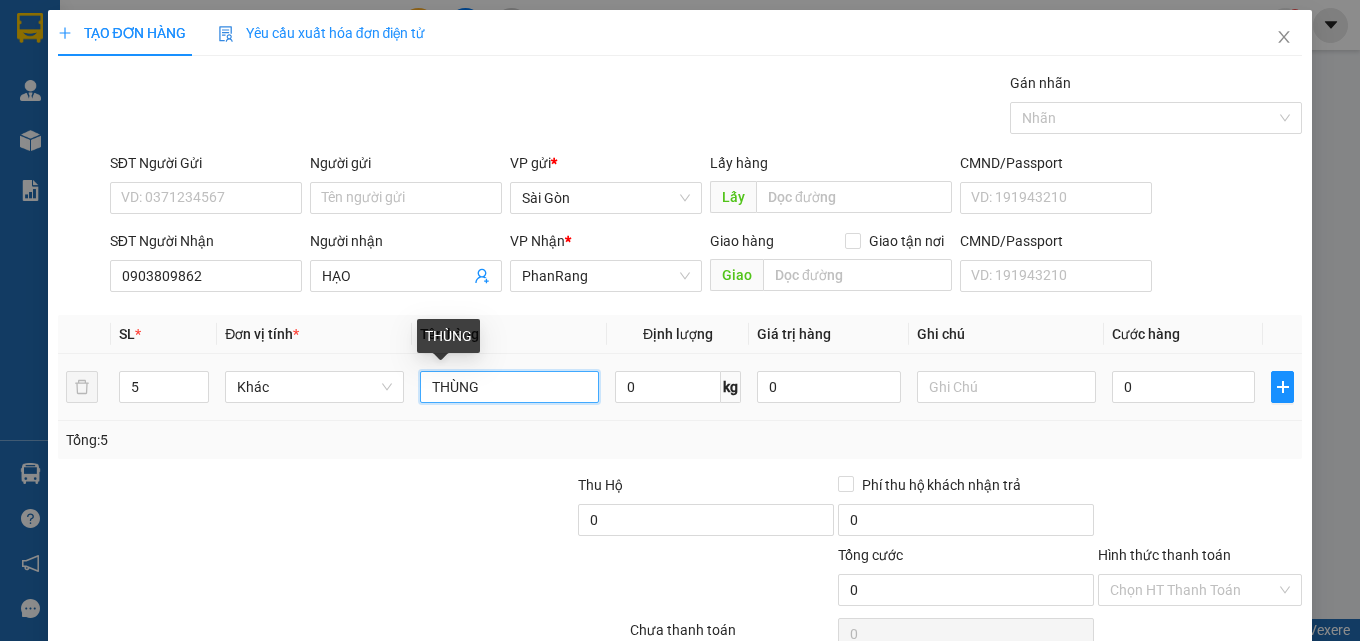 click on "5 Khác THÙNG 0 kg 0 0" at bounding box center (680, 387) 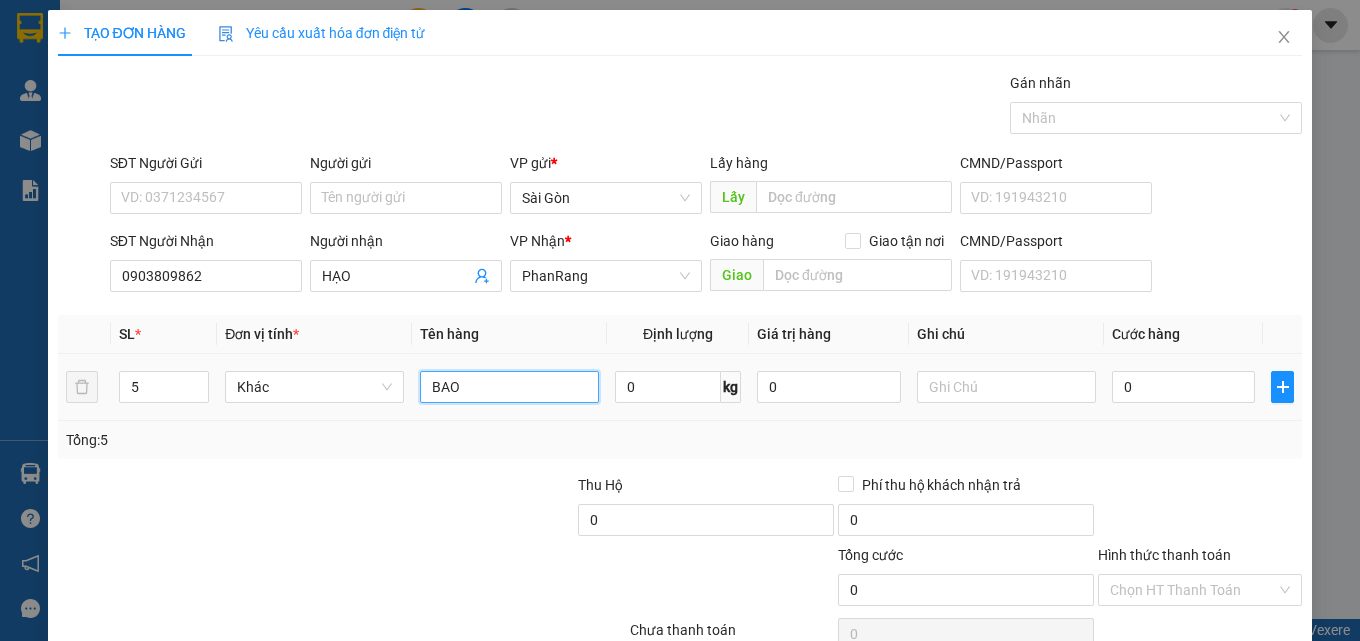 type on "BAO" 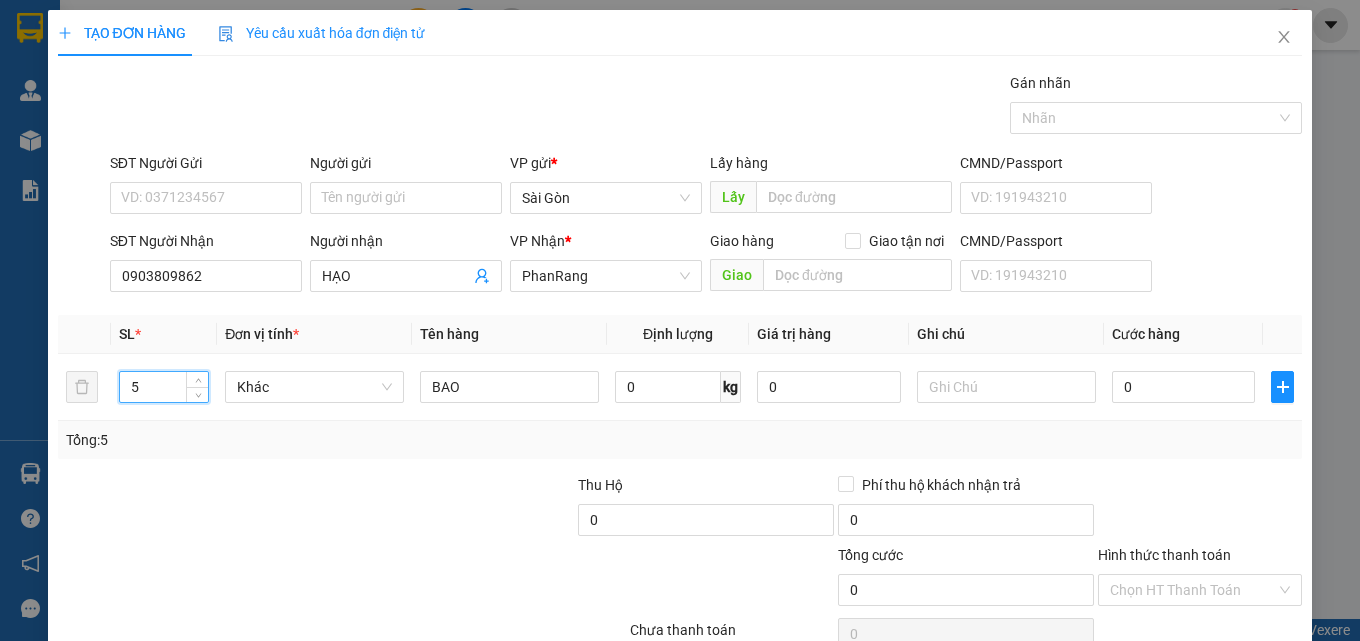 drag, startPoint x: 159, startPoint y: 389, endPoint x: 0, endPoint y: 430, distance: 164.2011 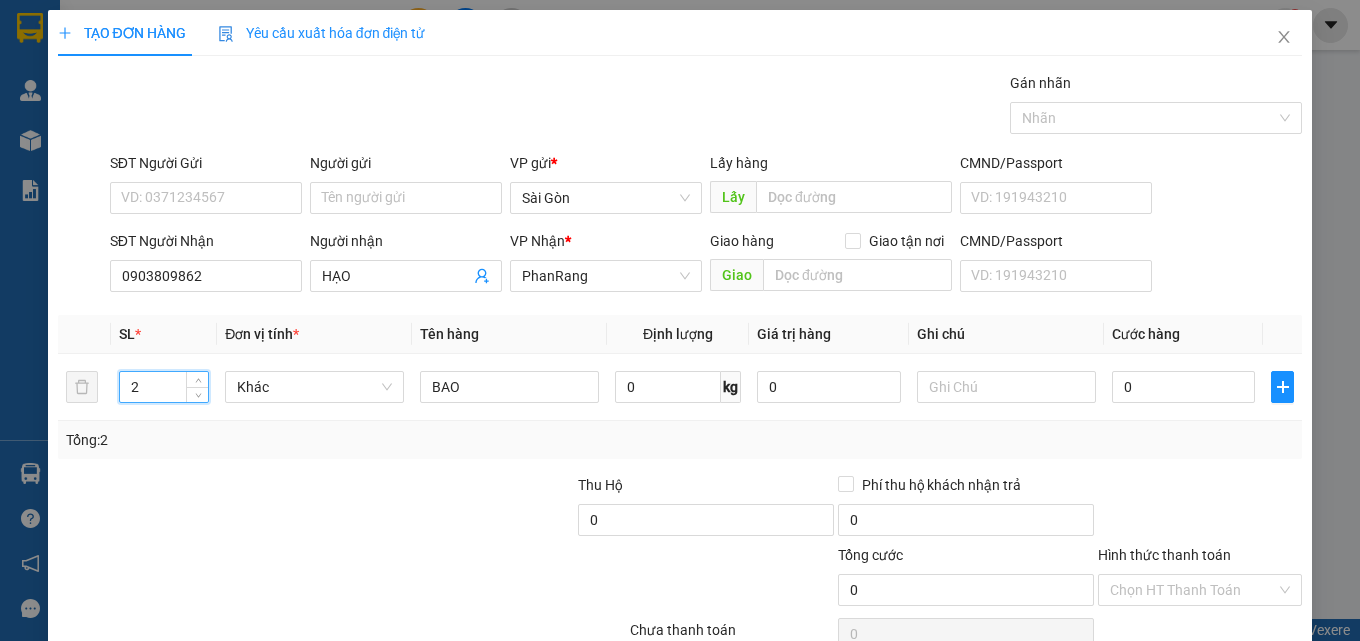 drag, startPoint x: 1280, startPoint y: 577, endPoint x: 1269, endPoint y: 579, distance: 11.18034 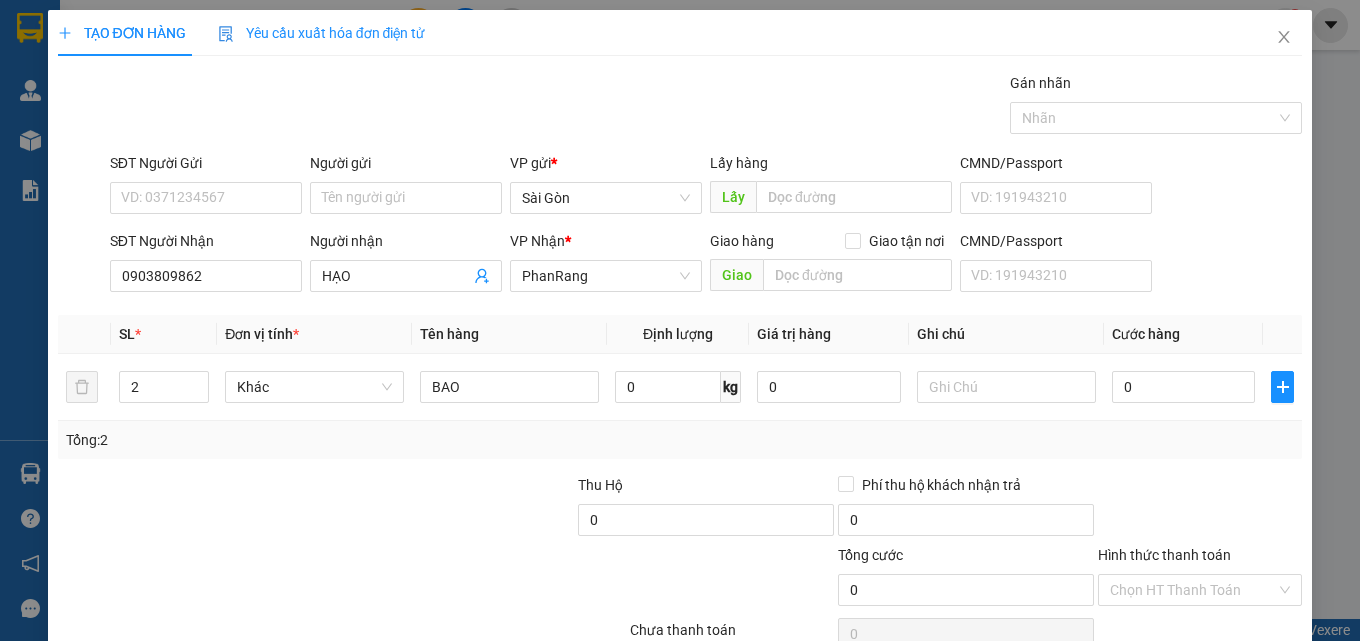 click on "Lưu và In" at bounding box center [1226, 685] 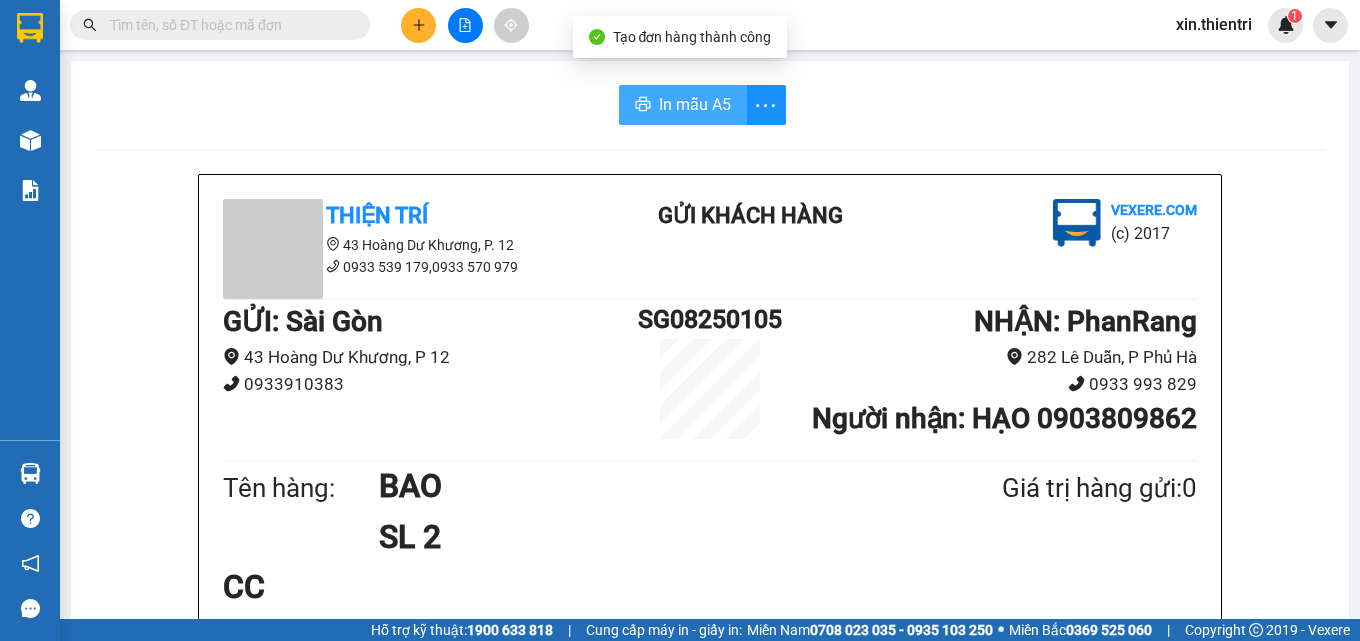 drag, startPoint x: 673, startPoint y: 113, endPoint x: 919, endPoint y: 167, distance: 251.8571 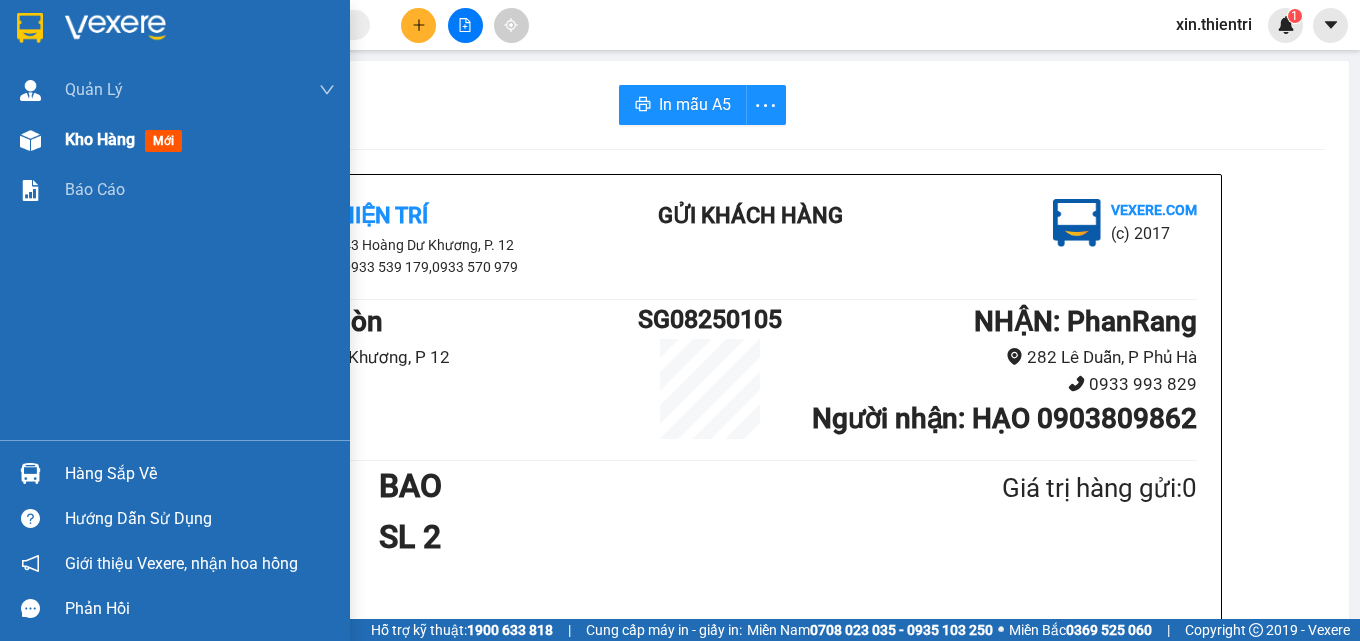 click on "Kho hàng" at bounding box center (100, 139) 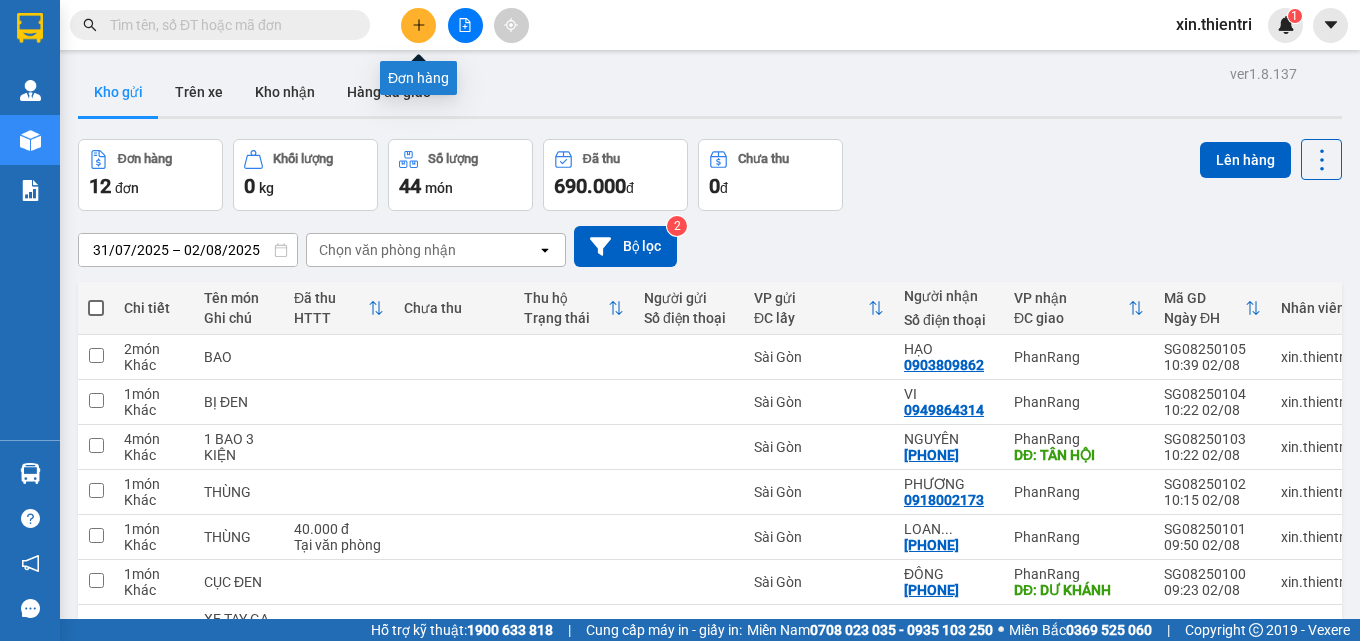 click at bounding box center (418, 25) 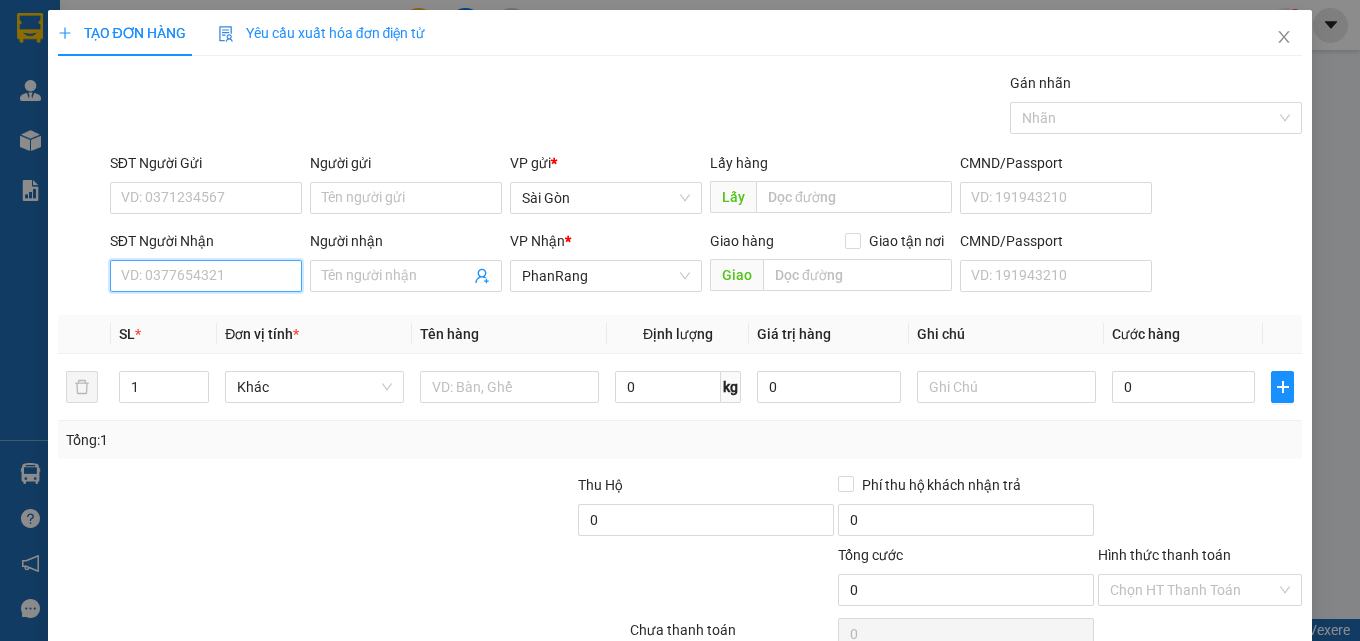 click on "SĐT Người Nhận" at bounding box center [206, 276] 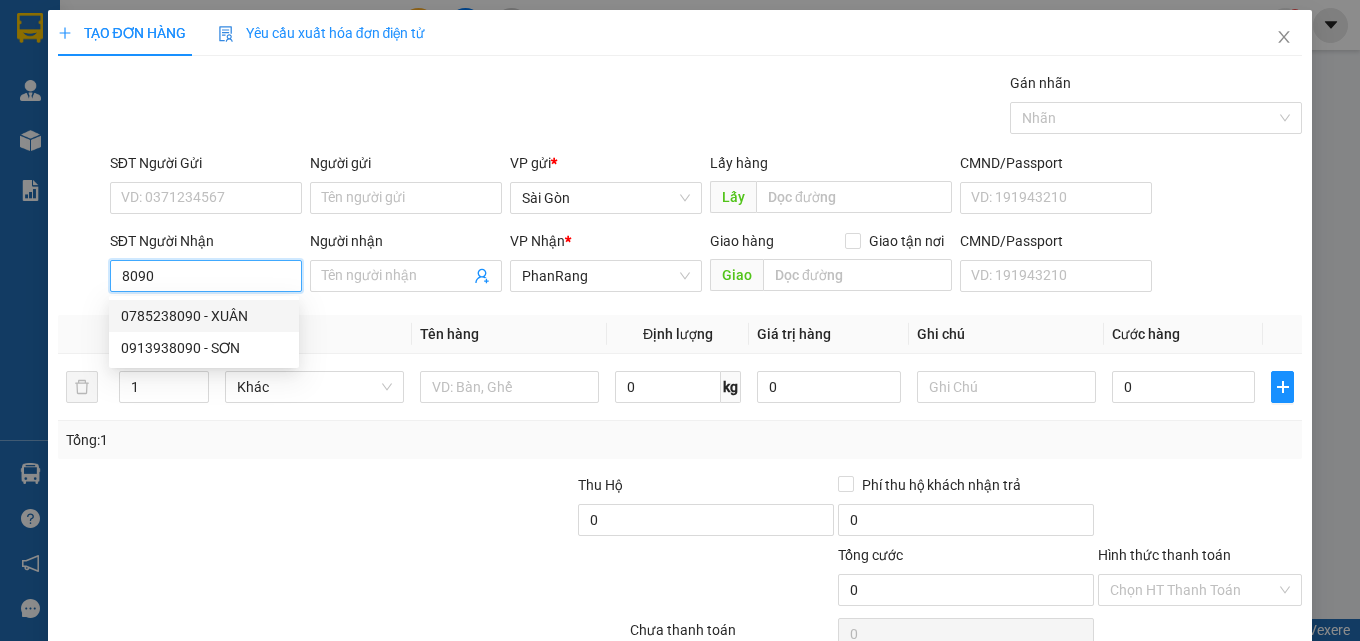 click on "0785238090 - XUÂN" at bounding box center (204, 316) 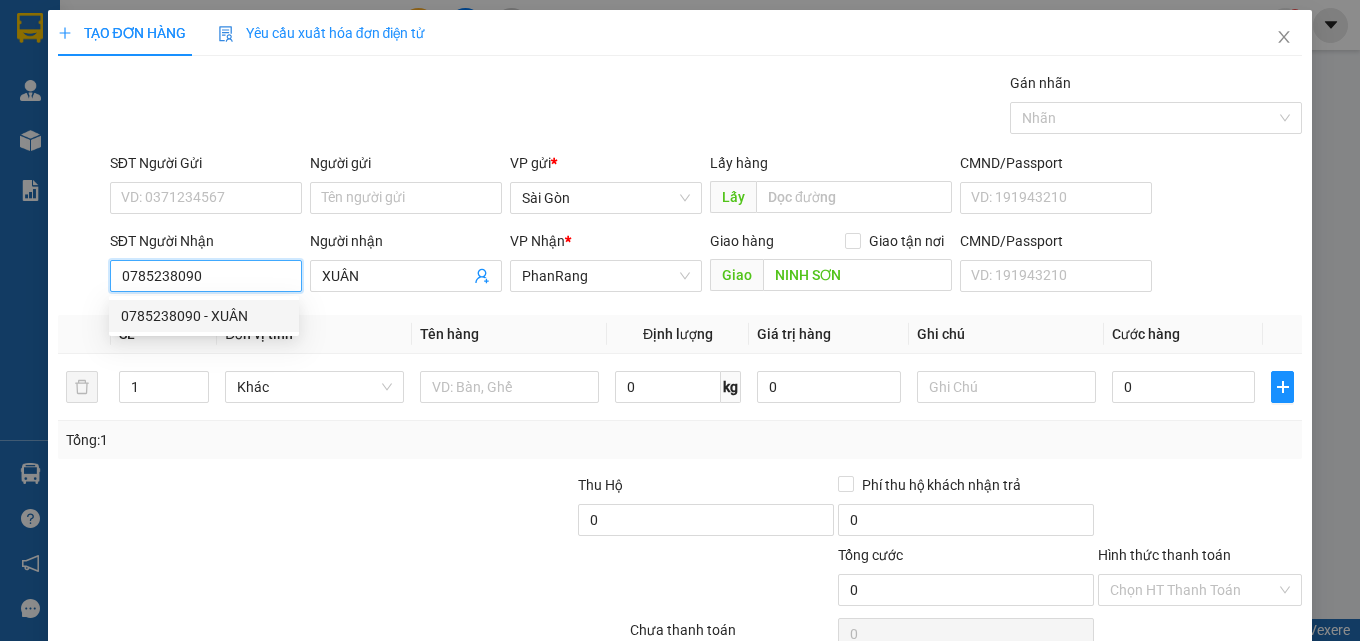 type on "30.000" 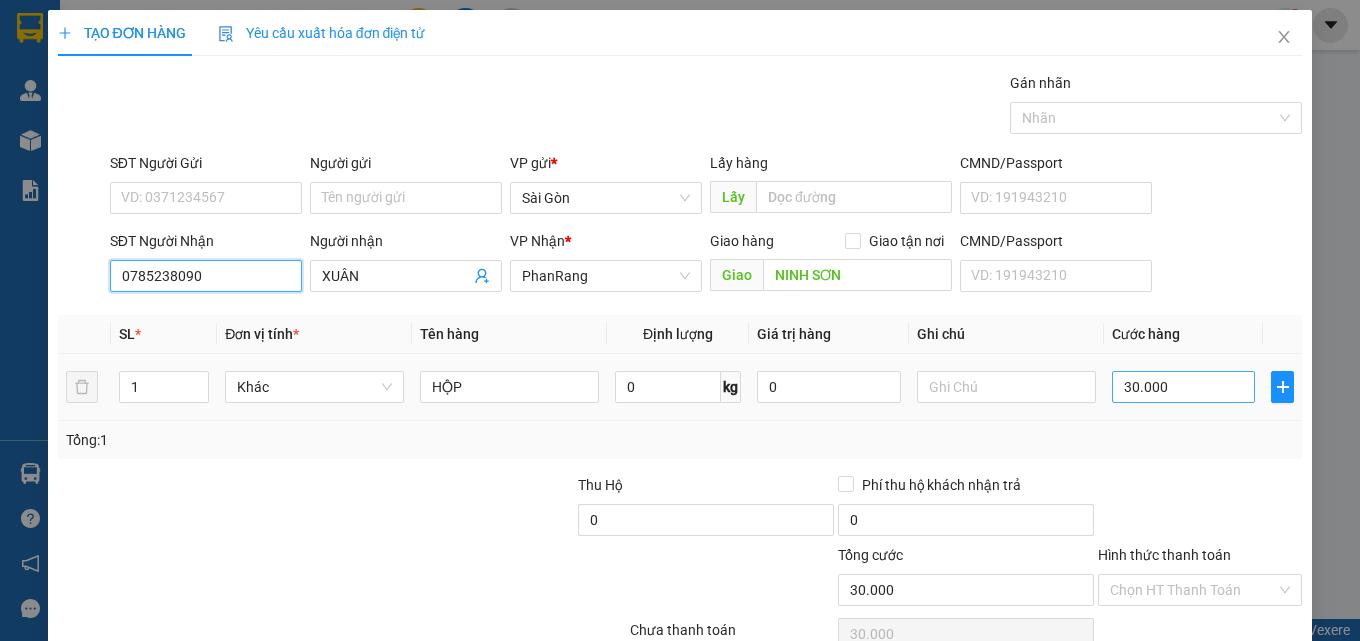 type on "0785238090" 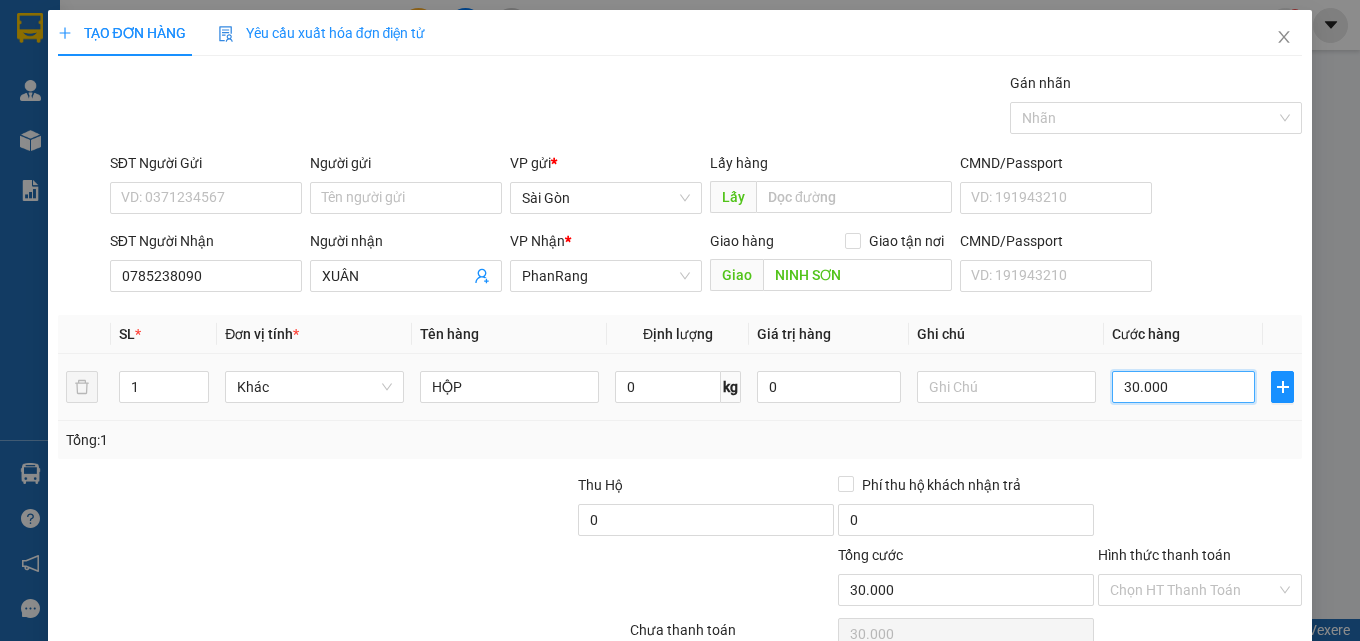 click on "30.000" at bounding box center (1184, 387) 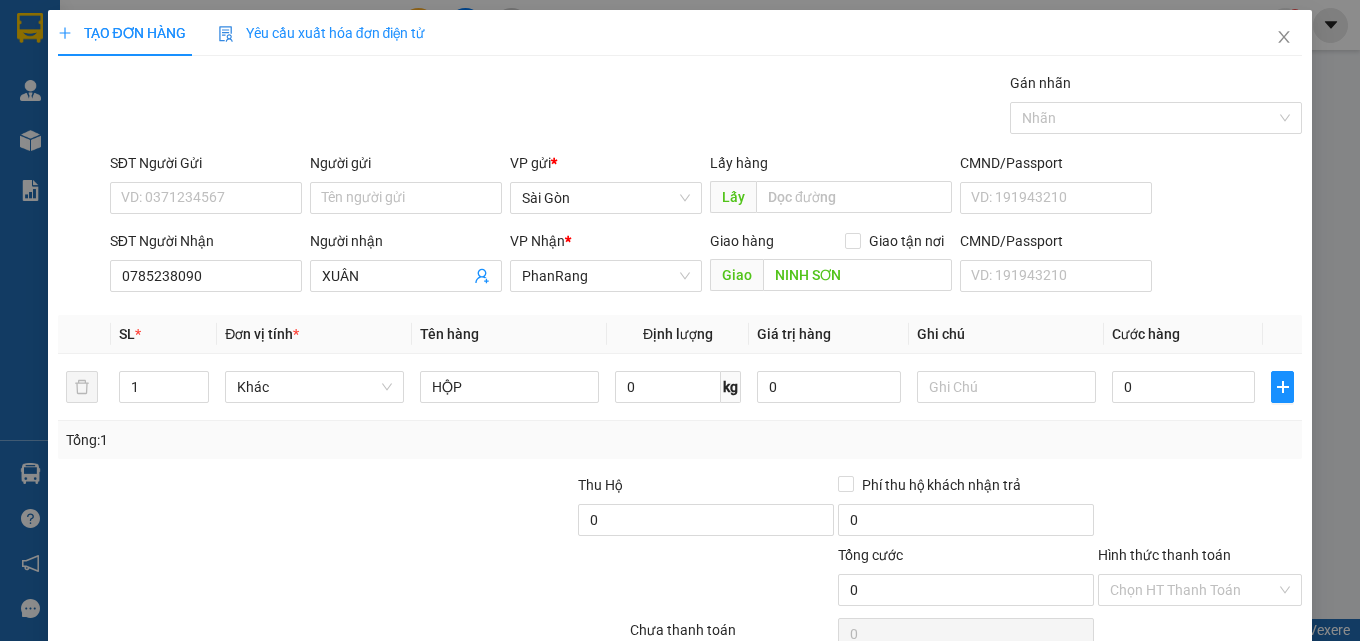 click on "Lưu và In" at bounding box center (1237, 685) 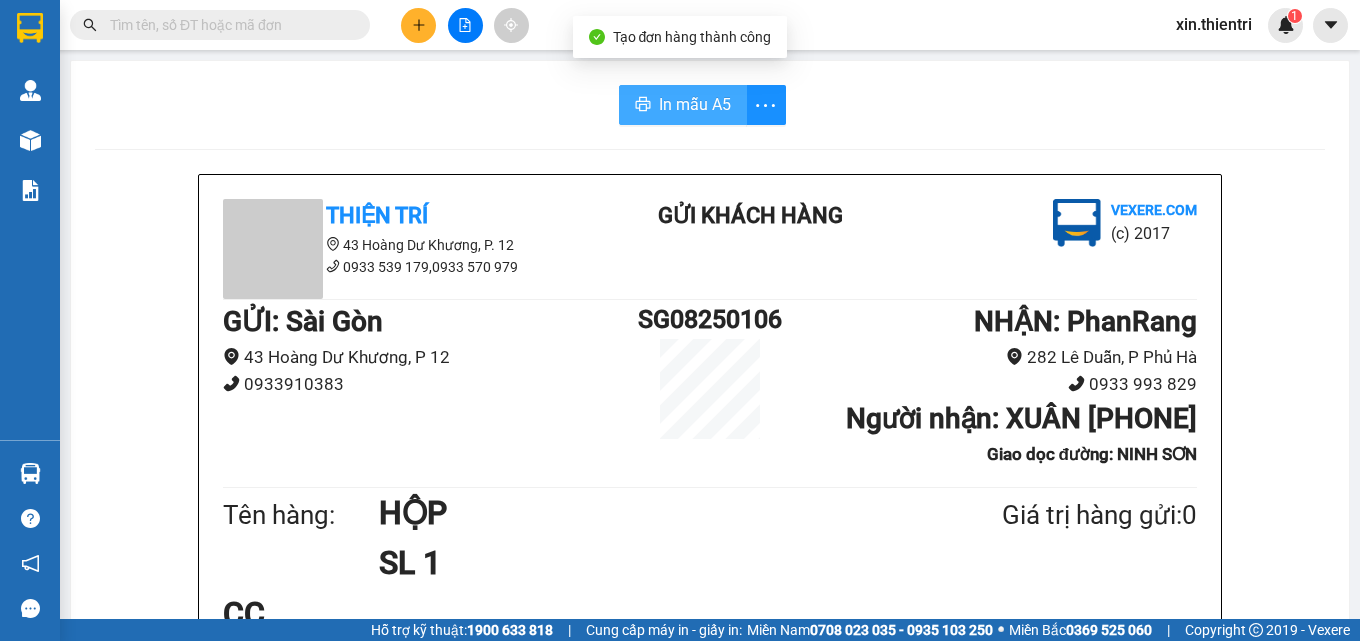 click on "In mẫu A5" at bounding box center (695, 104) 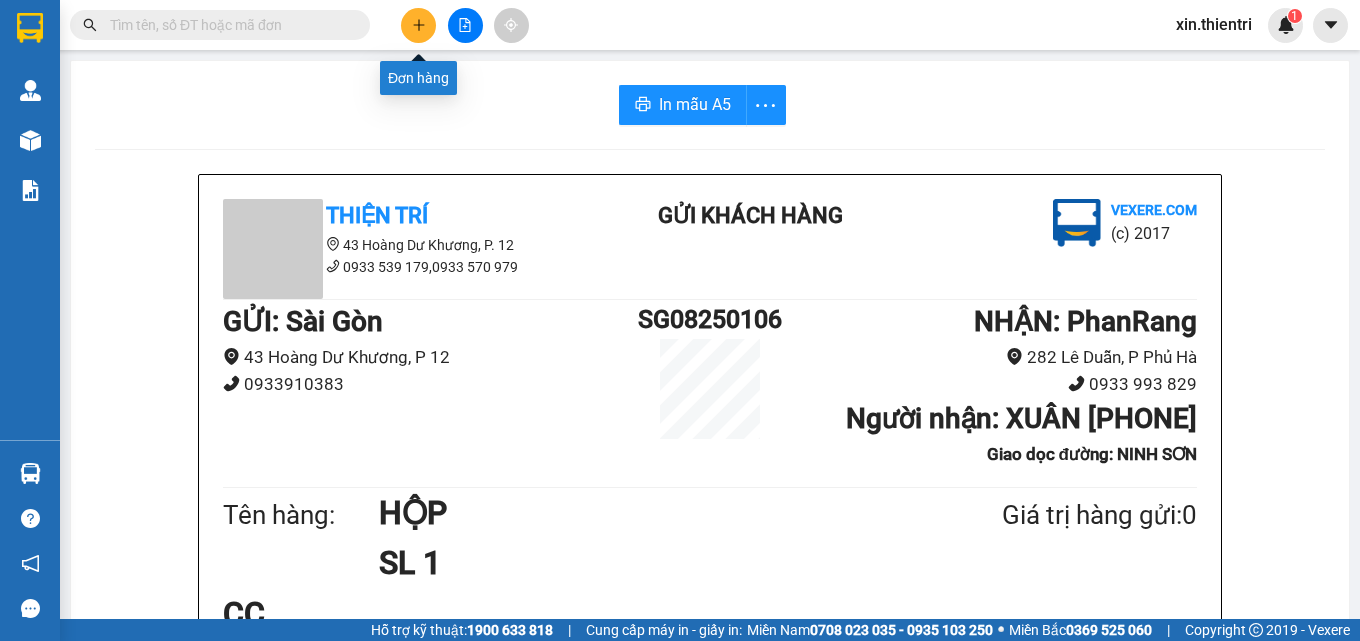 click 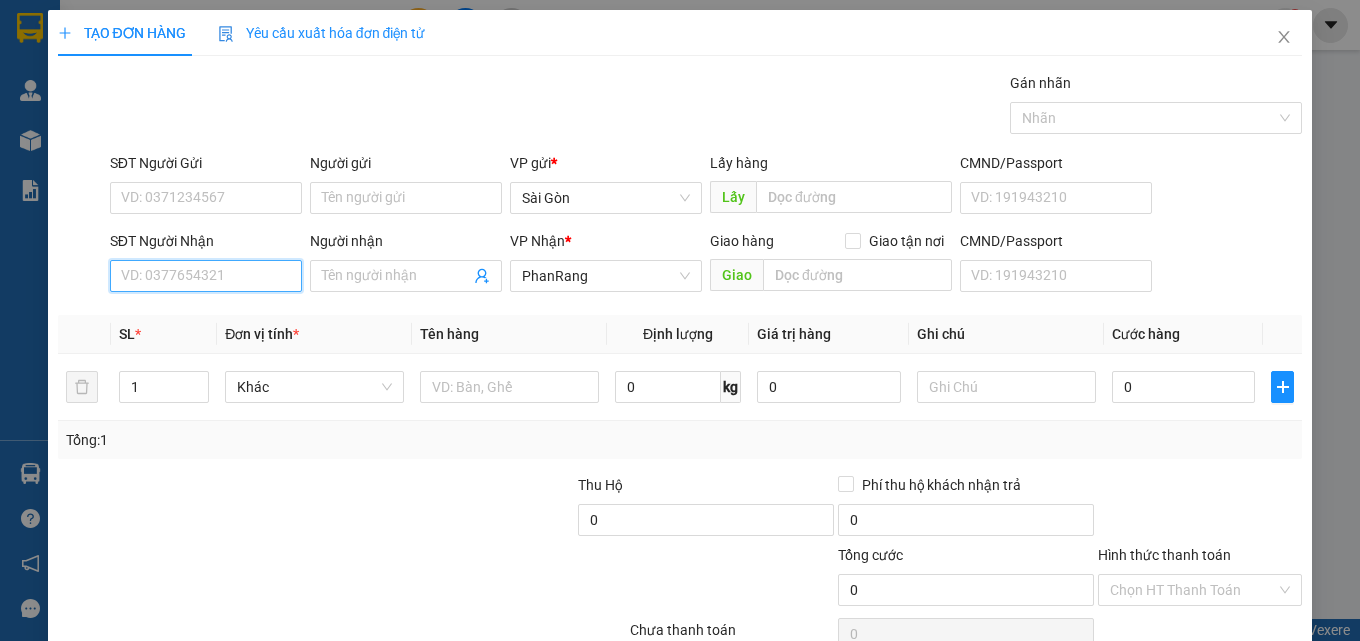 click on "SĐT Người Nhận" at bounding box center [206, 276] 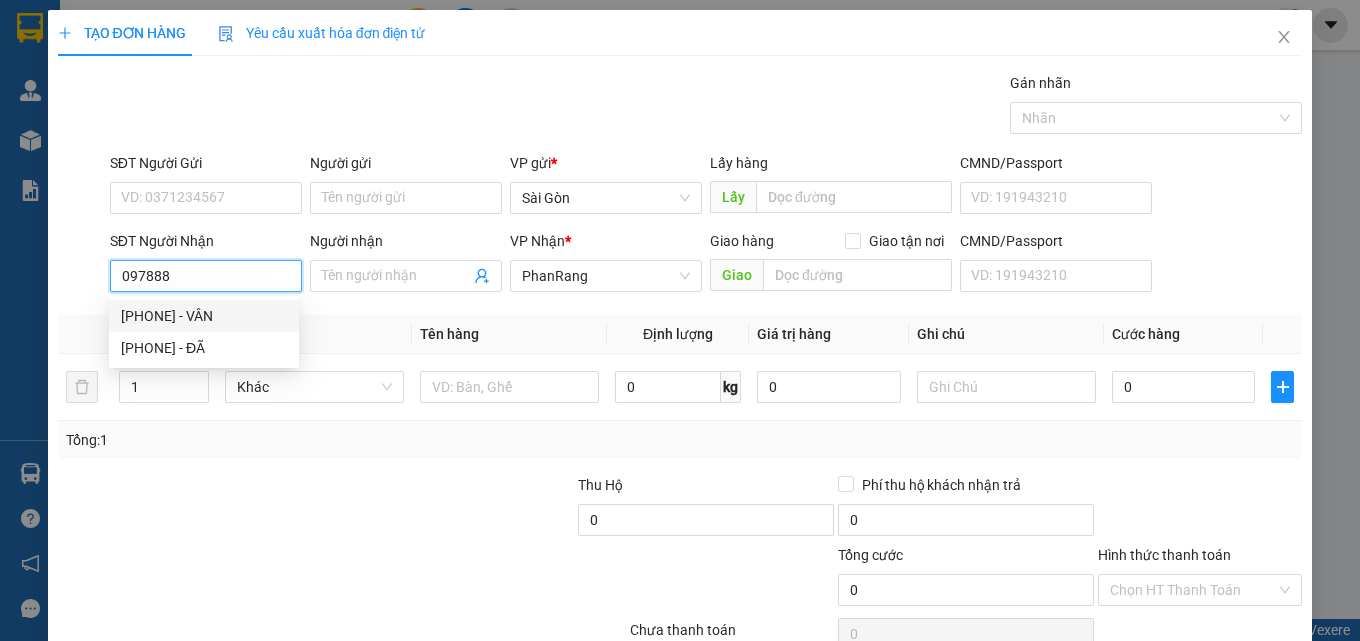 click on "[PHONE] - VÂN" at bounding box center (204, 316) 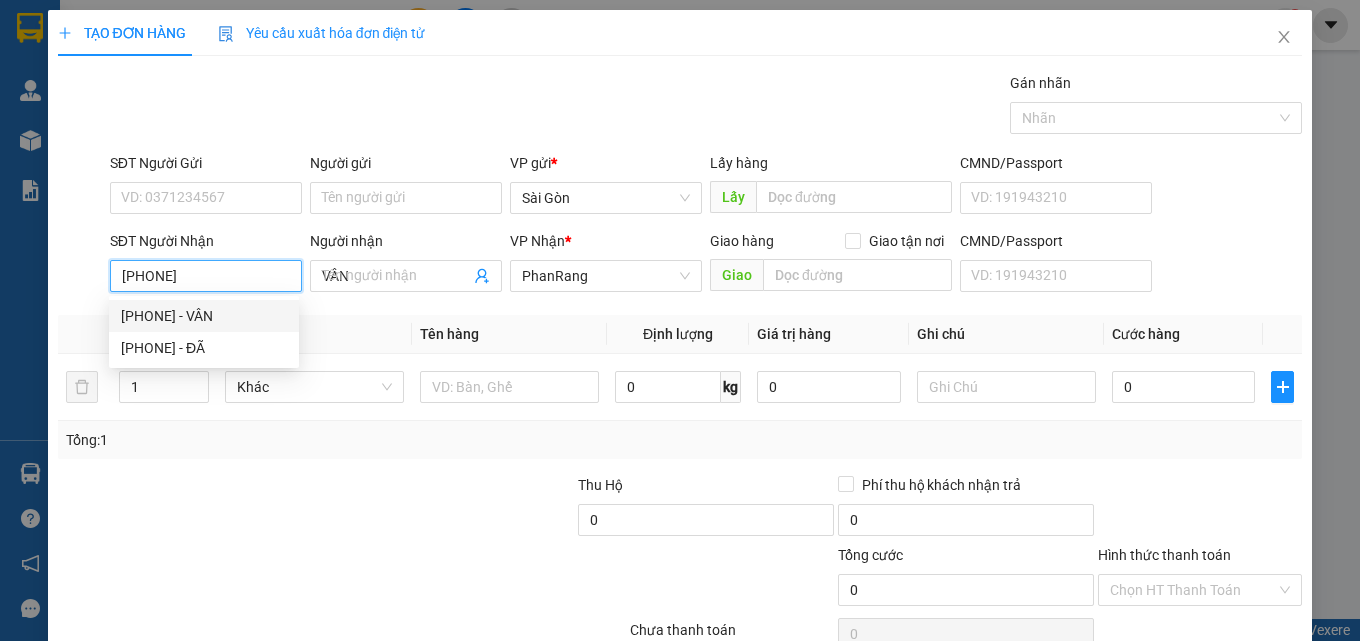 type on "50.000" 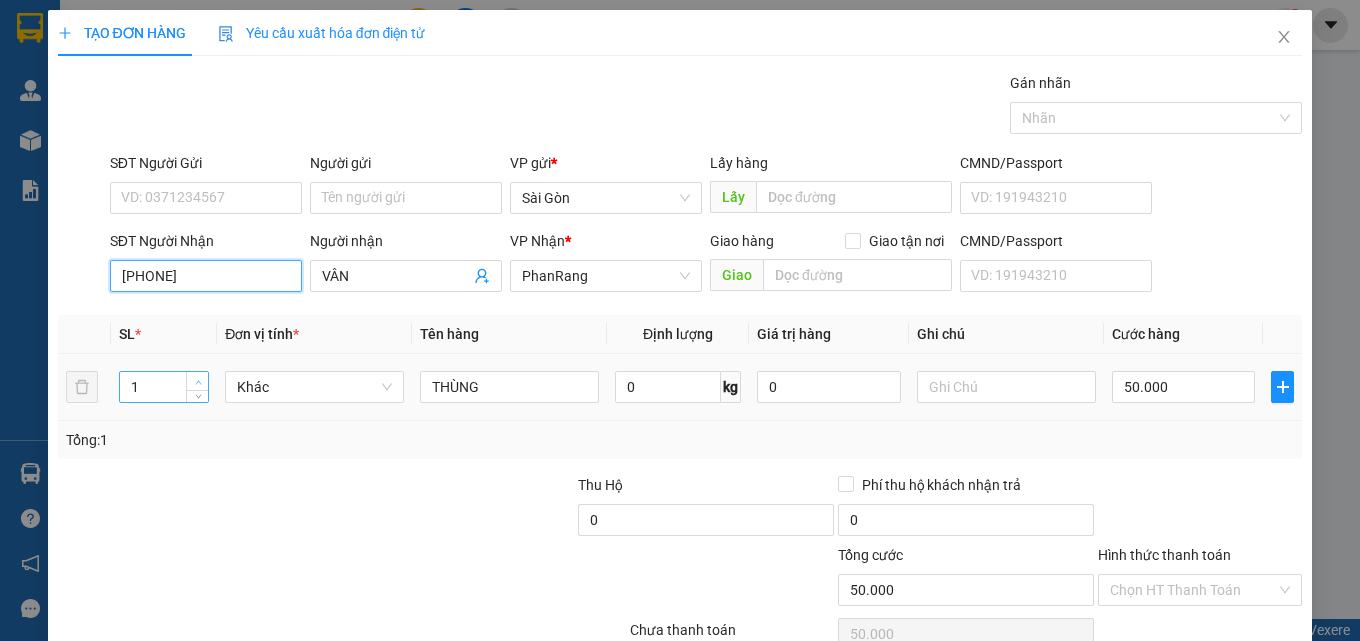 type on "[PHONE]" 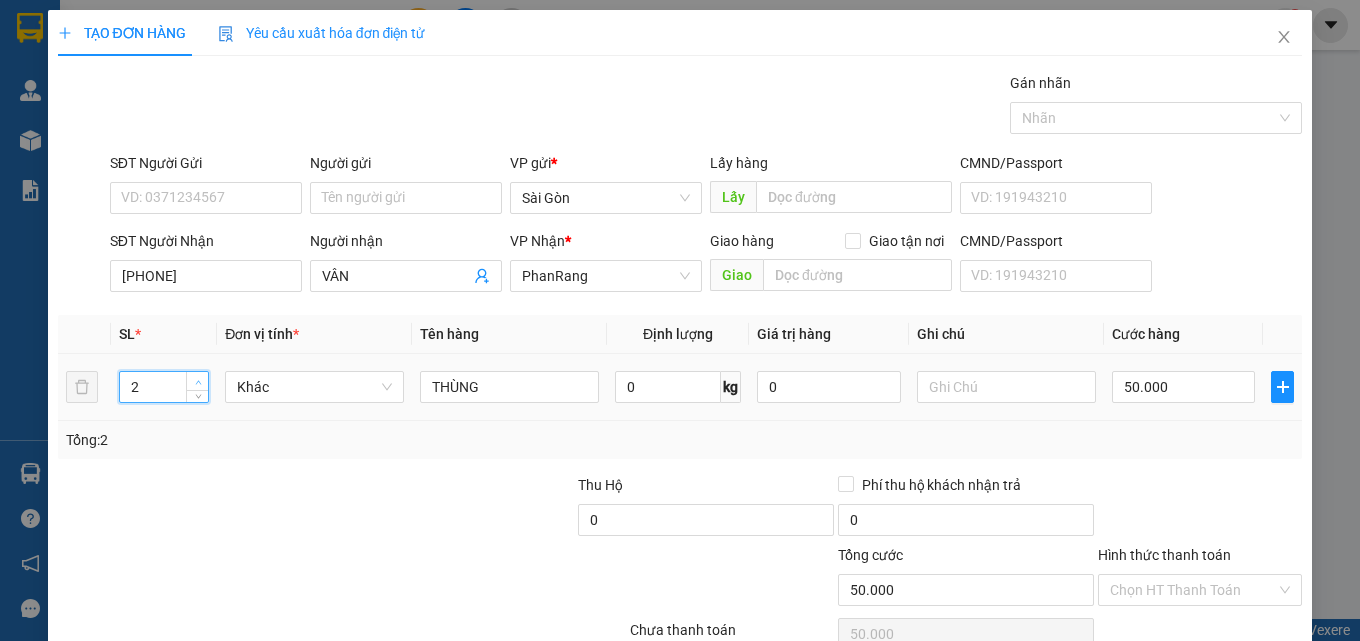 click at bounding box center [197, 381] 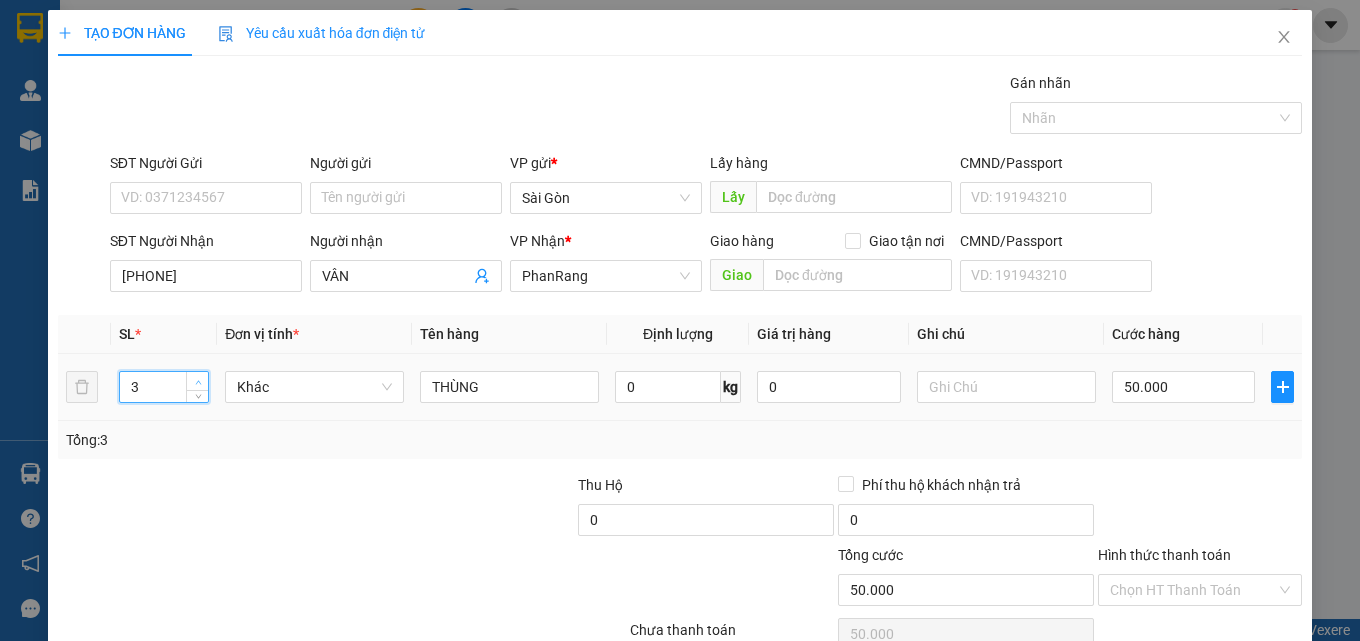 click at bounding box center [197, 381] 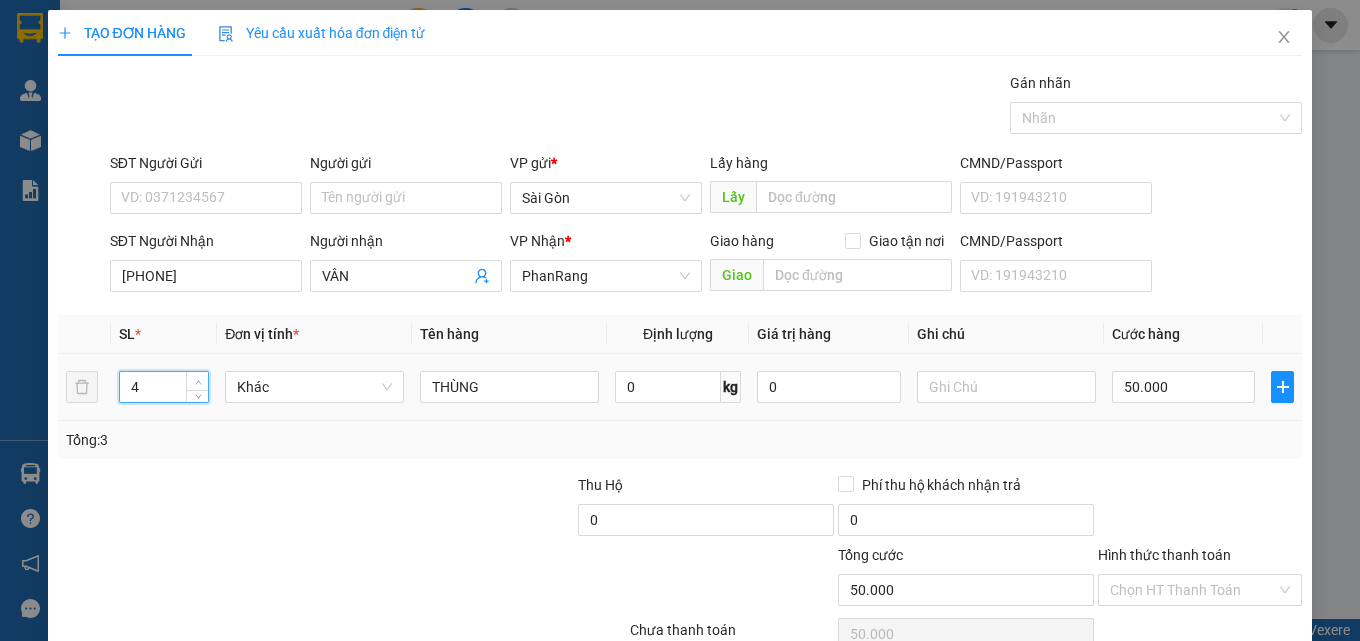 click at bounding box center [198, 382] 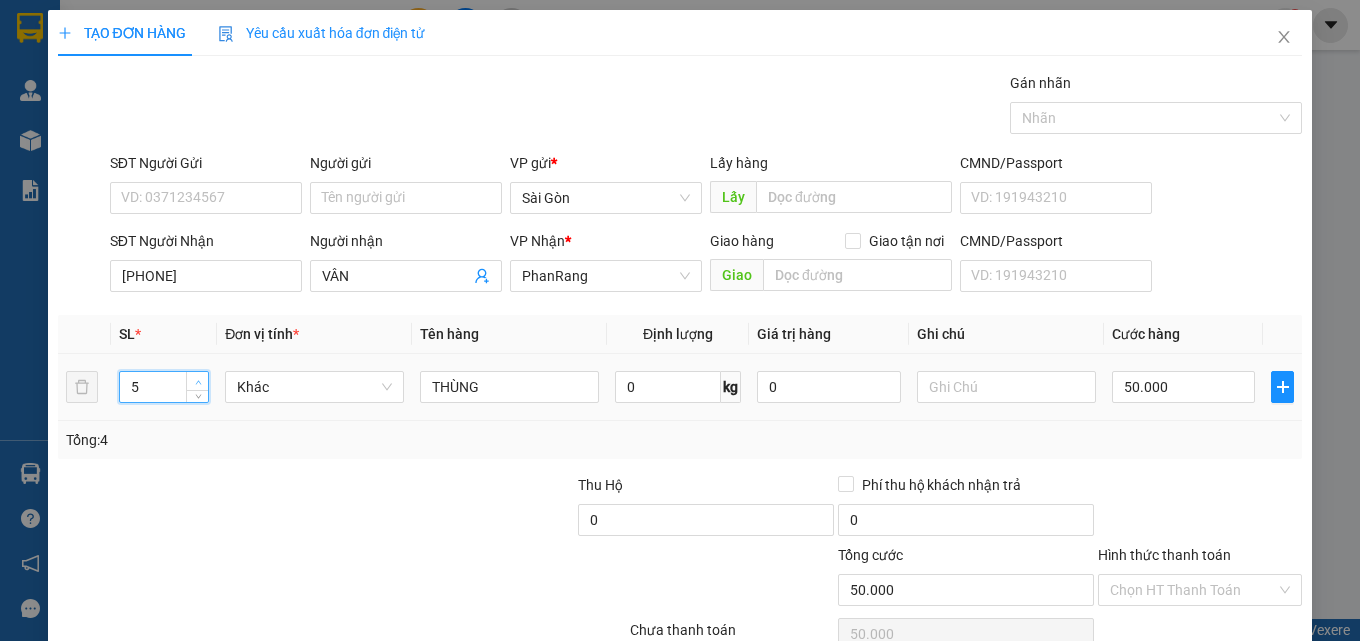 click 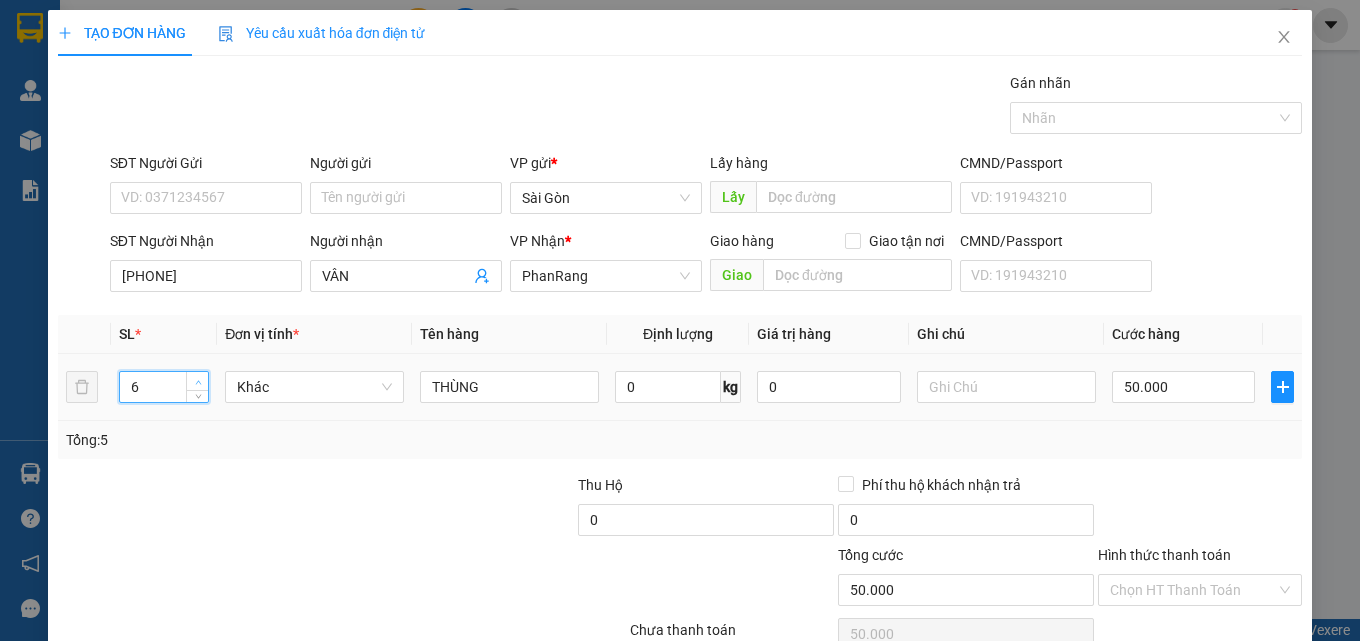 click 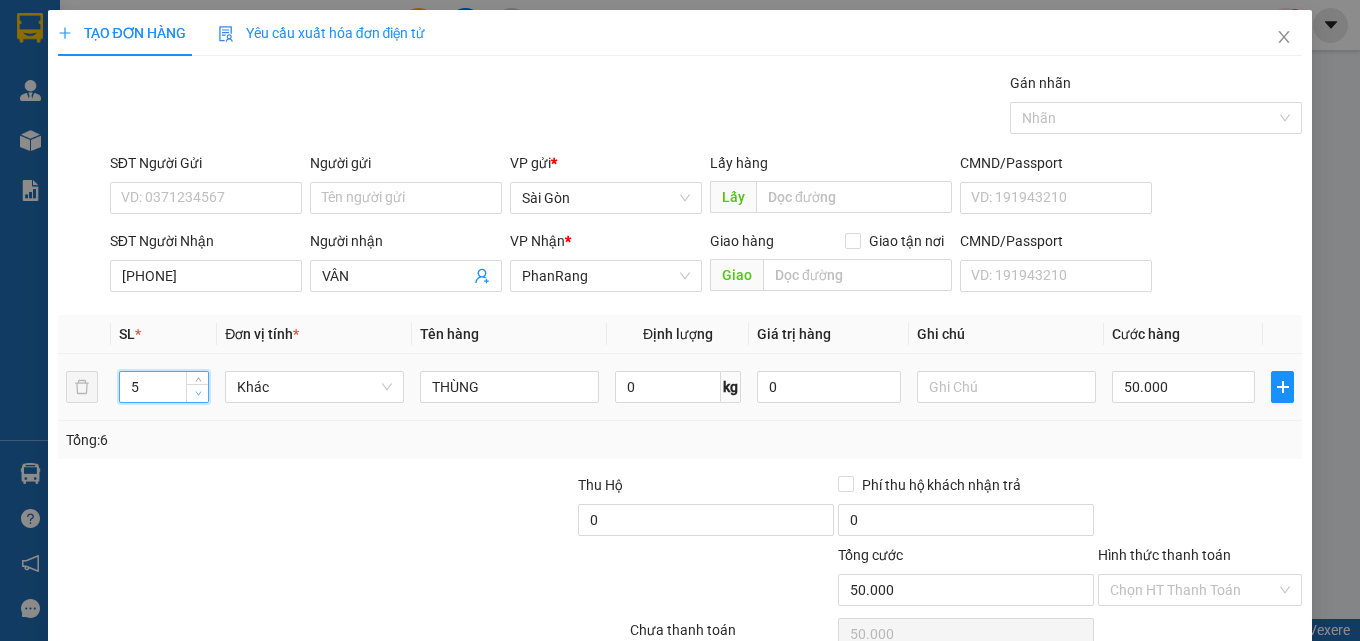 click at bounding box center [197, 393] 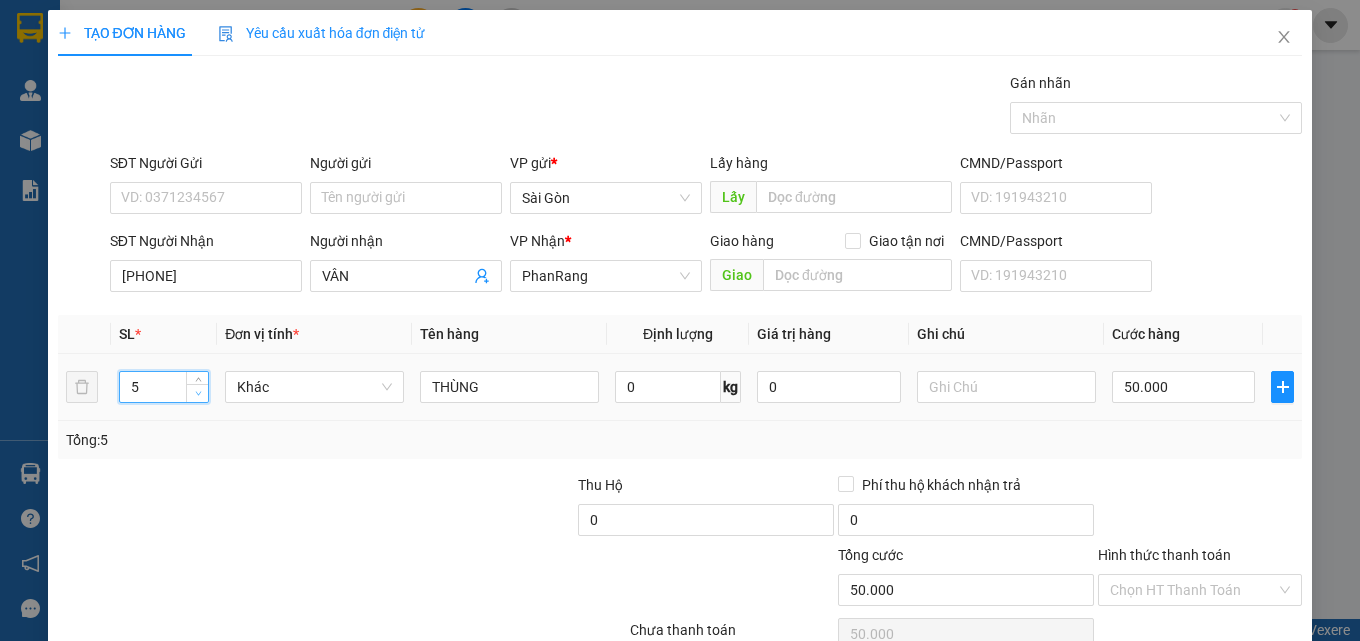 type on "4" 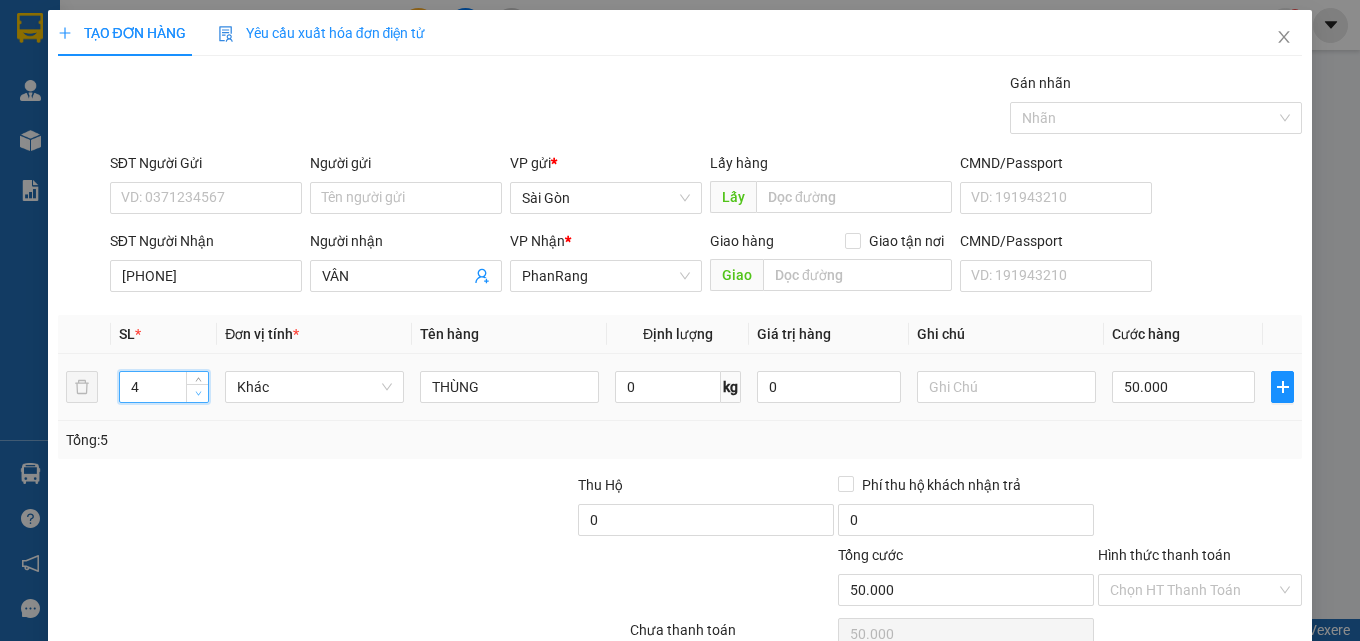 click at bounding box center (198, 394) 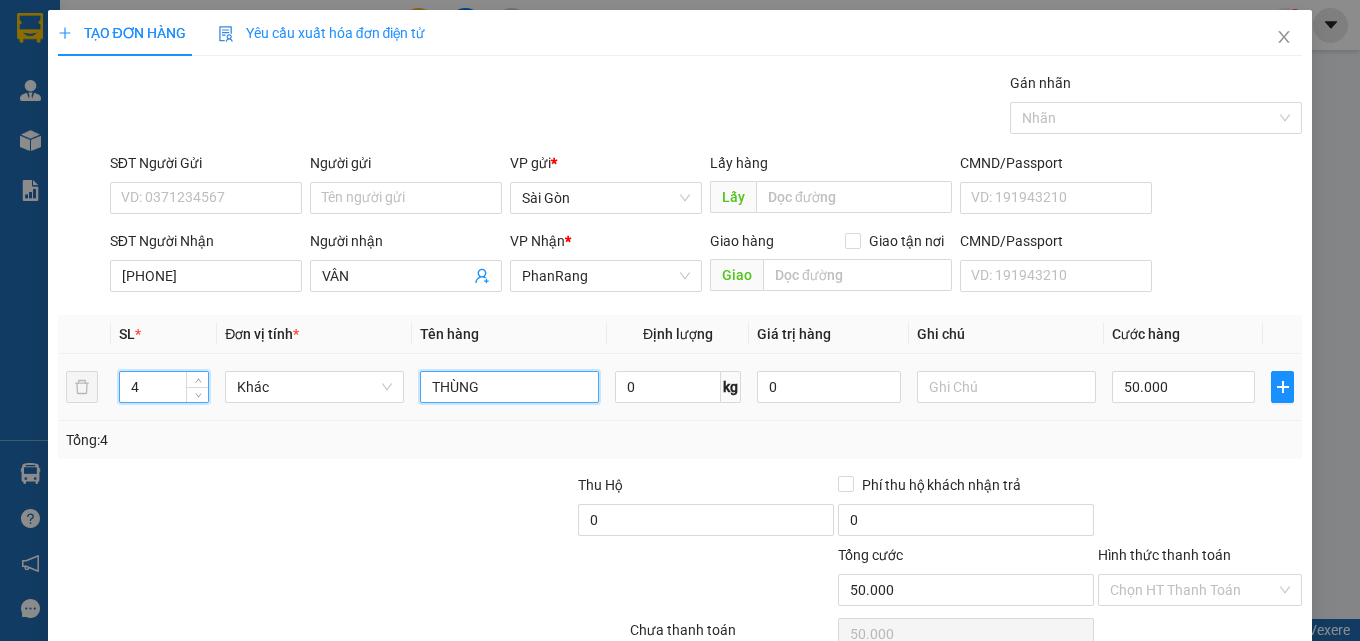 drag, startPoint x: 487, startPoint y: 388, endPoint x: 546, endPoint y: 326, distance: 85.58621 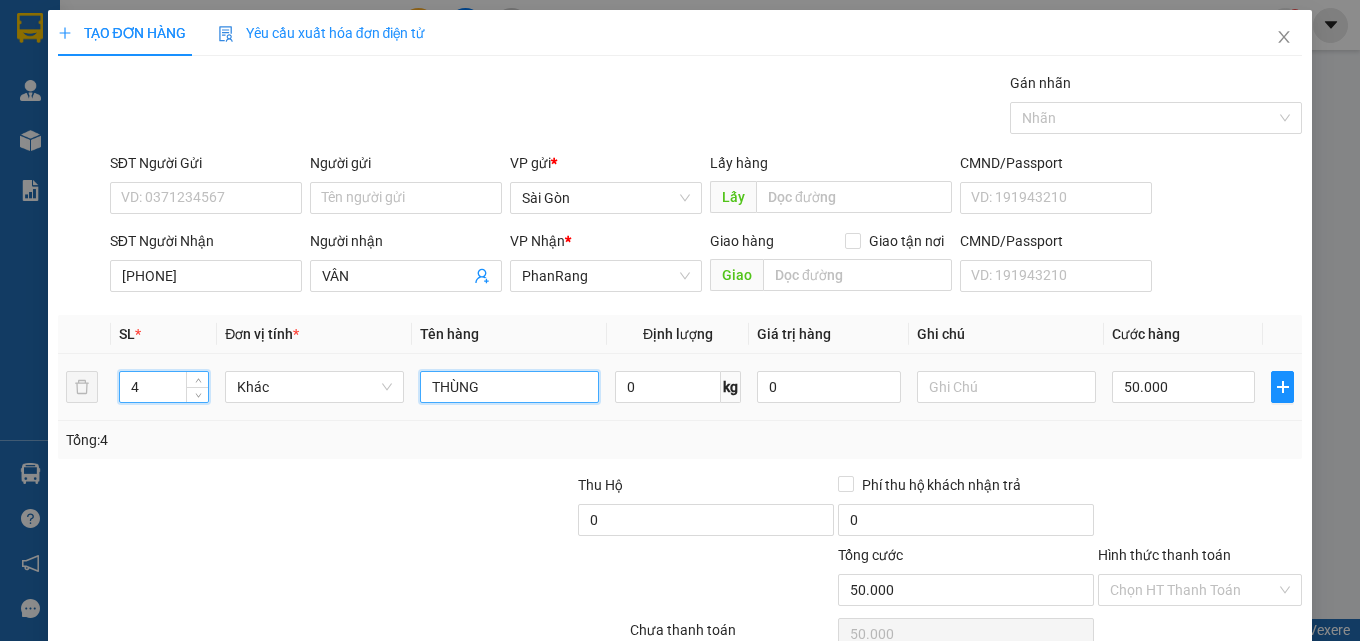 click on "THÙNG" at bounding box center [509, 387] 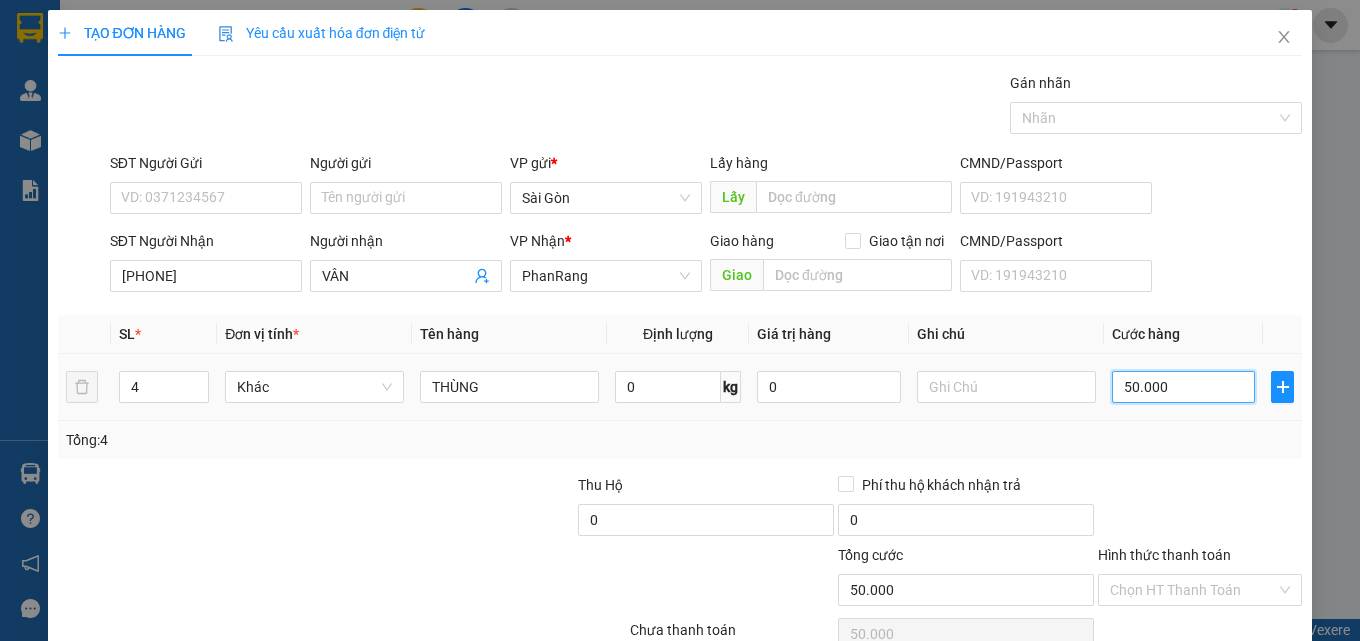 click on "50.000" at bounding box center (1184, 387) 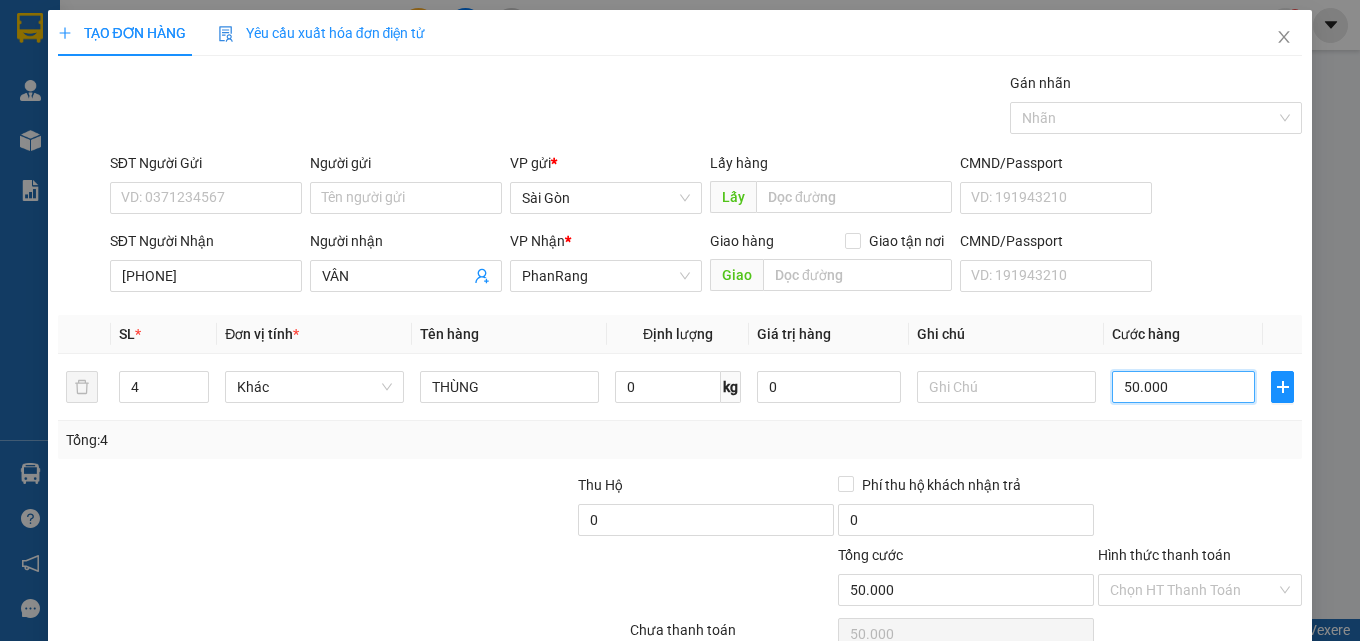drag, startPoint x: 1171, startPoint y: 395, endPoint x: 880, endPoint y: 297, distance: 307.05862 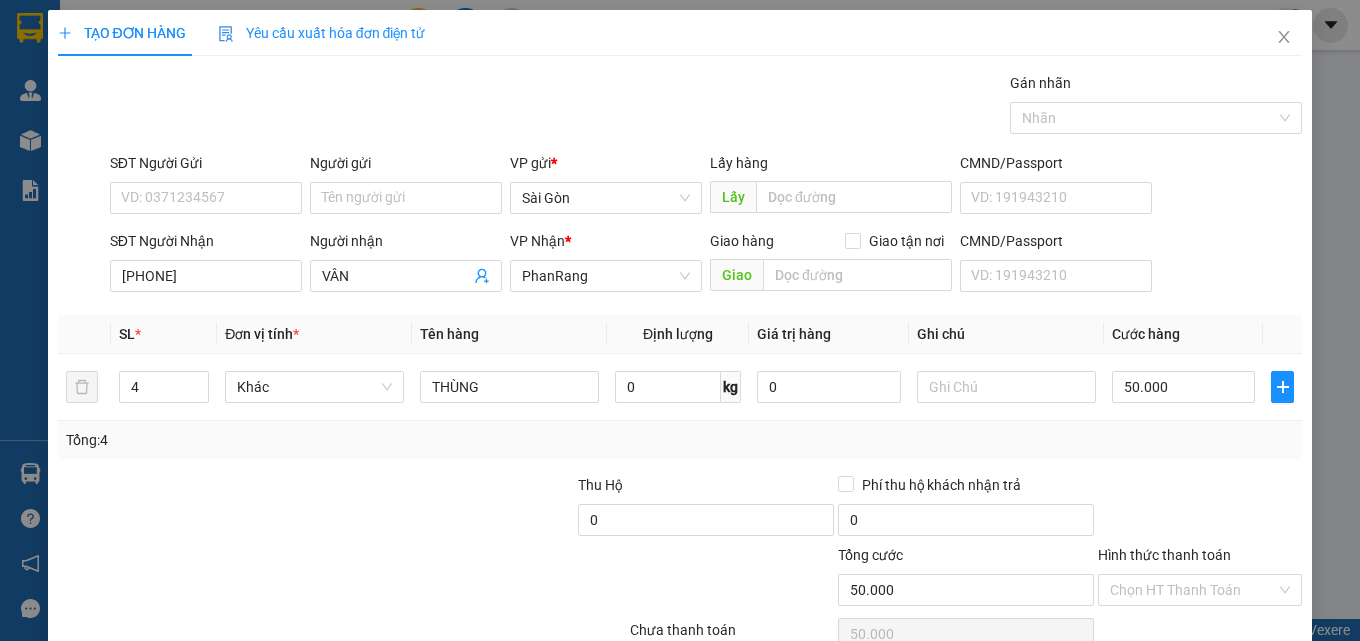 drag, startPoint x: 880, startPoint y: 297, endPoint x: 892, endPoint y: 115, distance: 182.39517 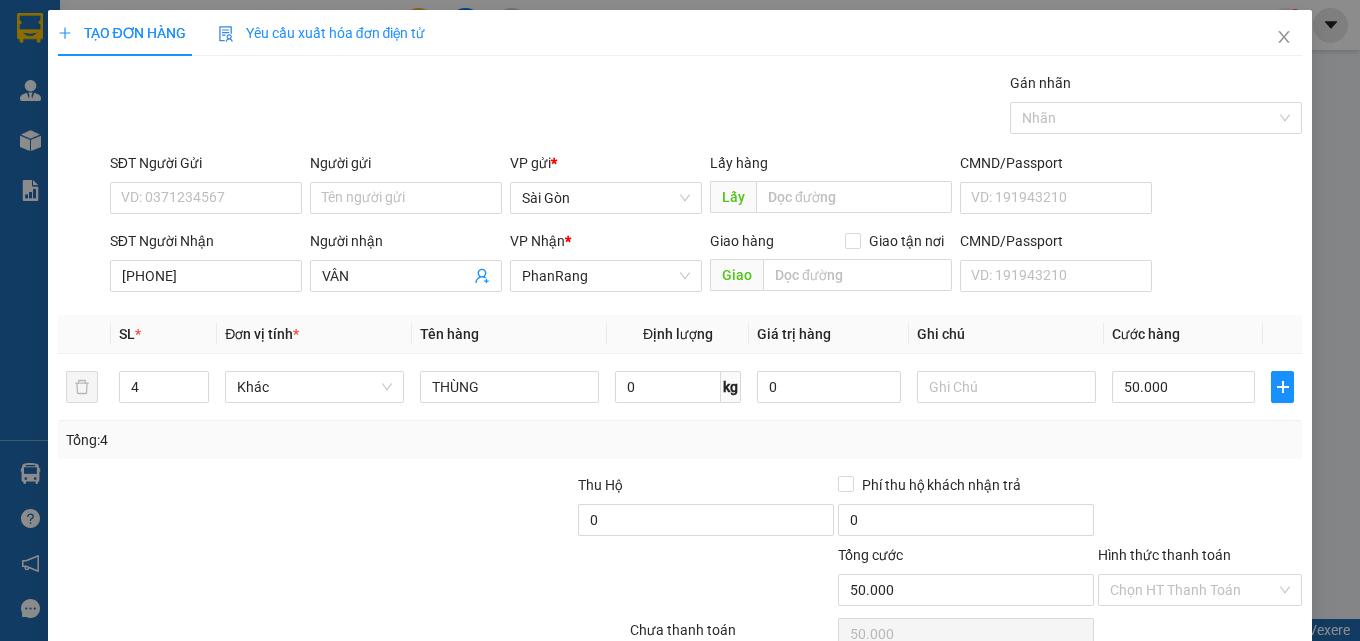 click on "Gán nhãn   Nhãn" at bounding box center (706, 107) 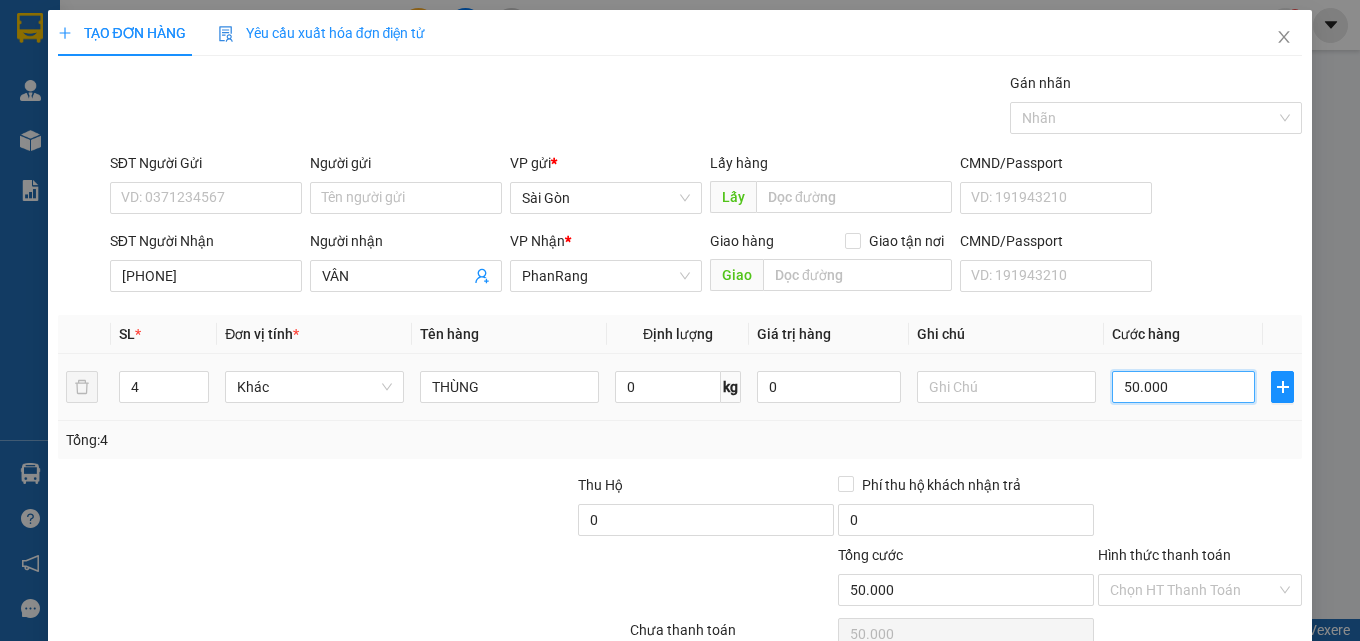 click on "50.000" at bounding box center (1184, 387) 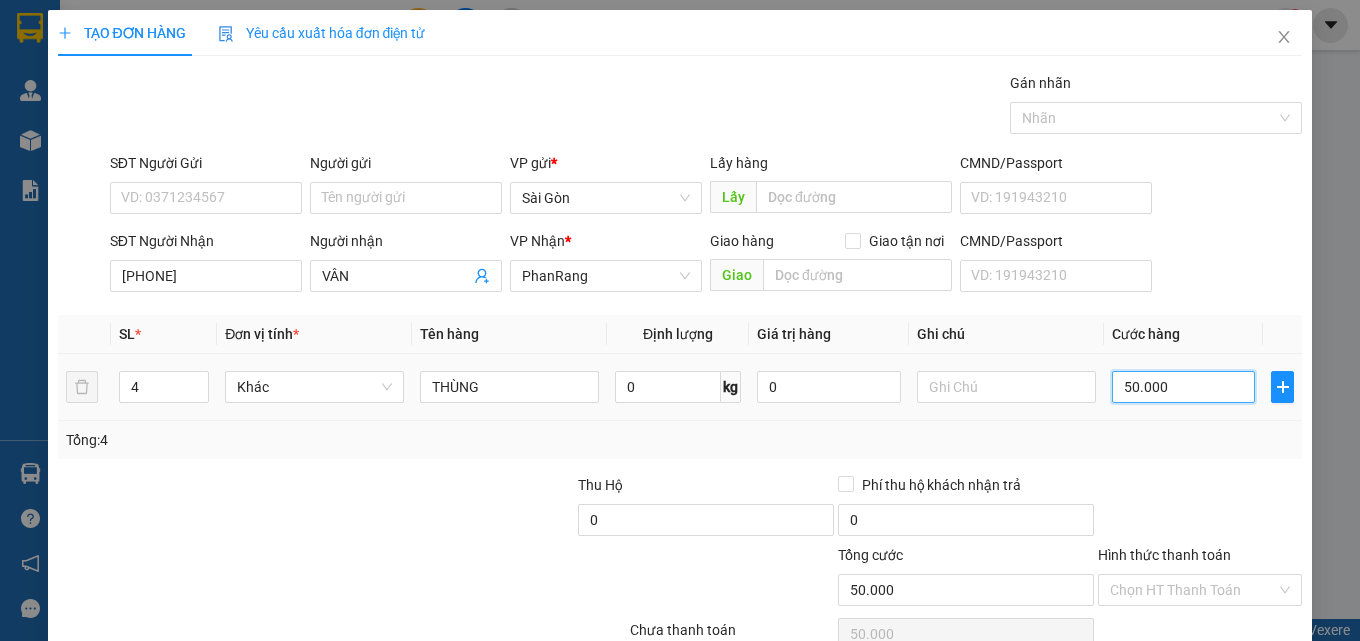 drag, startPoint x: 1145, startPoint y: 392, endPoint x: 1159, endPoint y: 393, distance: 14.035668 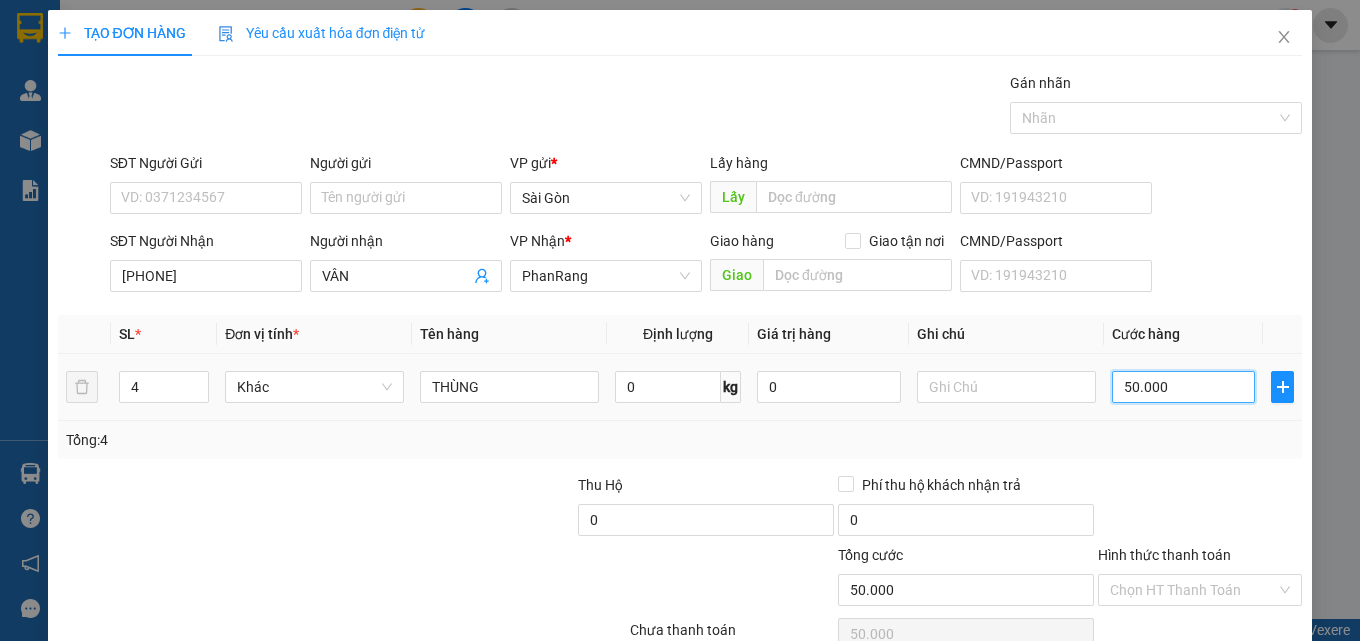 click on "50.000" at bounding box center (1184, 387) 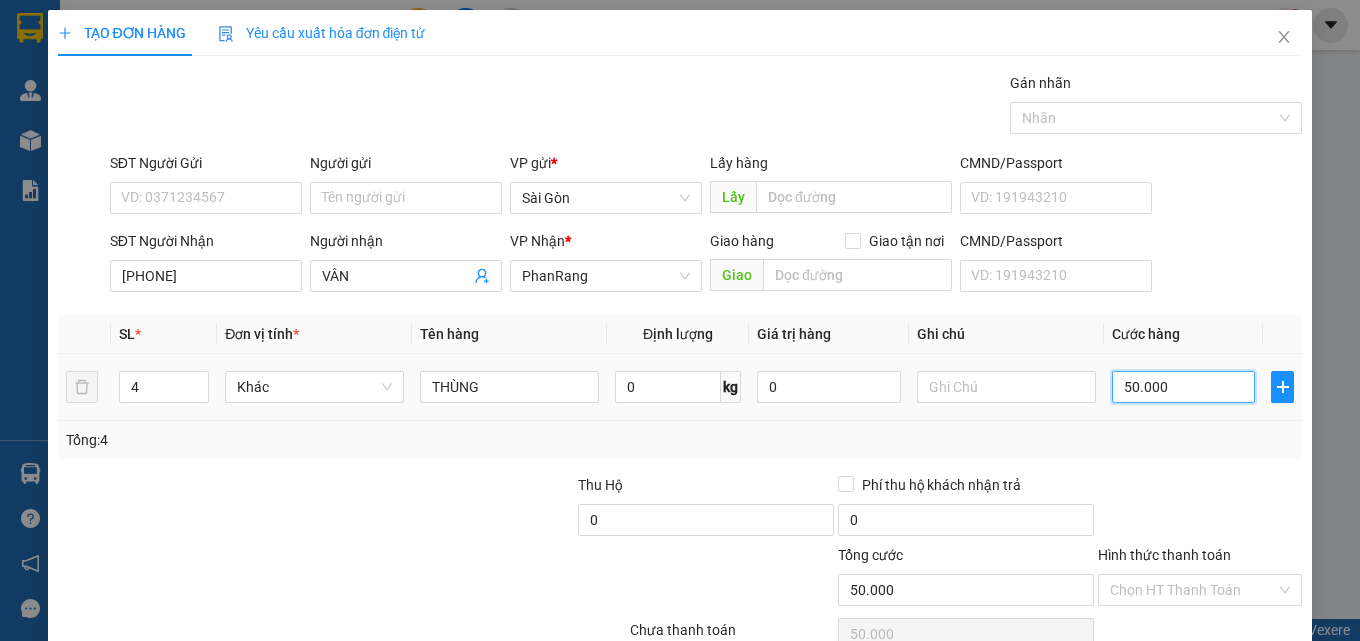 click on "50.000" at bounding box center (1184, 387) 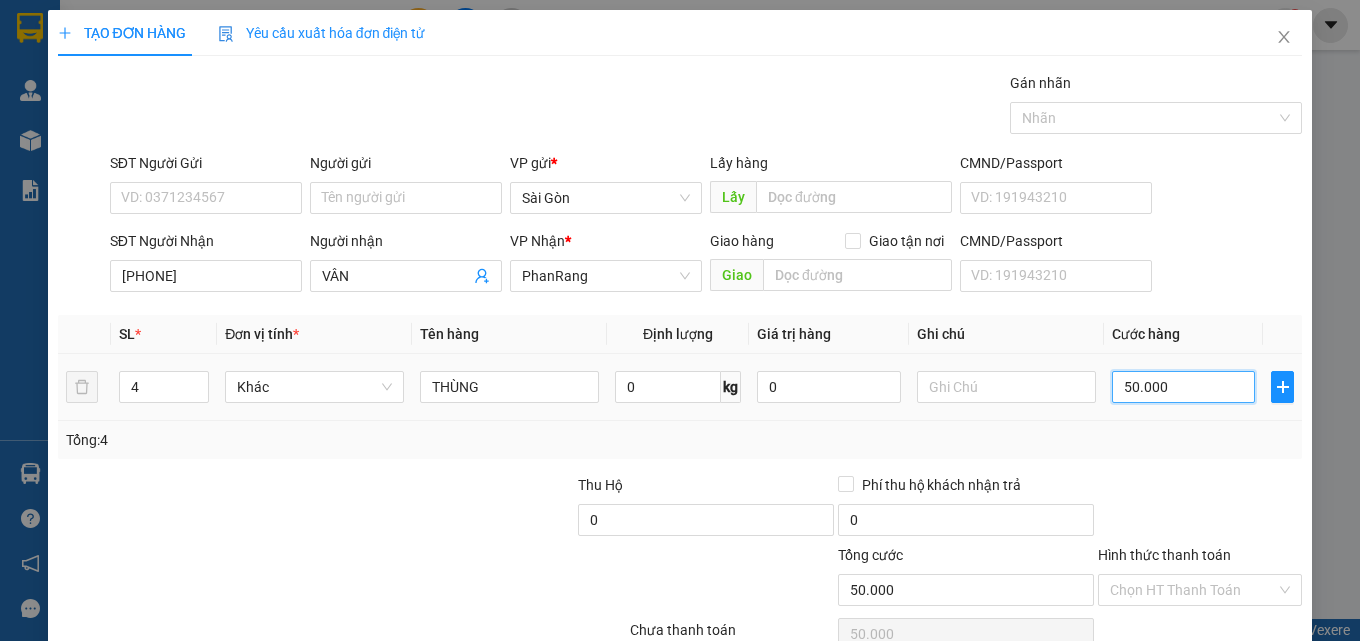 drag, startPoint x: 1147, startPoint y: 386, endPoint x: 1088, endPoint y: 388, distance: 59.03389 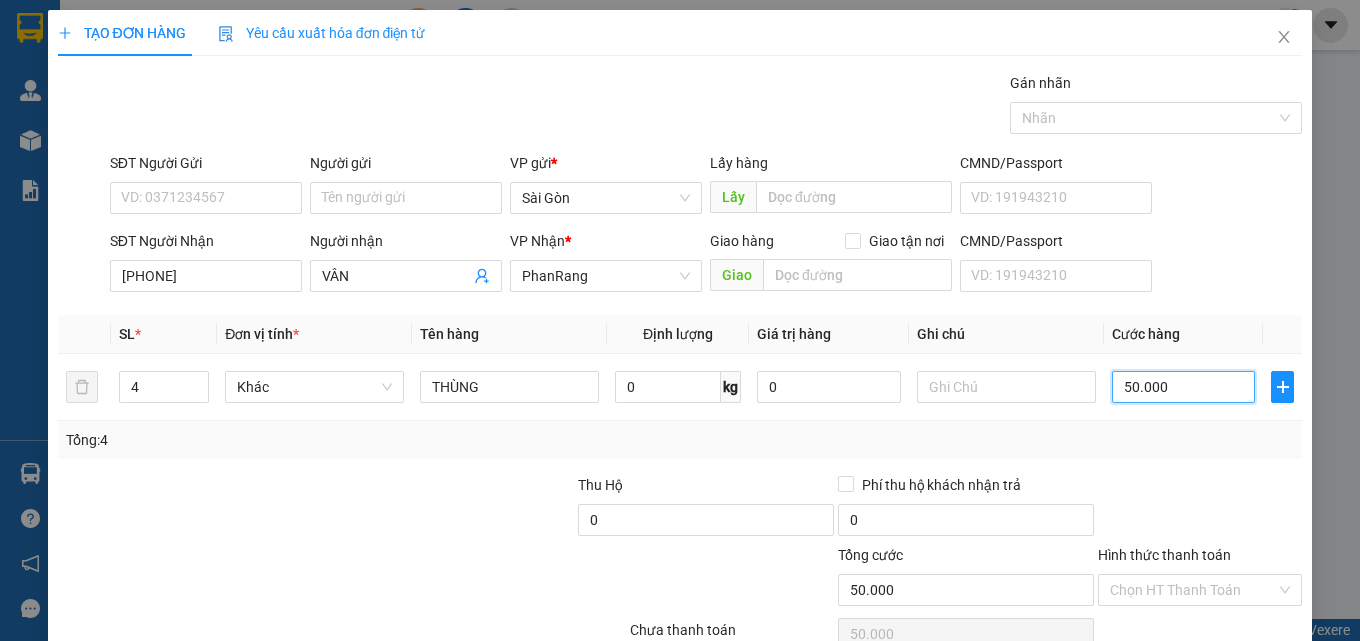 type on "1" 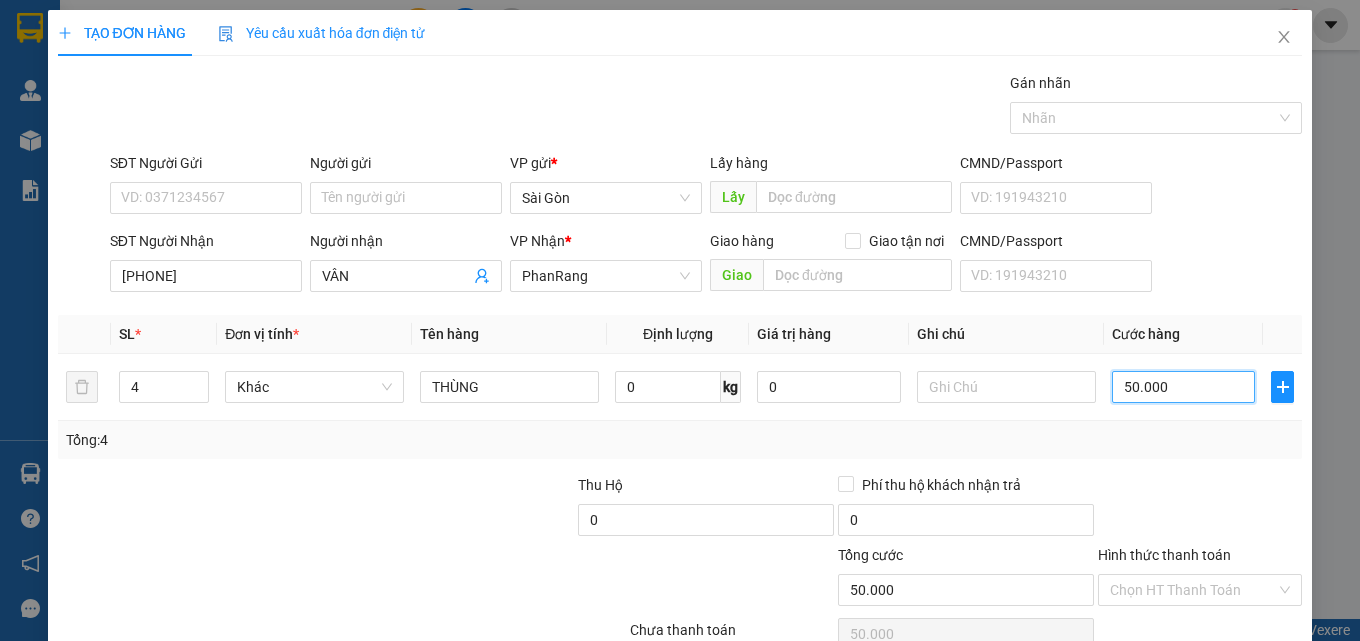 type on "1" 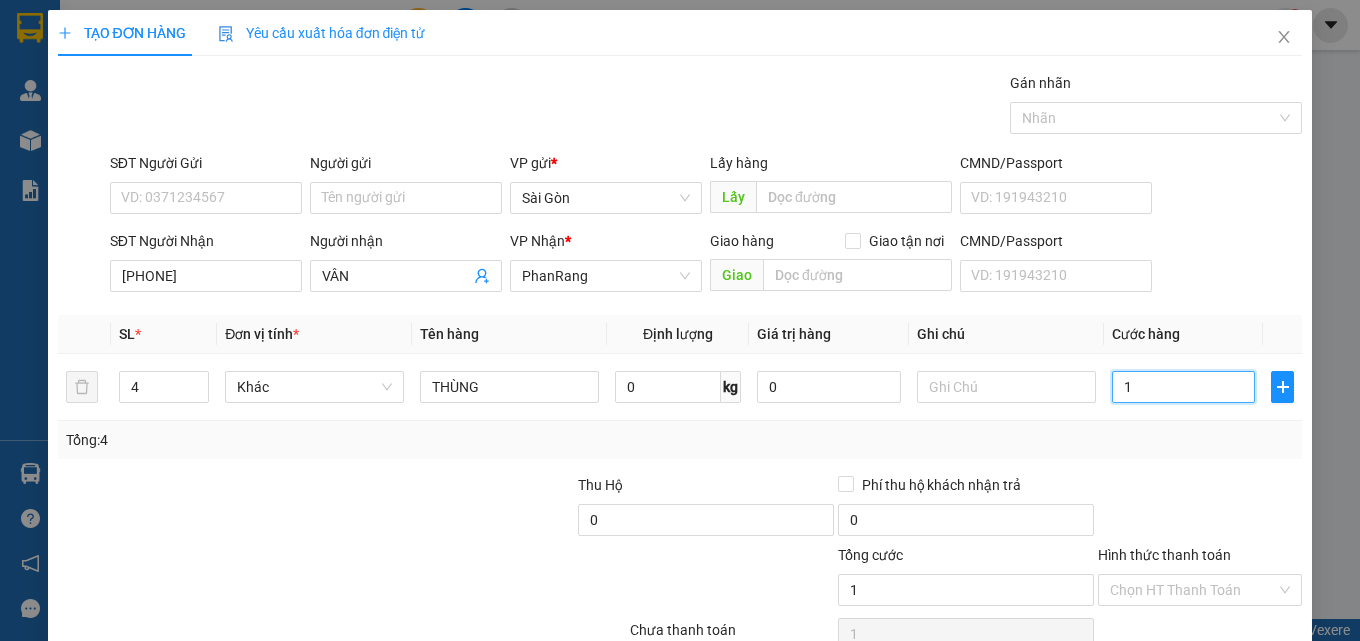 type on "18" 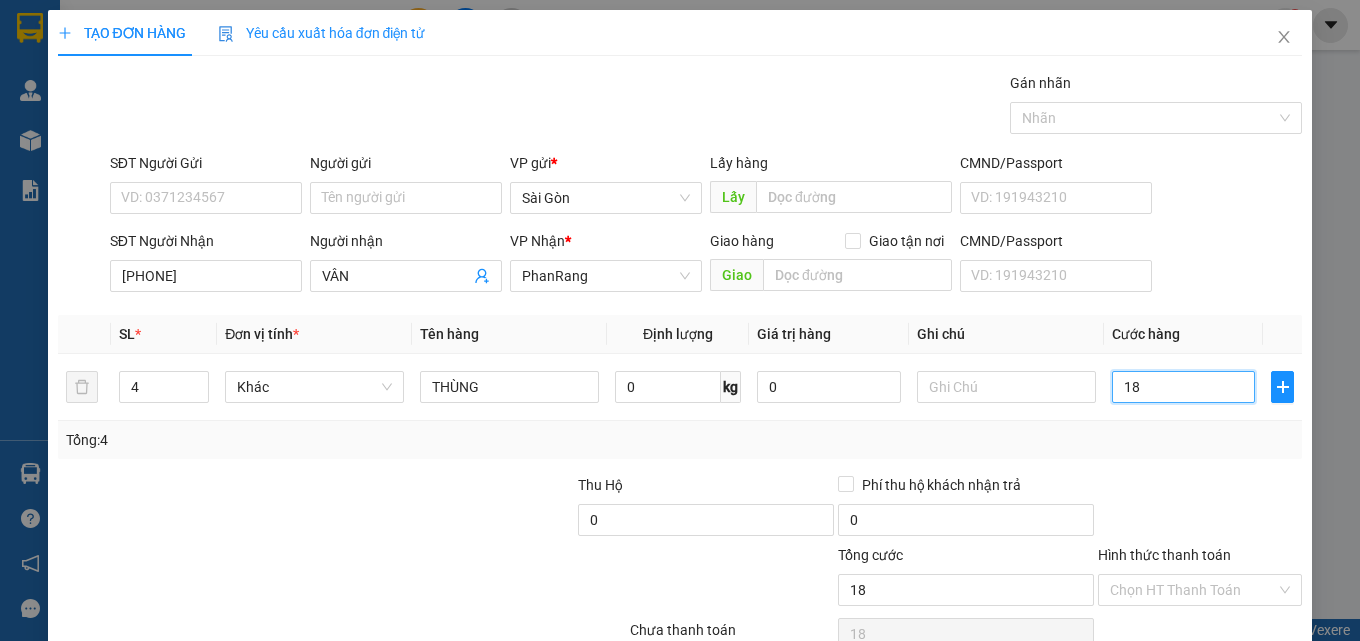 type on "180" 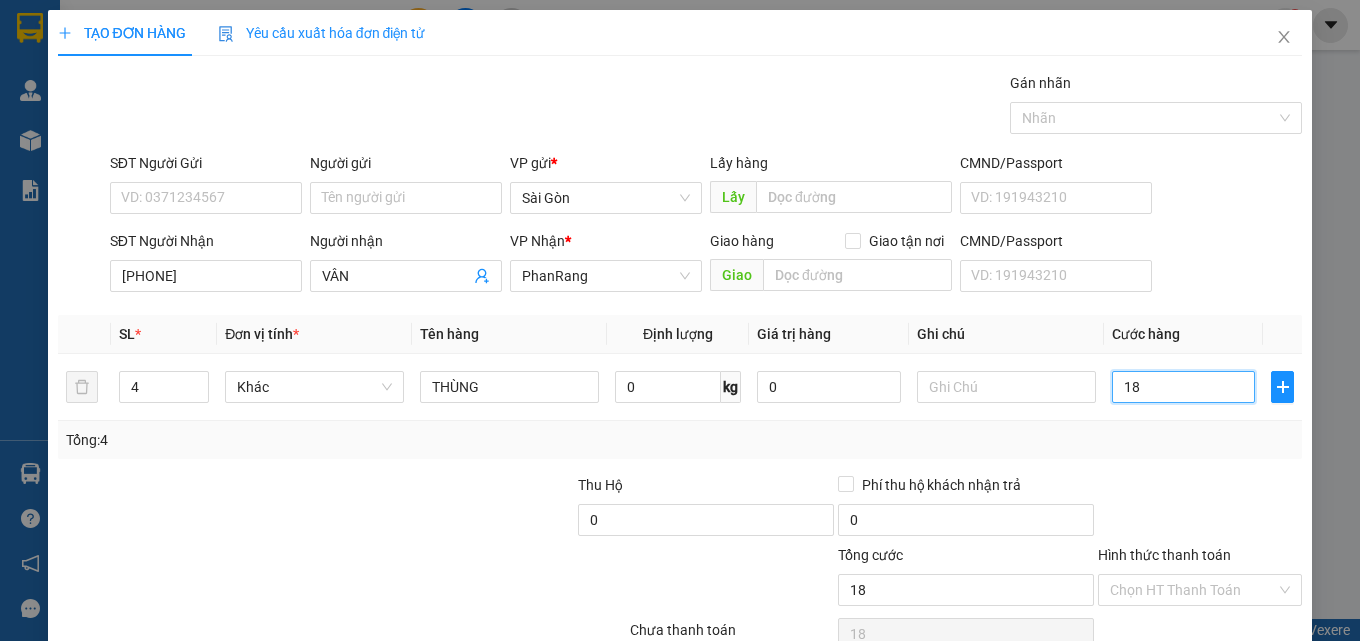 type on "180" 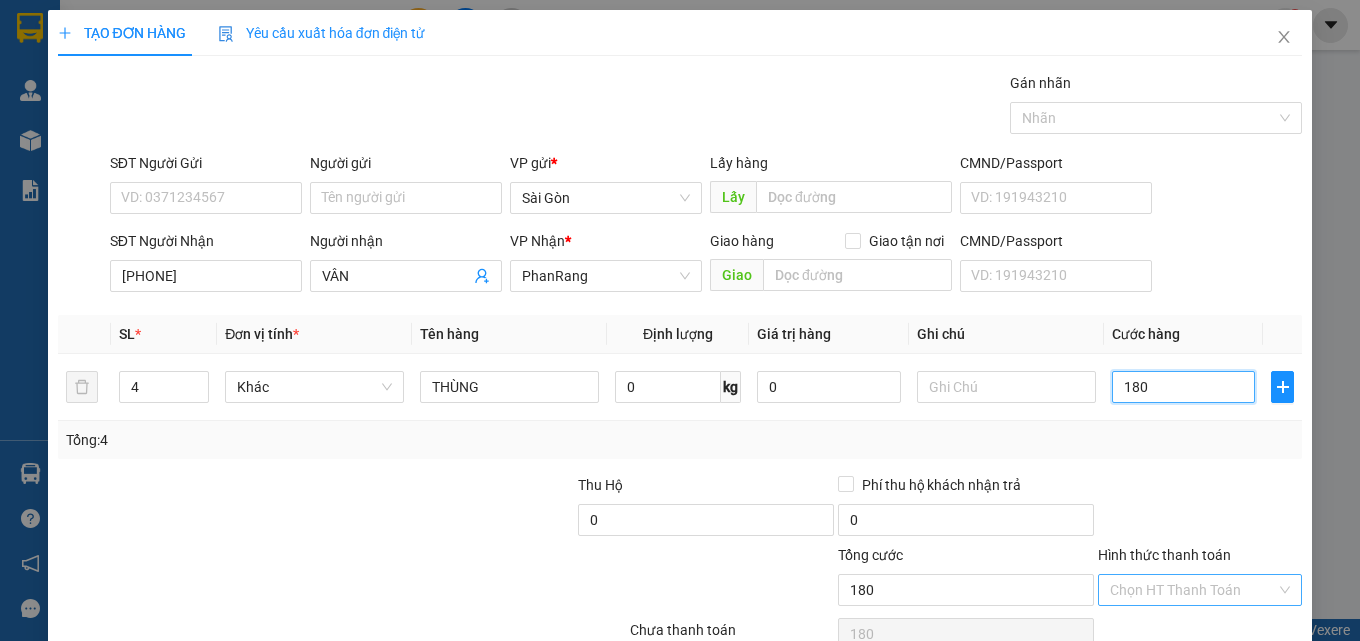 type on "180" 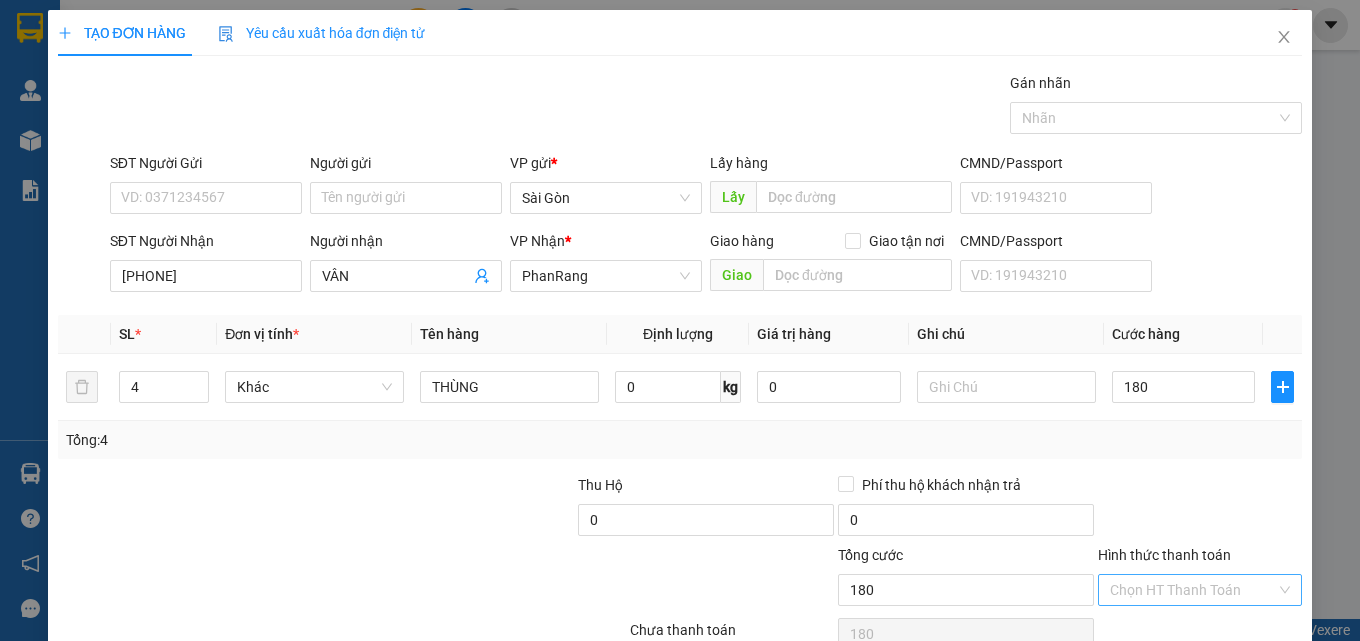 type on "180.000" 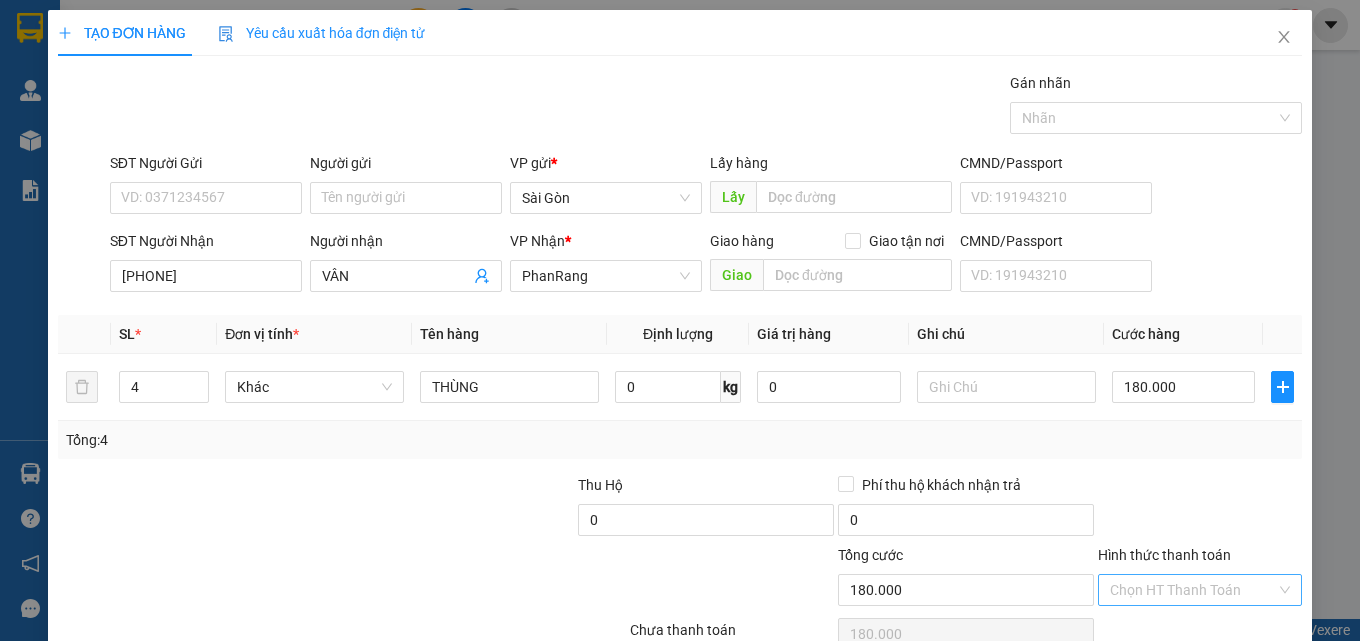 click on "Hình thức thanh toán" at bounding box center [1193, 590] 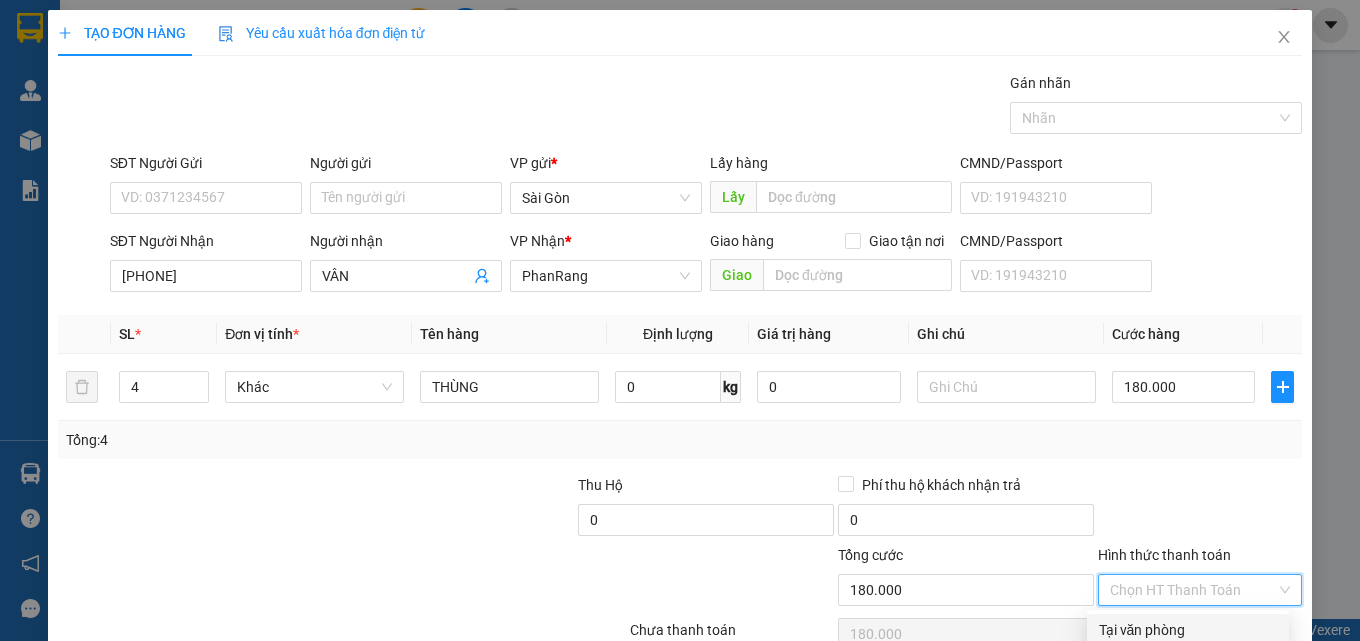 click on "Tại văn phòng" at bounding box center (1188, 630) 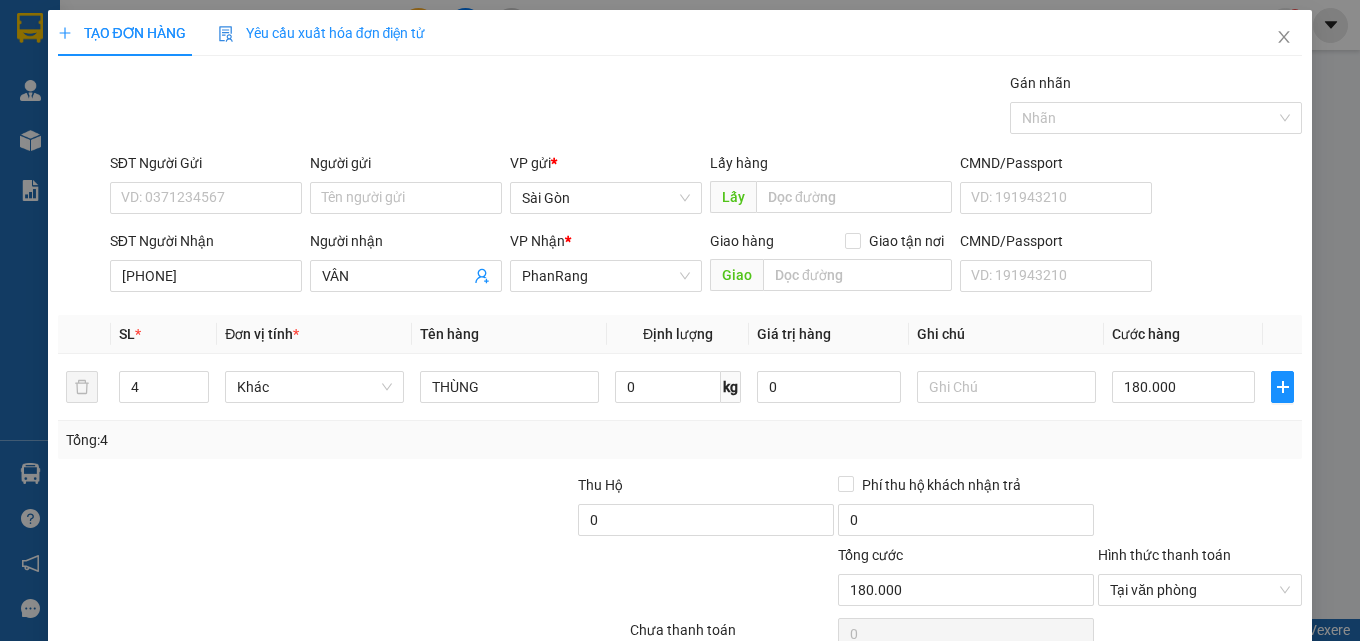 click on "Lưu và In" at bounding box center (1237, 685) 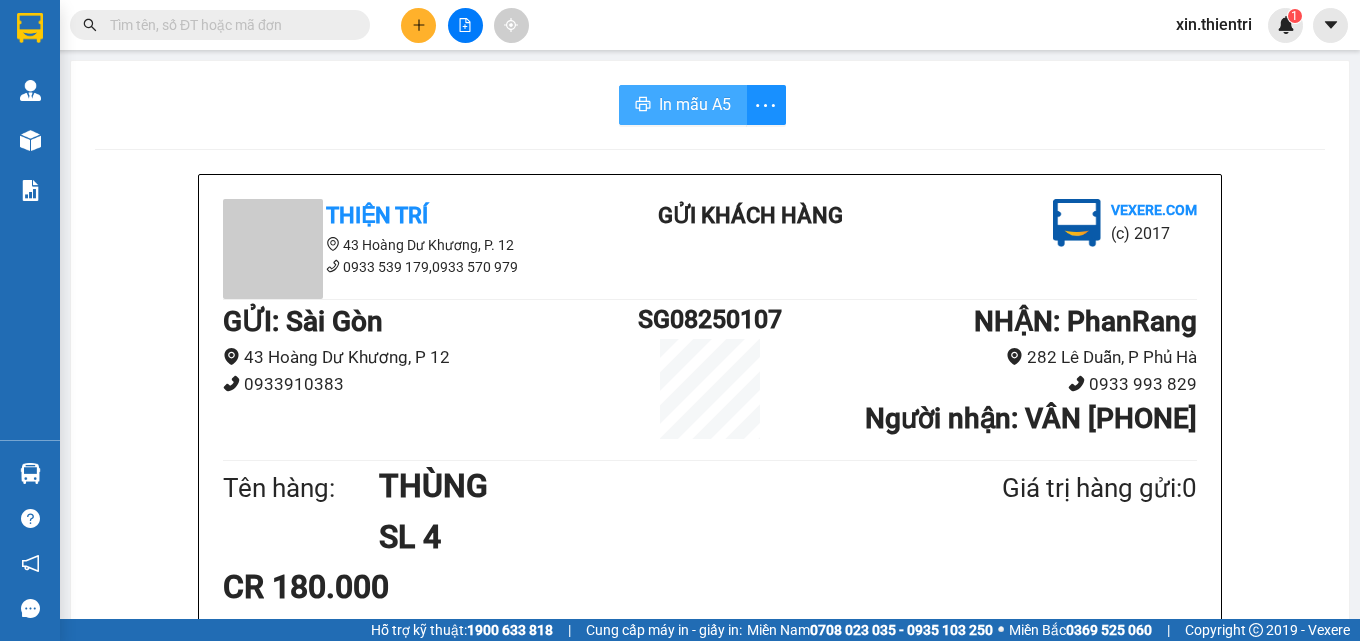click on "In mẫu A5" at bounding box center (695, 104) 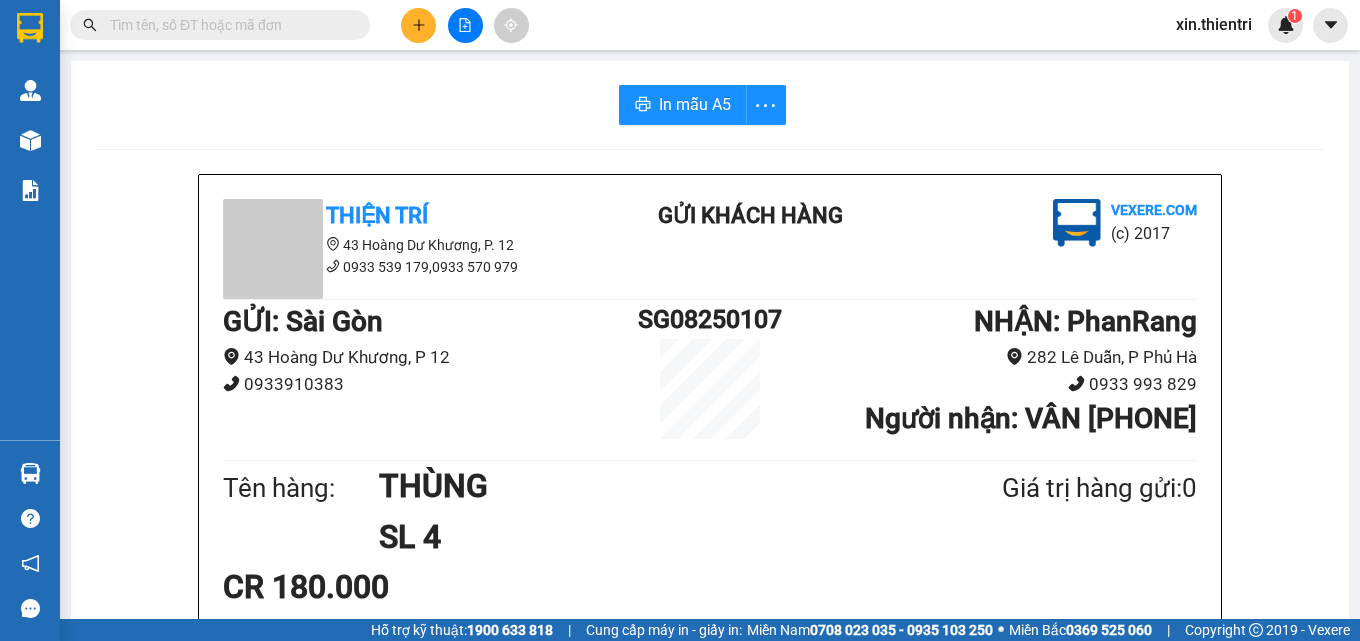 click at bounding box center [418, 25] 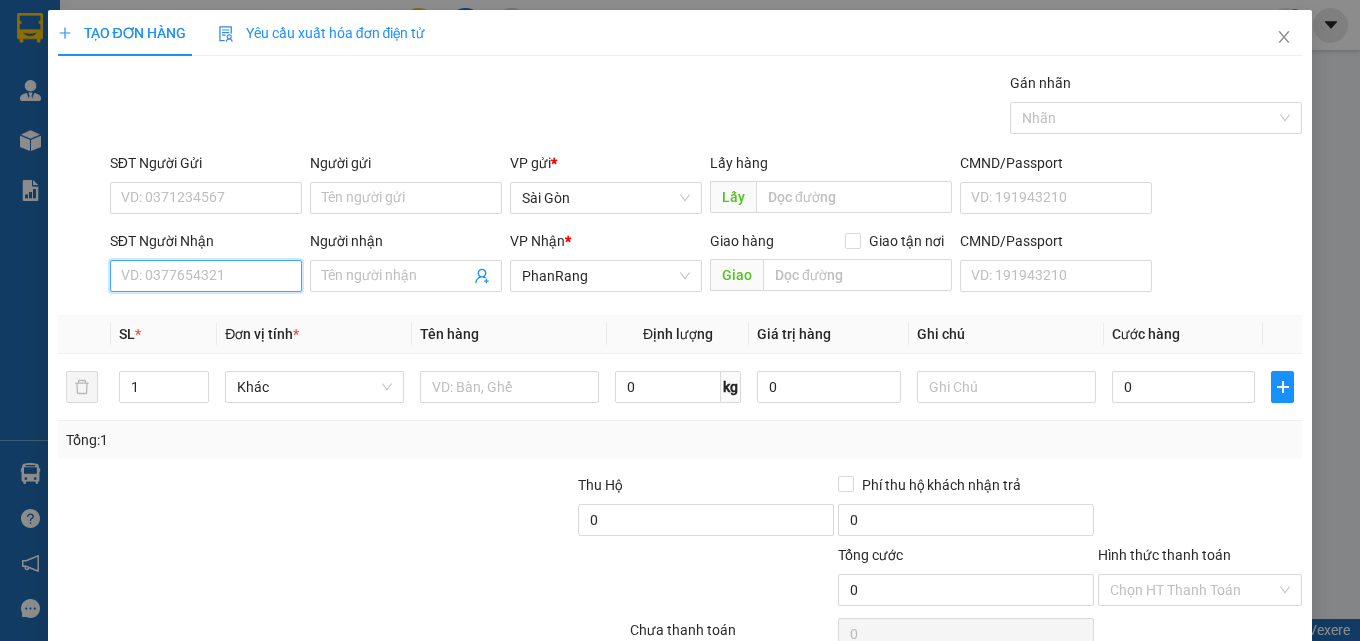 click on "SĐT Người Nhận" at bounding box center [206, 276] 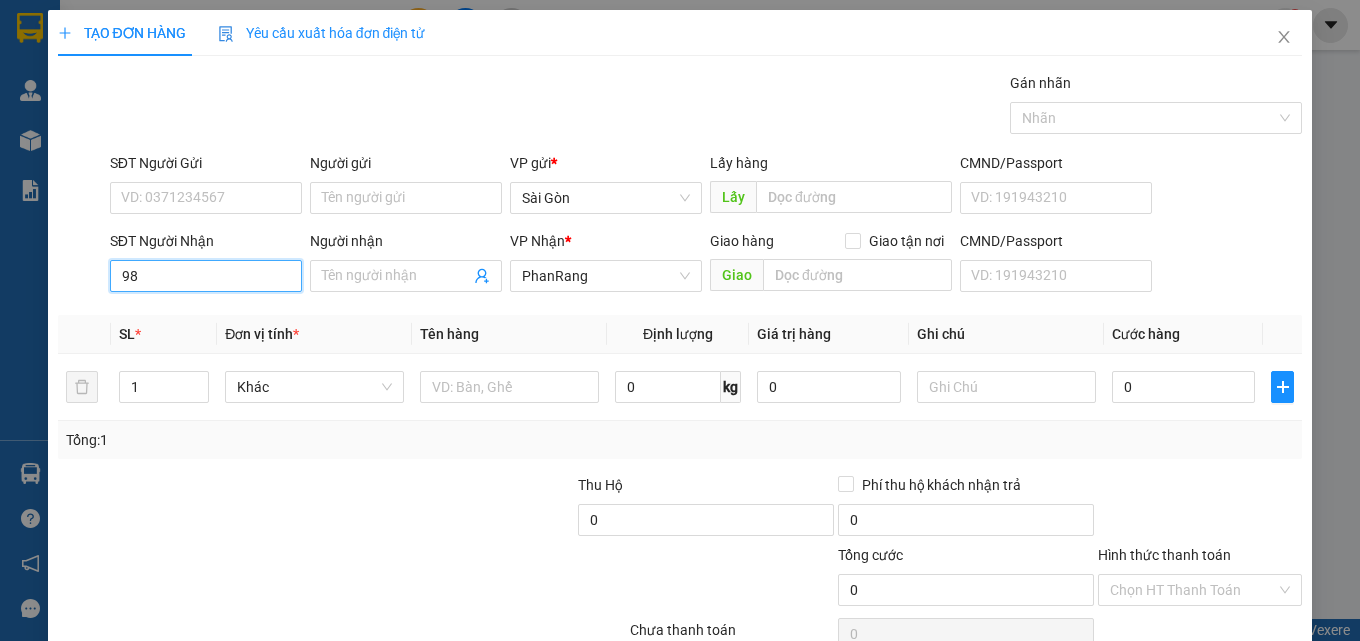 type on "986" 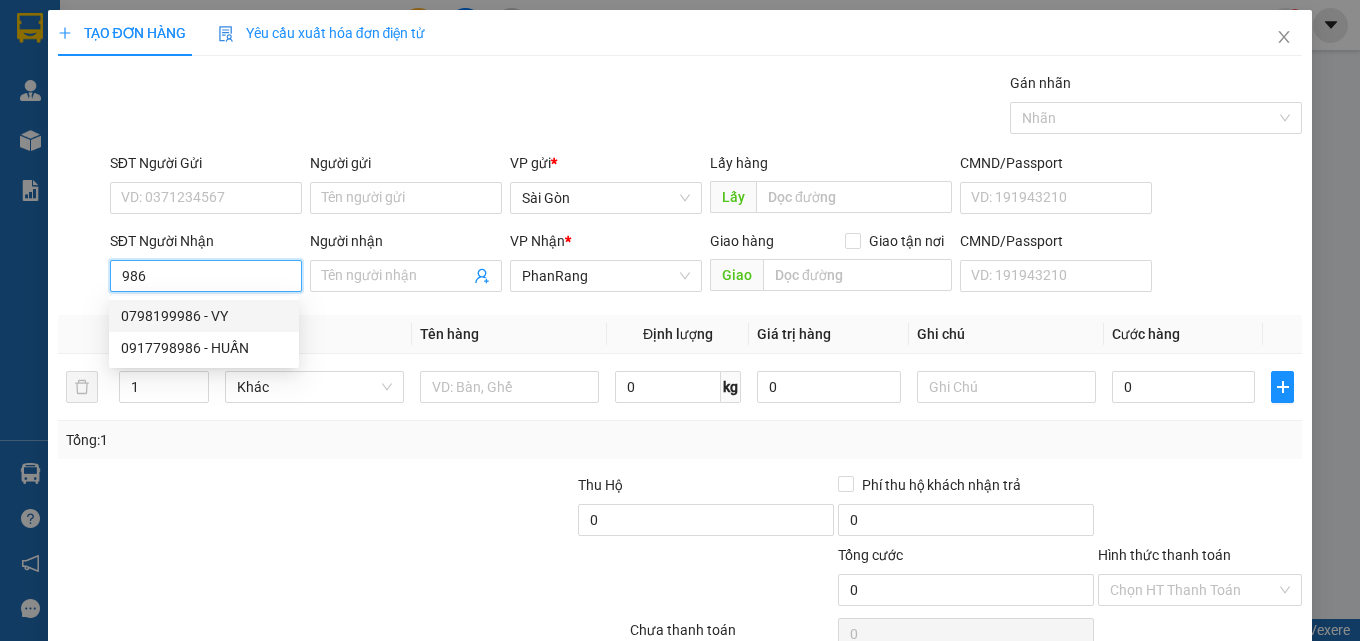 drag, startPoint x: 235, startPoint y: 311, endPoint x: 213, endPoint y: 326, distance: 26.627054 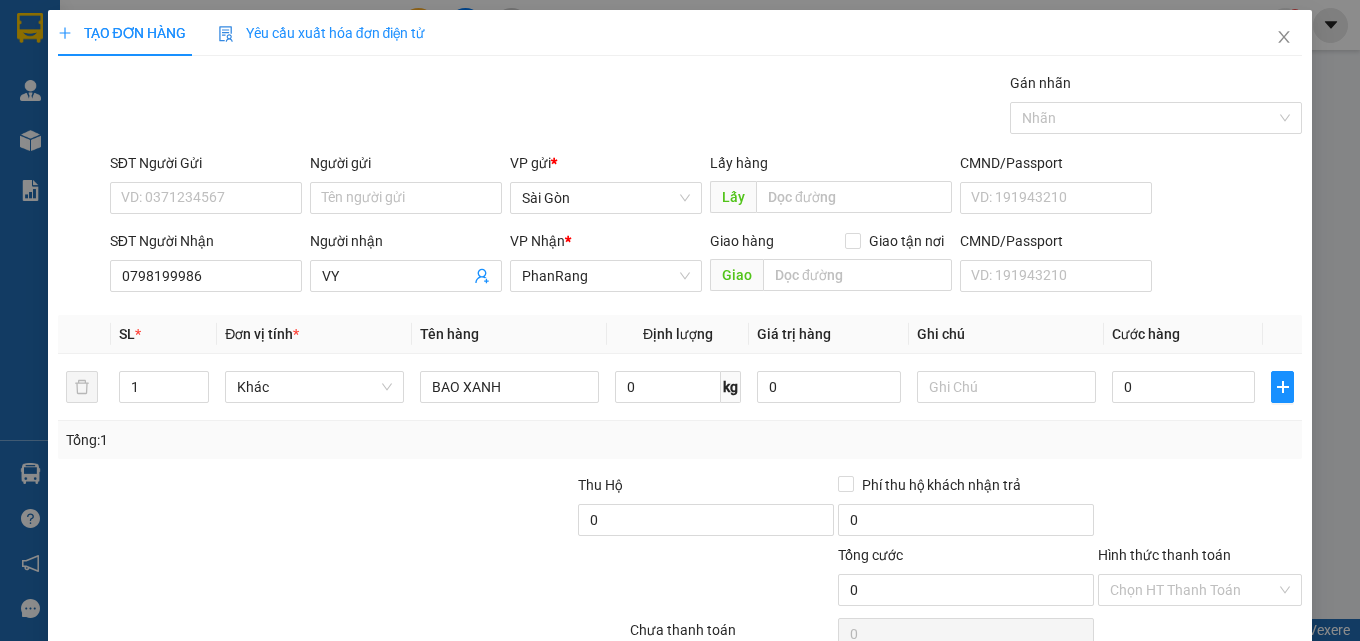 click on "Lưu và In" at bounding box center (1226, 685) 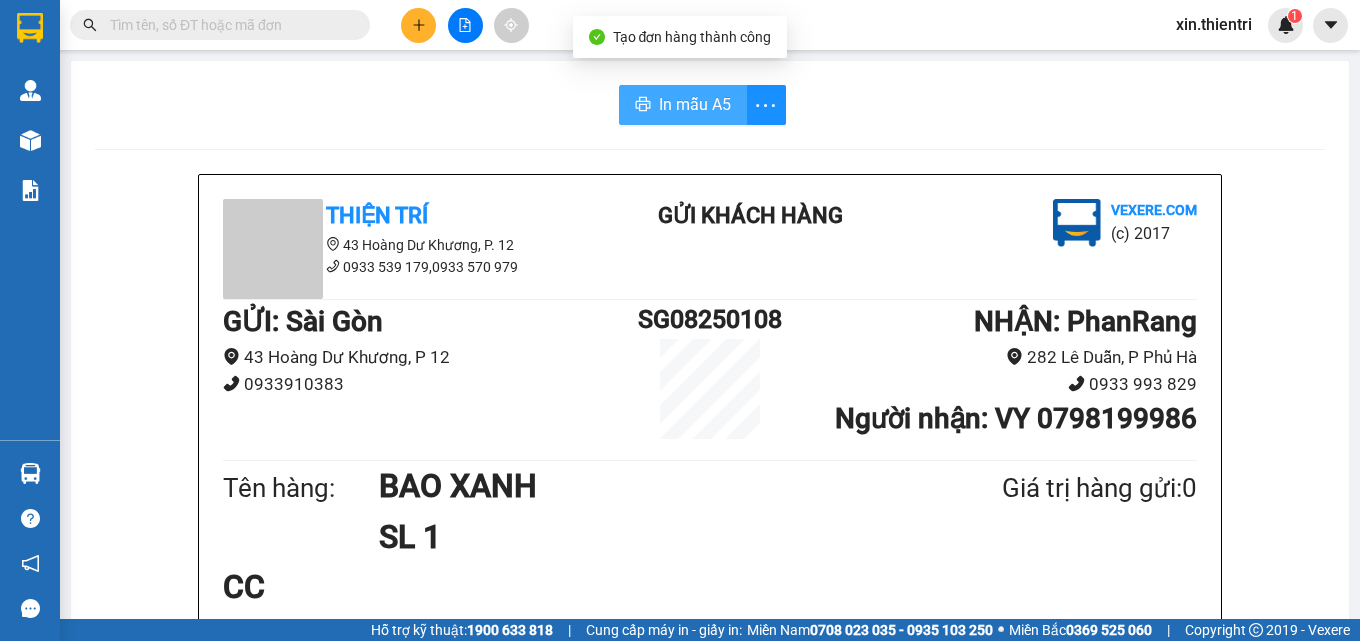 click on "In mẫu A5" at bounding box center (683, 105) 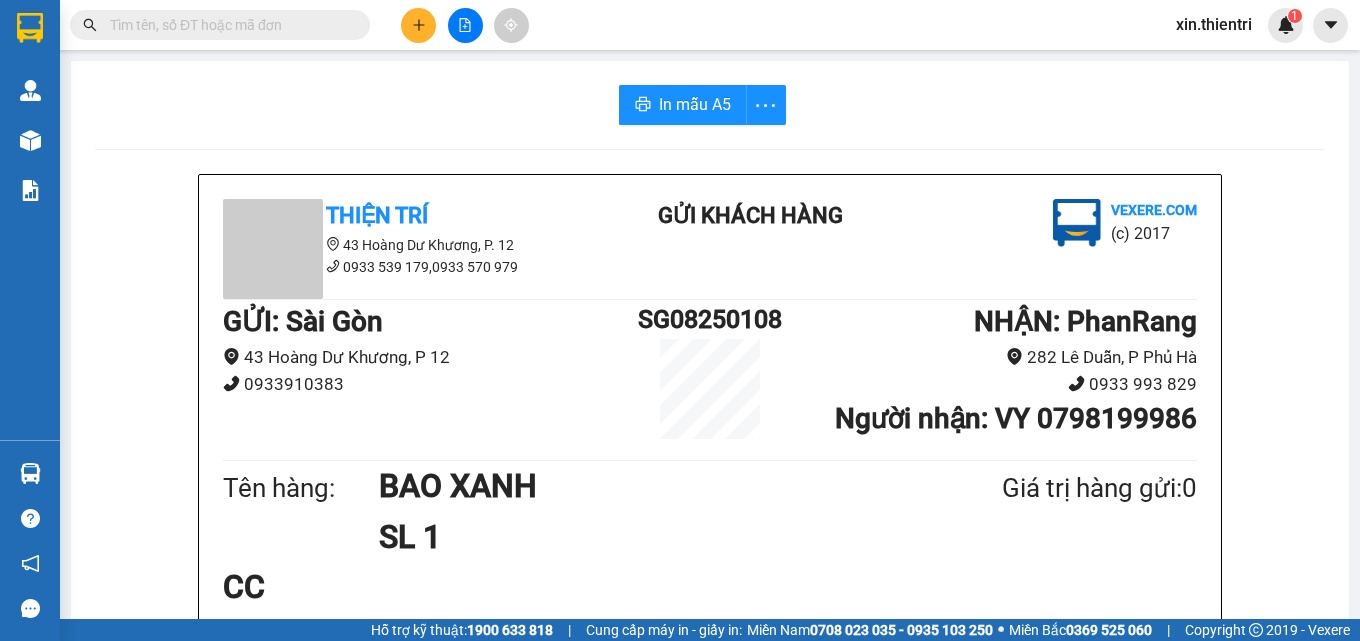 click at bounding box center (465, 25) 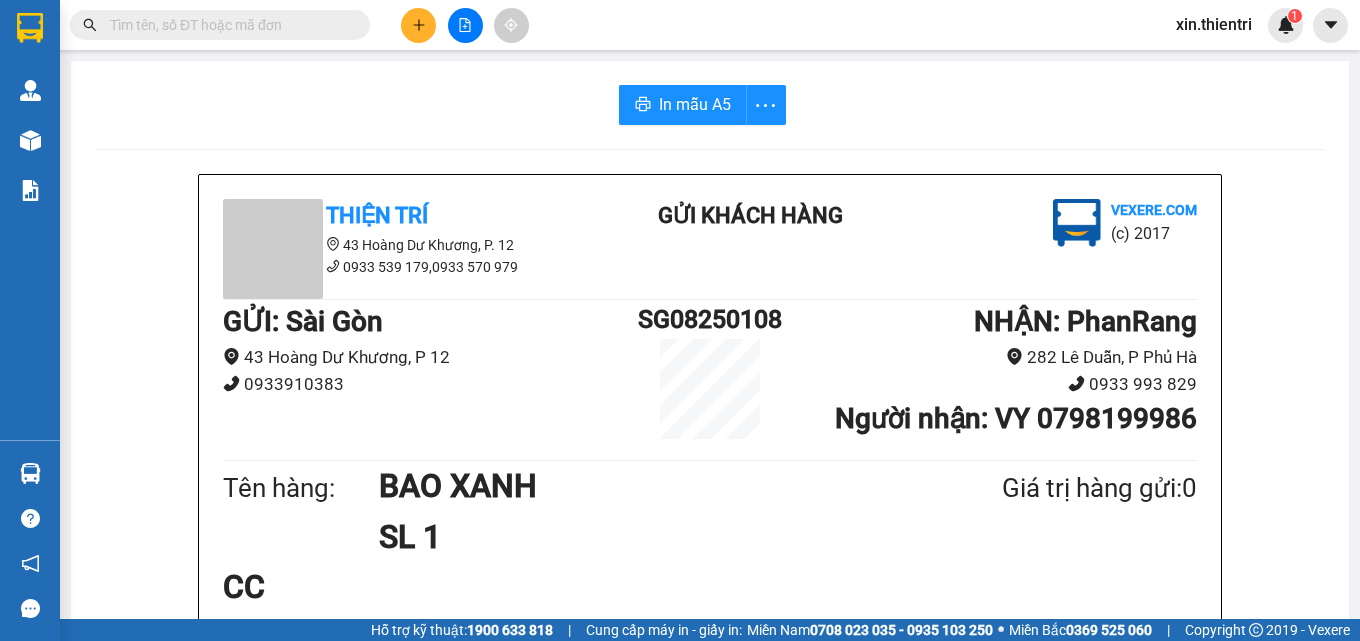 click at bounding box center [418, 25] 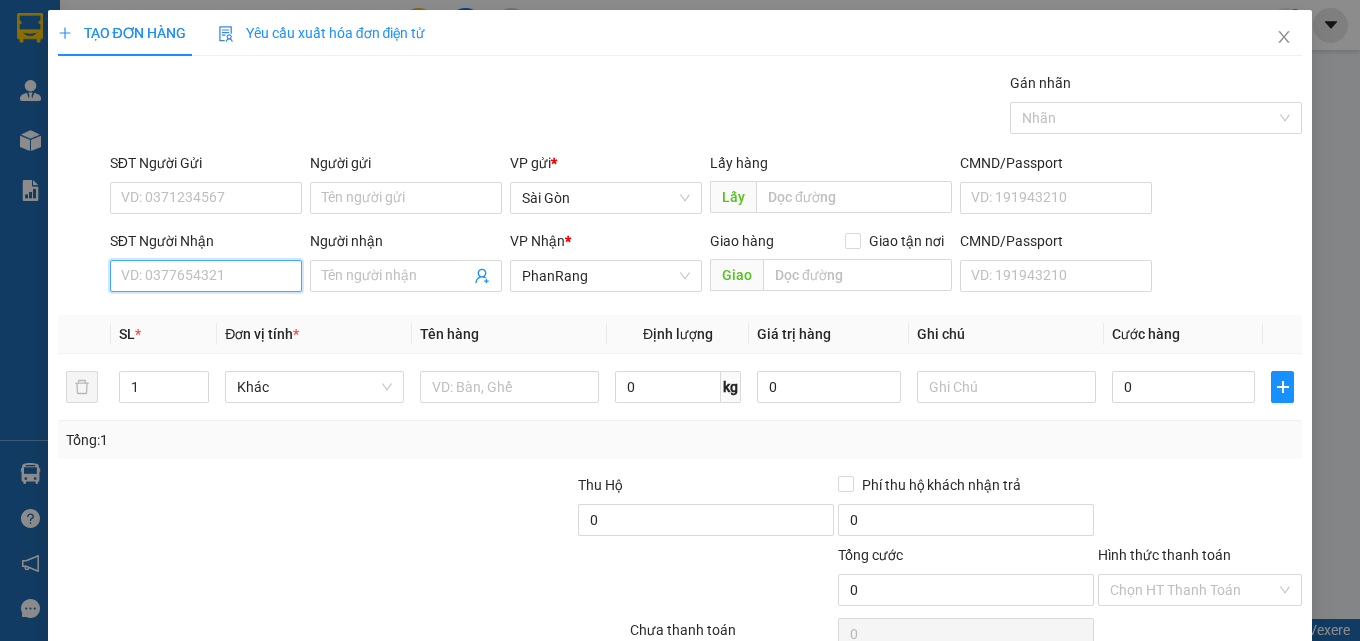 click on "SĐT Người Nhận" at bounding box center (206, 276) 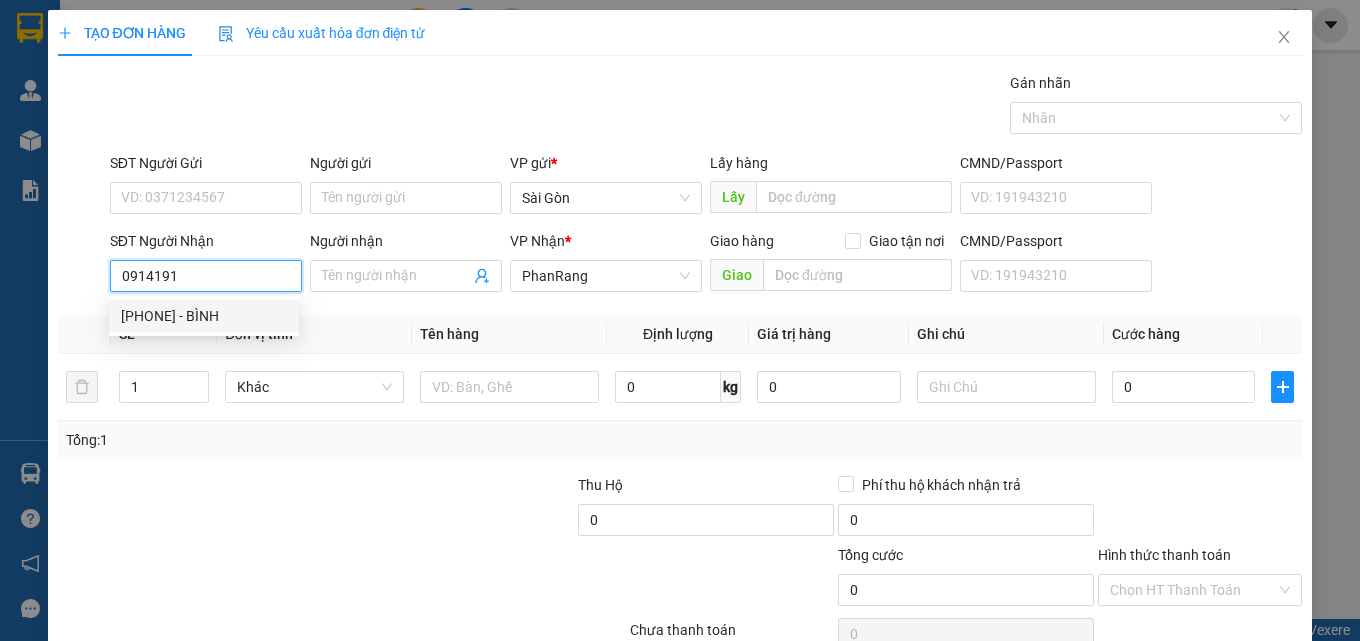 click on "[PHONE] - BÌNH" at bounding box center (204, 316) 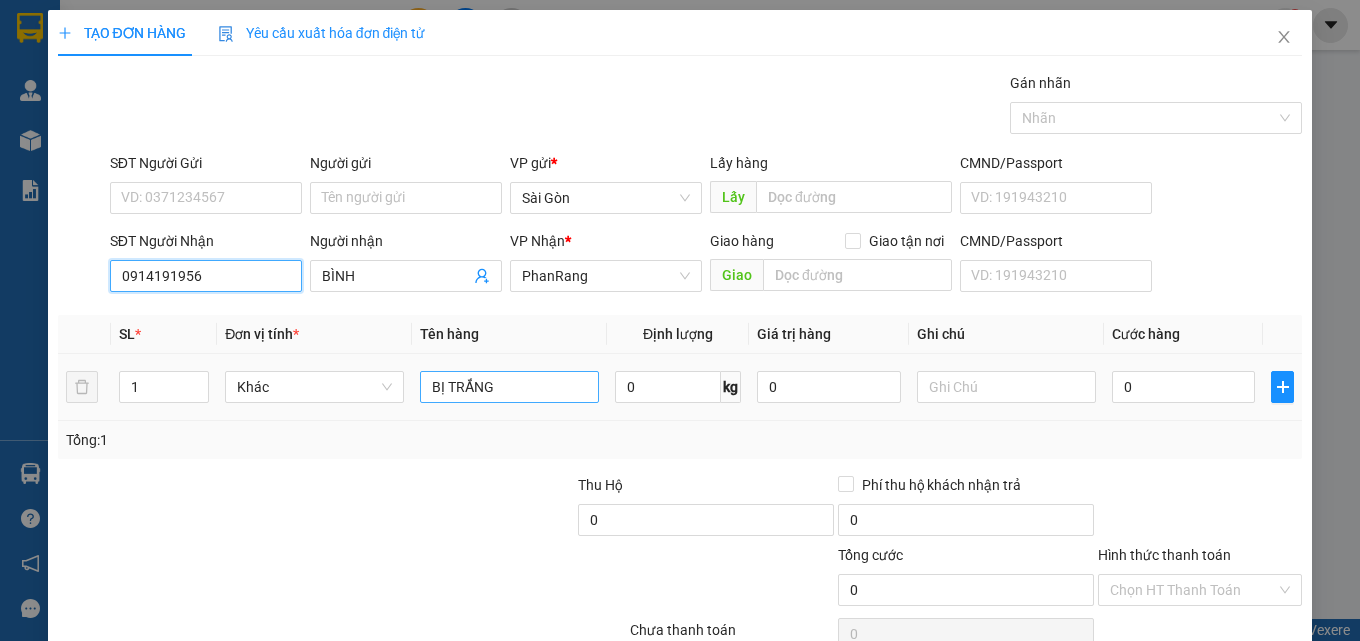 type on "0914191956" 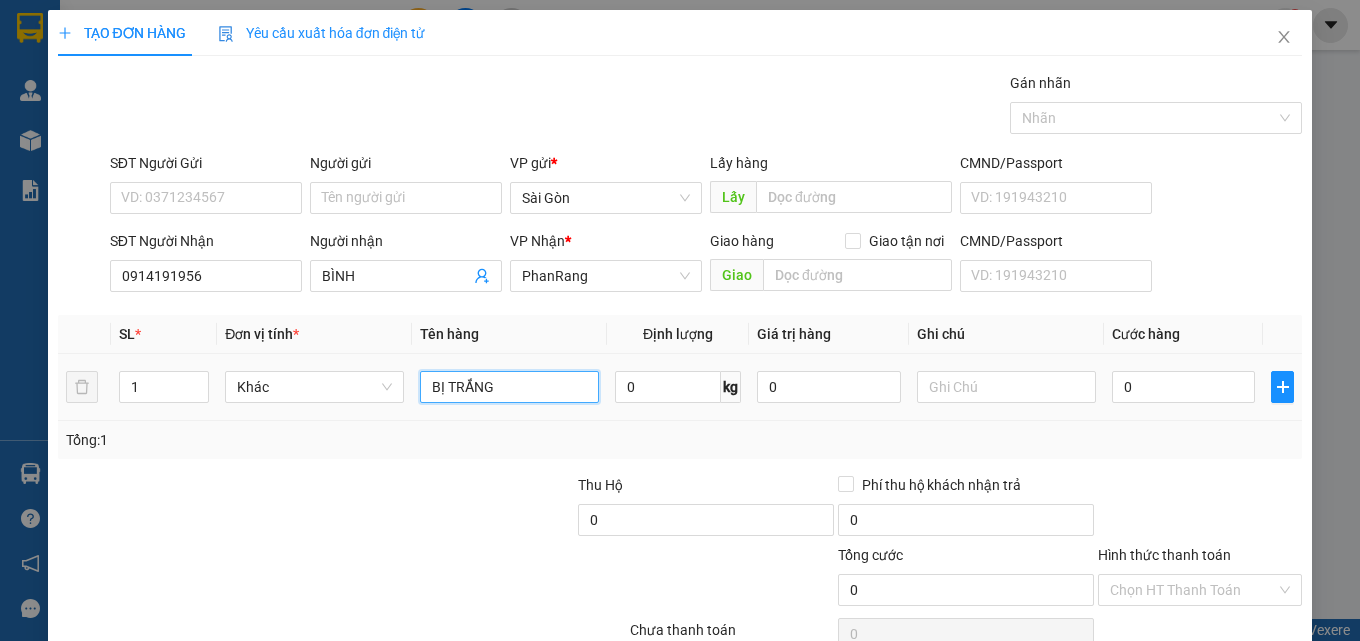 click on "BỊ TRẮNG" at bounding box center (509, 387) 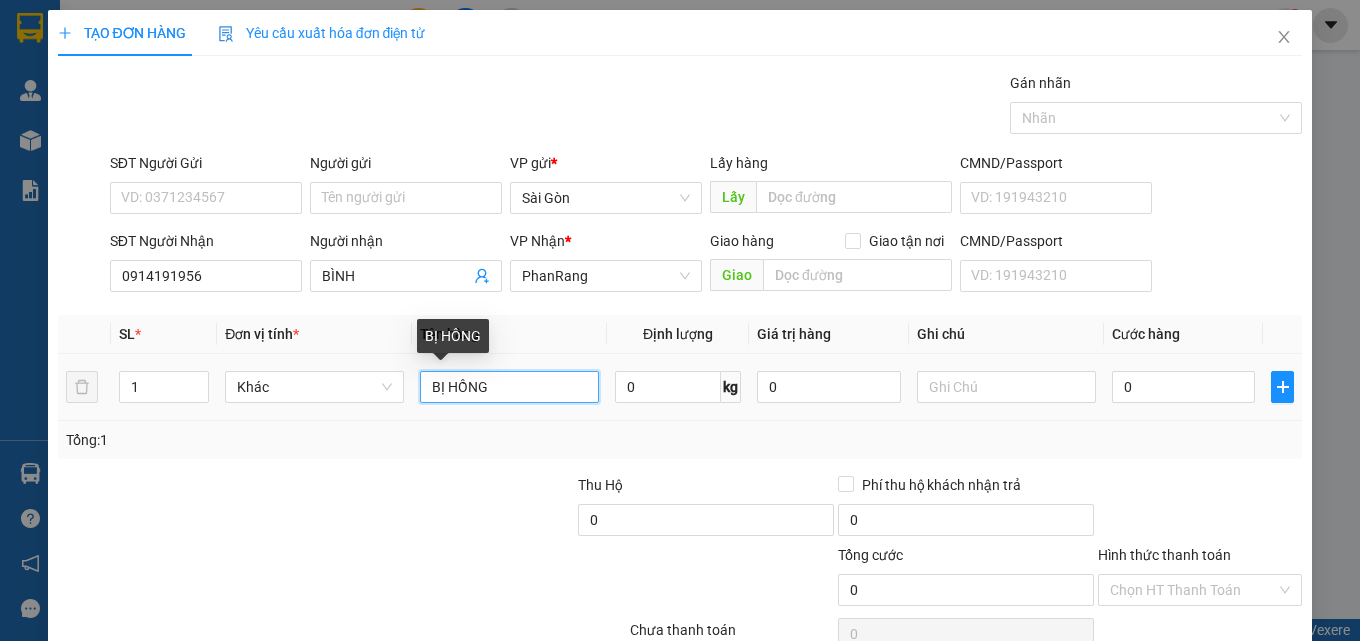 type on "BỊ HỒNG" 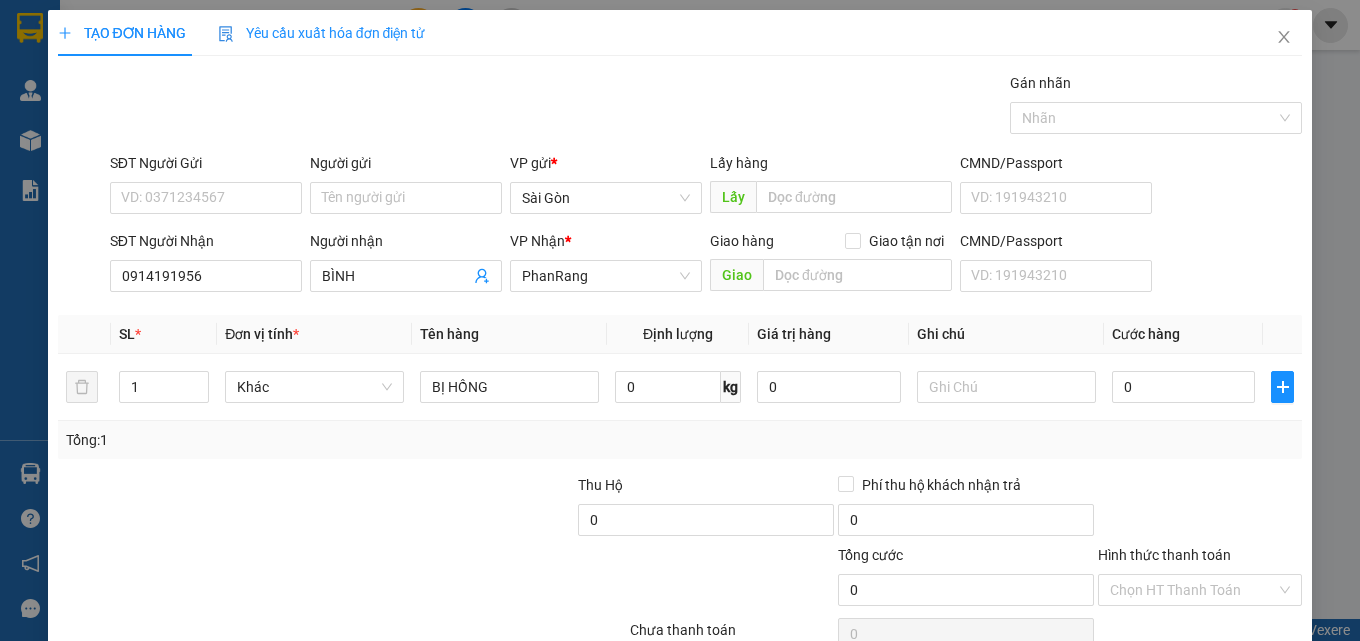 drag, startPoint x: 1192, startPoint y: 590, endPoint x: 1176, endPoint y: 567, distance: 28.01785 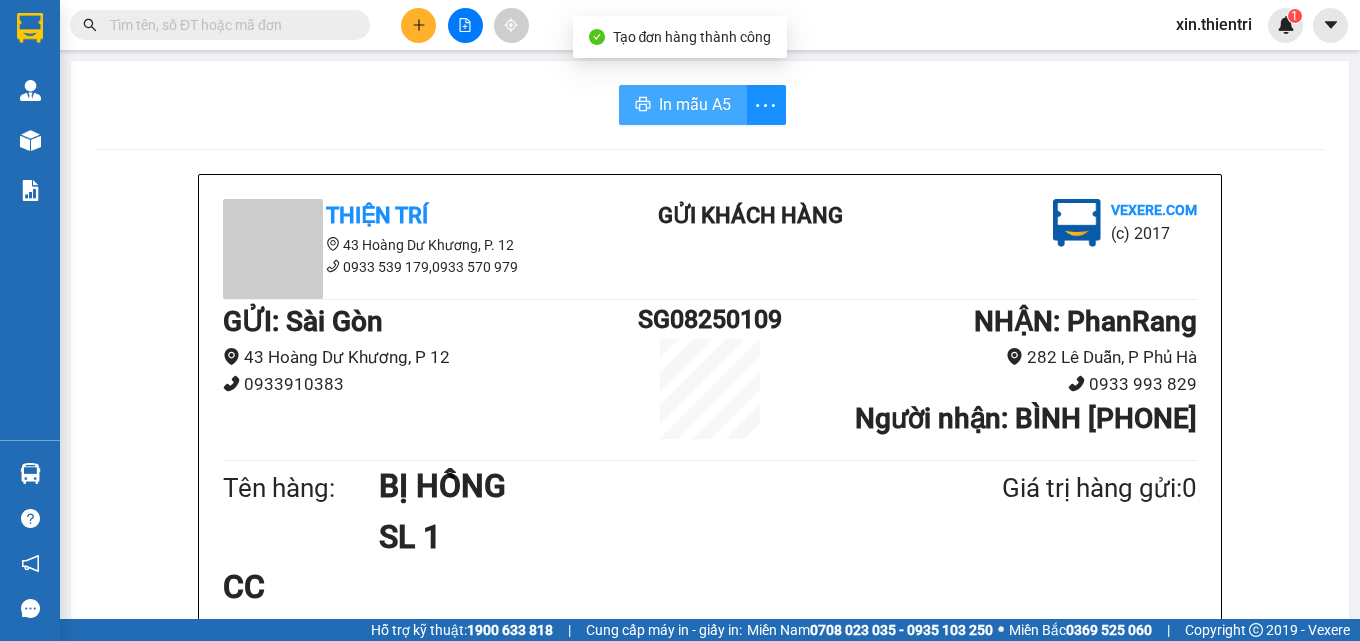click on "In mẫu A5" at bounding box center (683, 105) 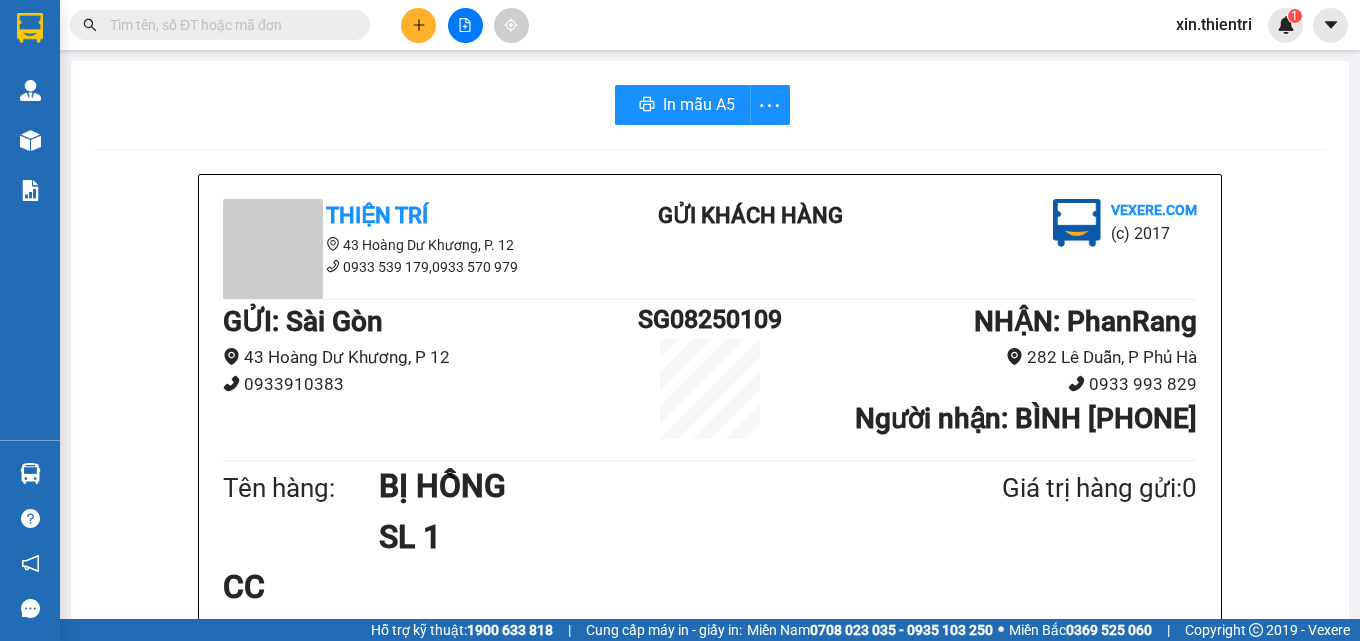click on "Tên hàng: BỊ HỒNG  SL 1 Giá trị hàng gửi:  0" at bounding box center (710, 511) 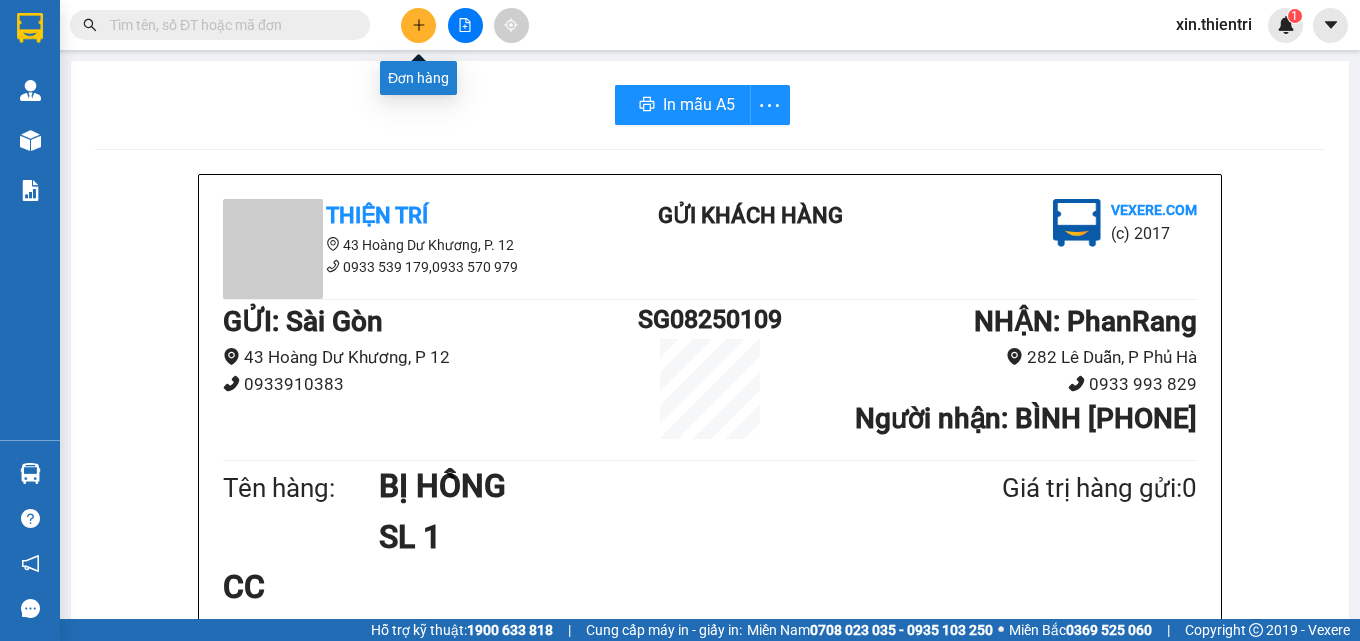 click at bounding box center (418, 25) 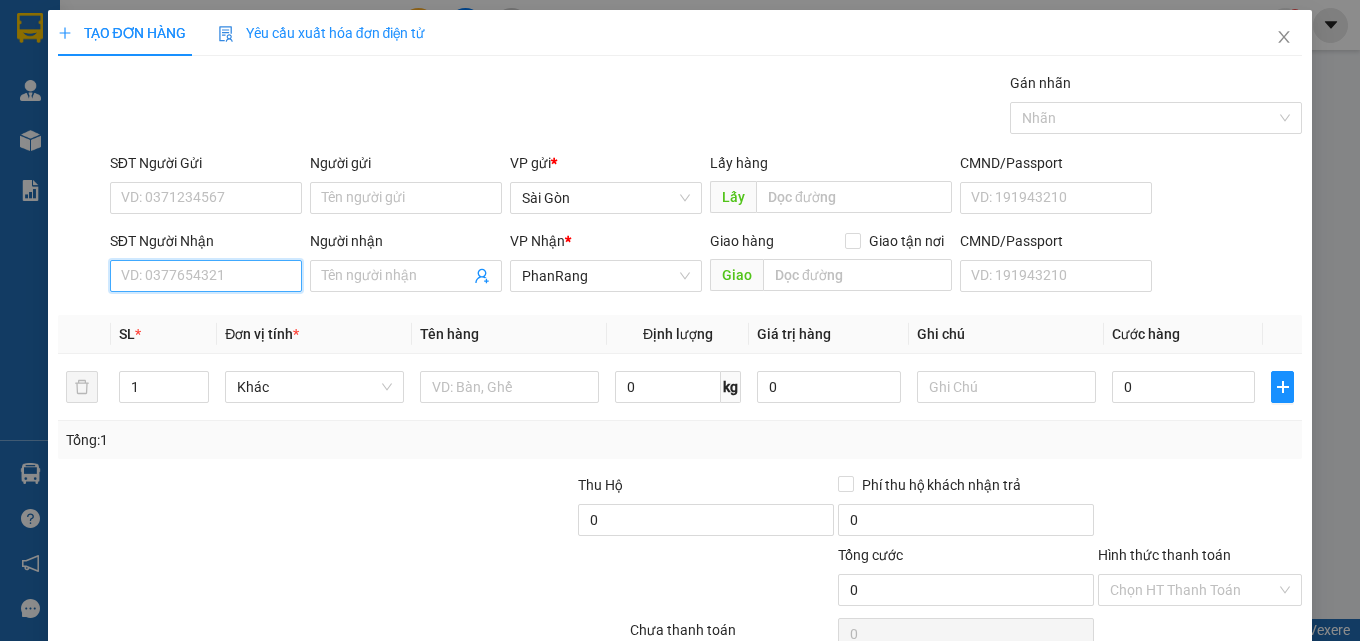 click on "SĐT Người Nhận" at bounding box center (206, 276) 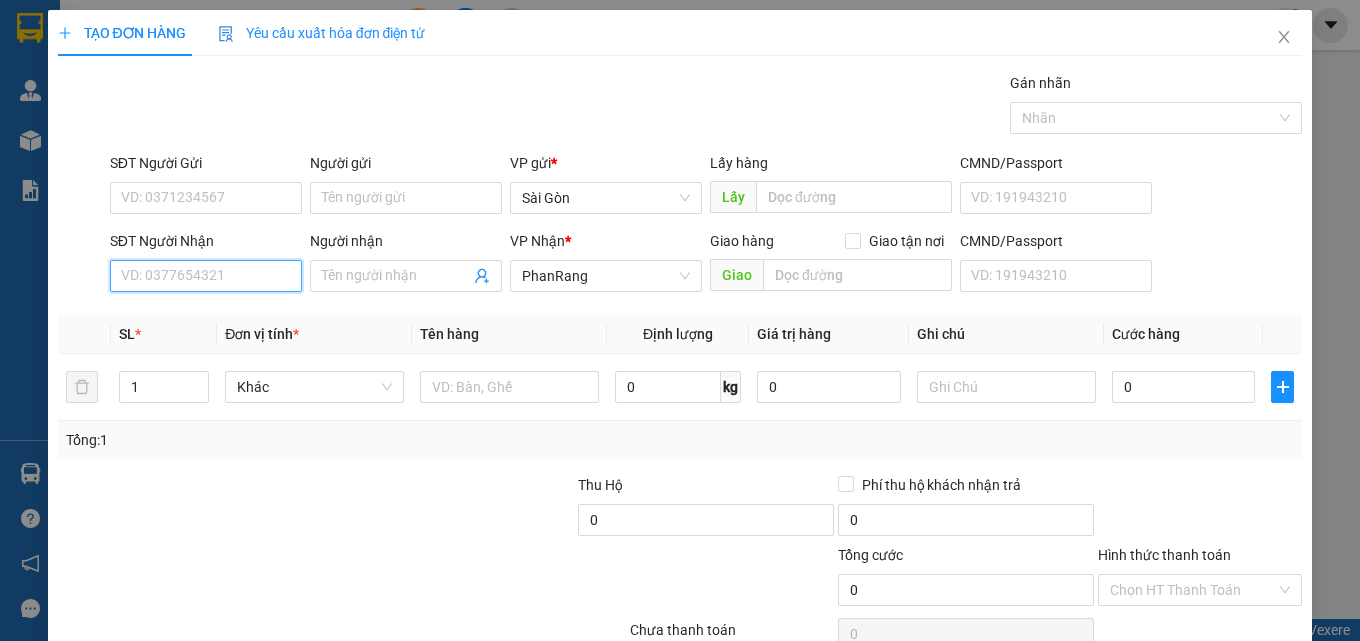 click on "SĐT Người Nhận" at bounding box center [206, 276] 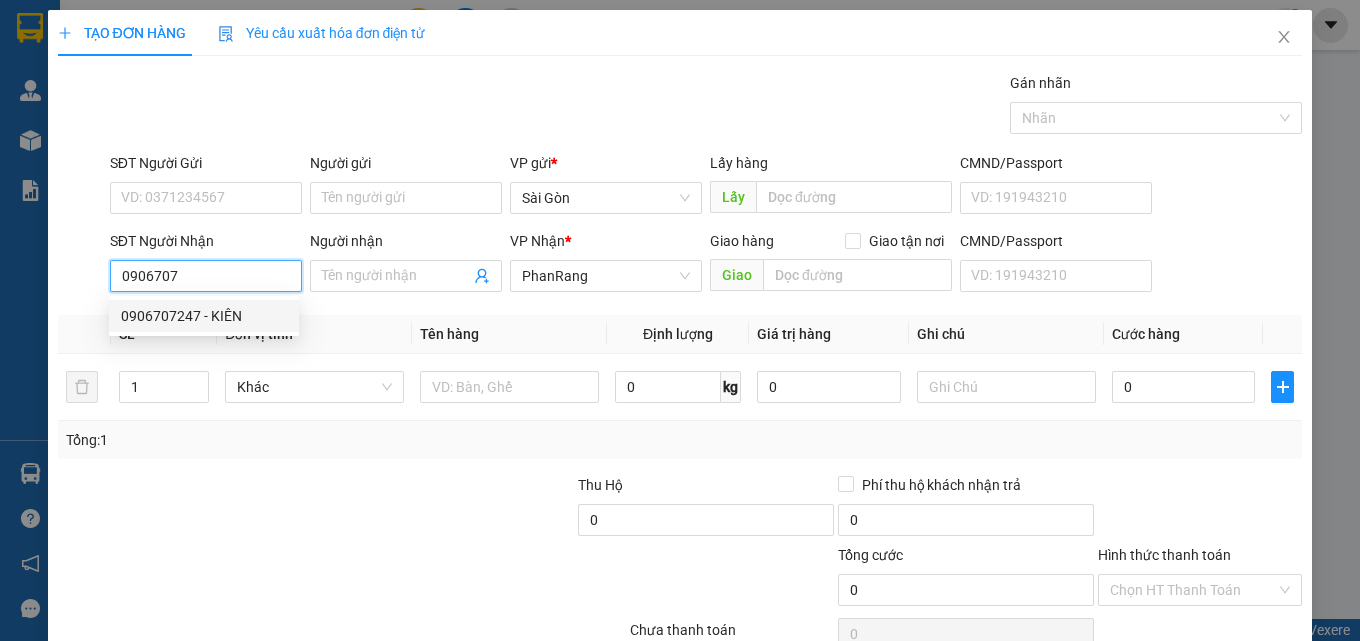 click on "0906707247 - KIÊN" at bounding box center [204, 316] 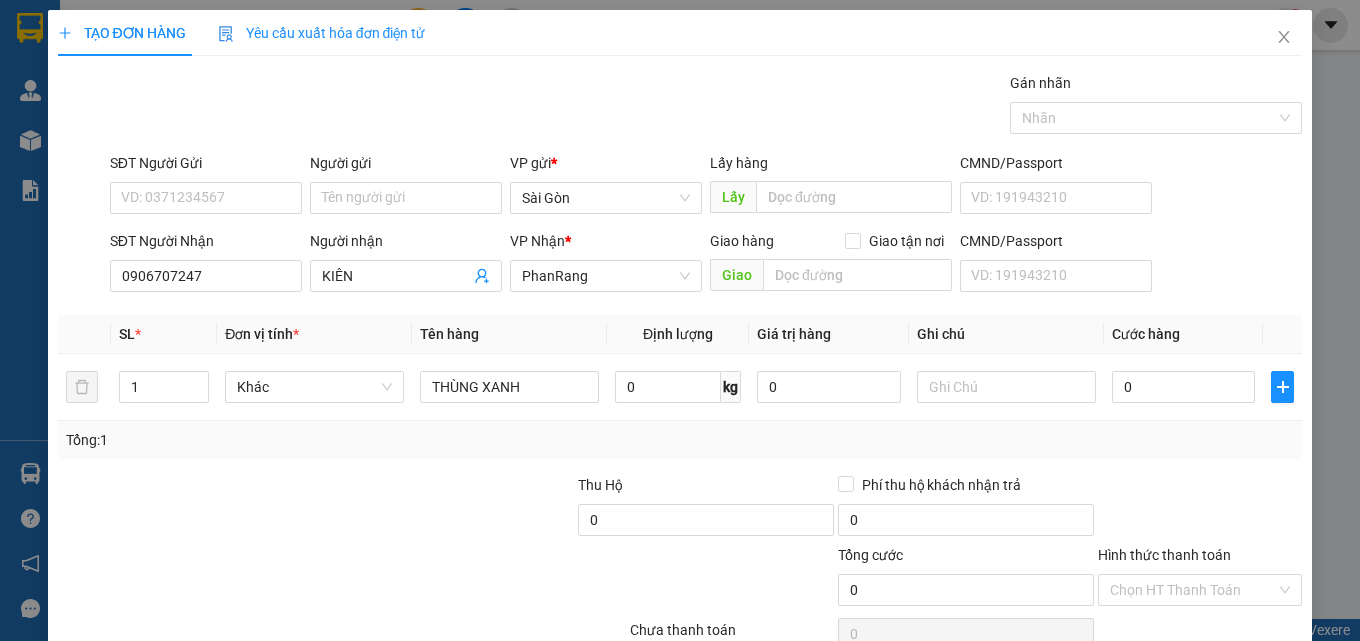 click on "Lưu và In" at bounding box center [1237, 685] 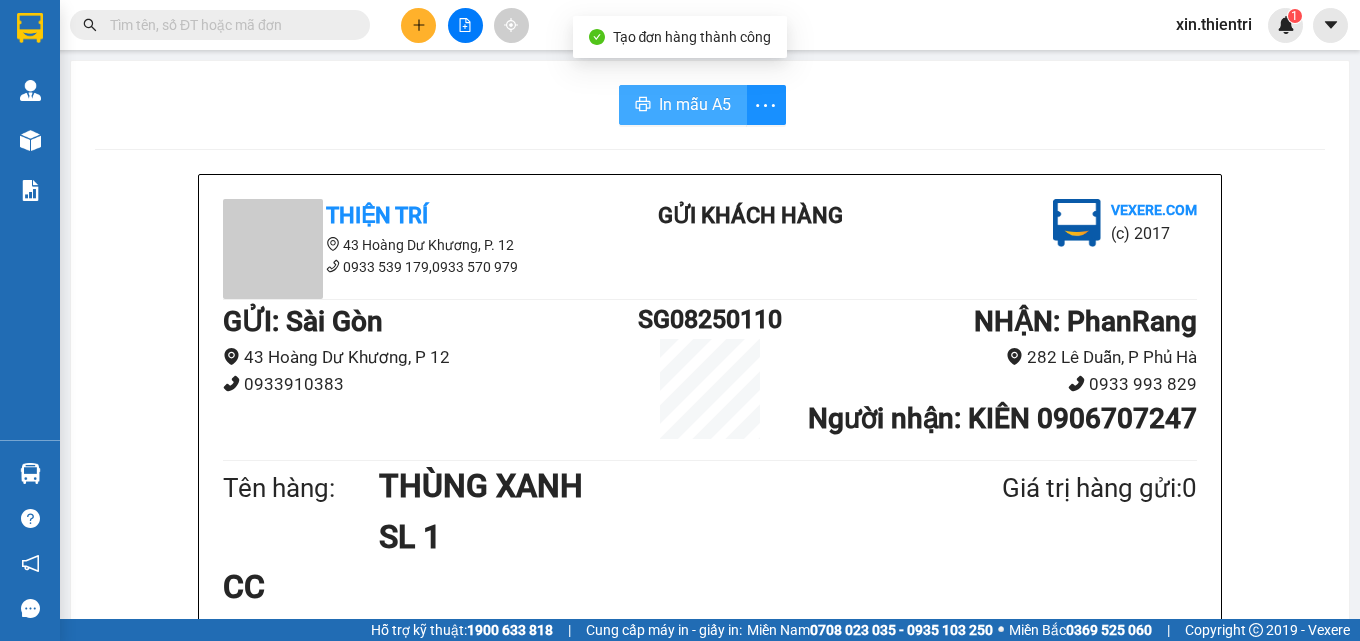 click 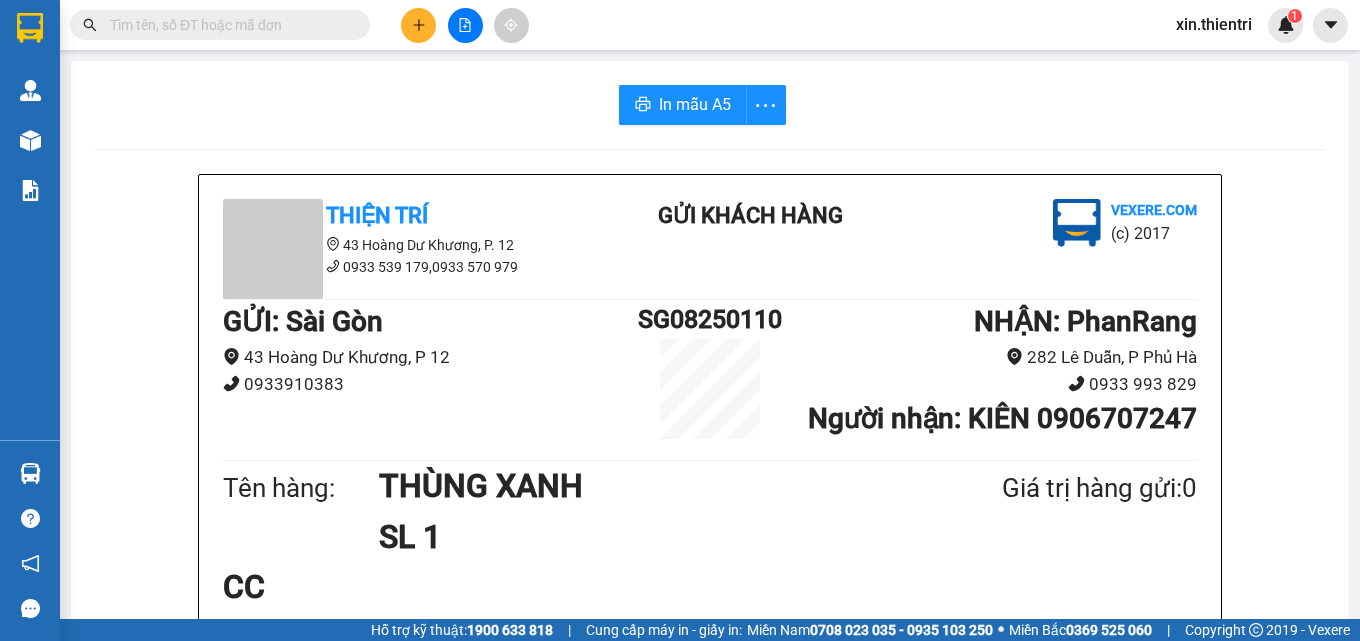 click at bounding box center (418, 25) 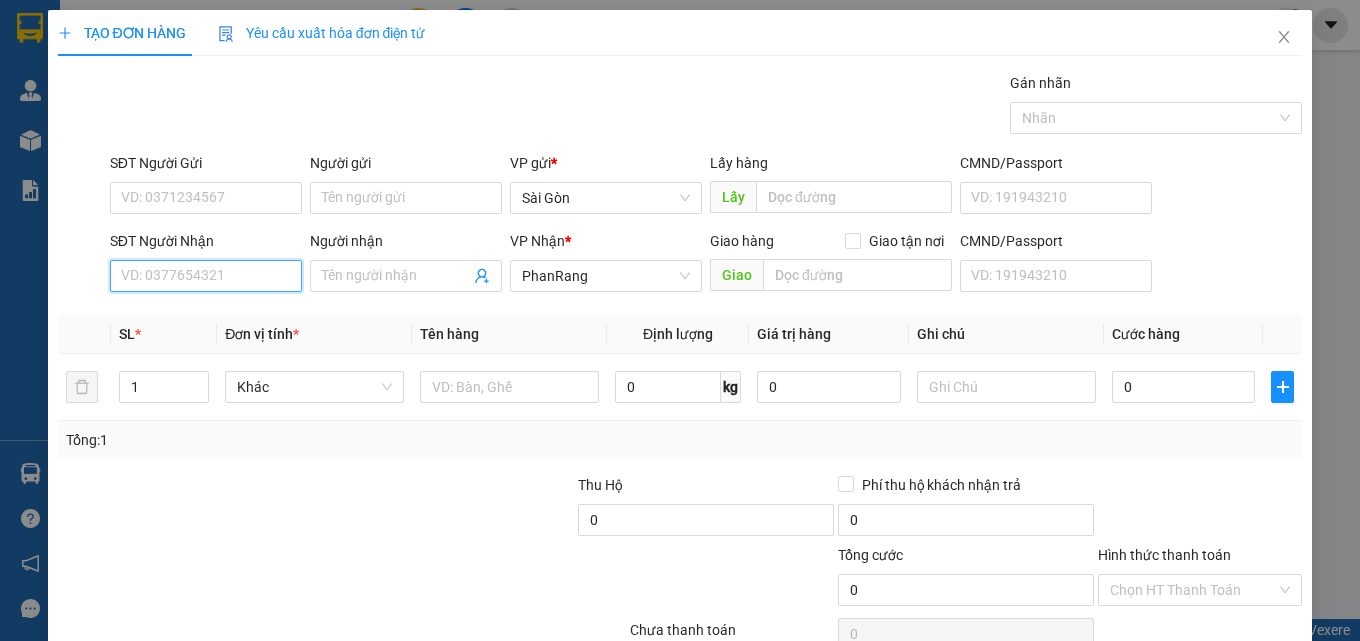 click on "SĐT Người Nhận" at bounding box center (206, 276) 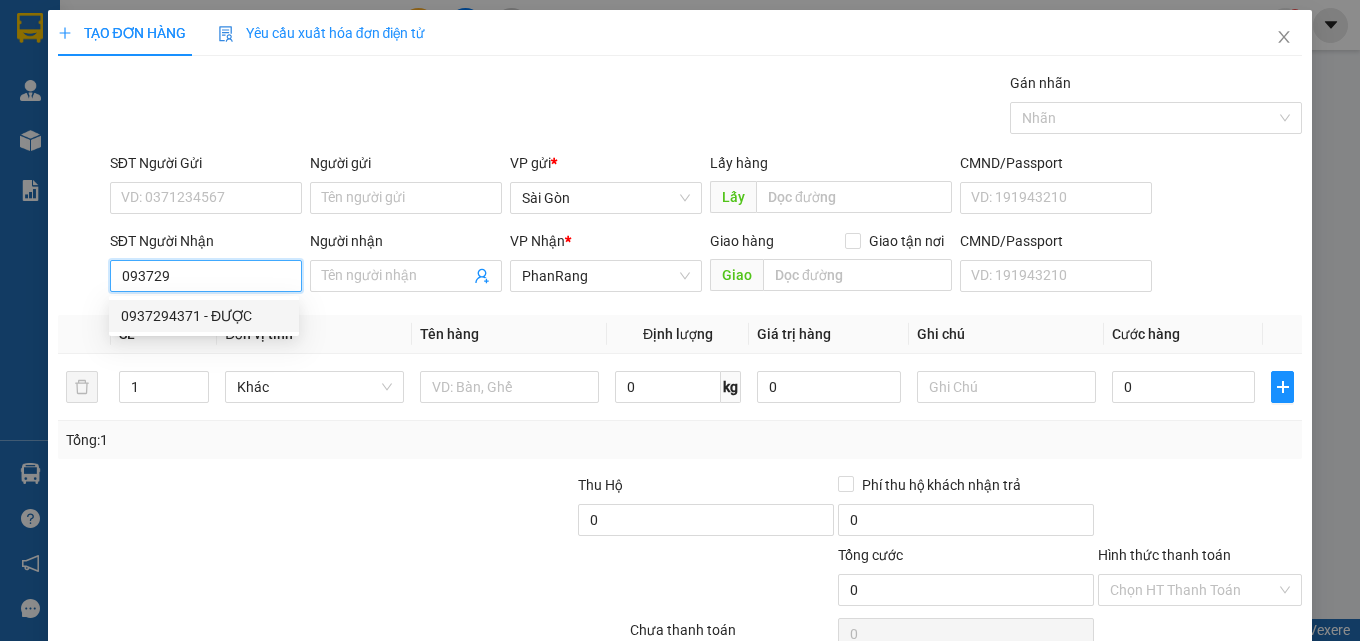click on "0937294371 - ĐƯỢC" at bounding box center (204, 316) 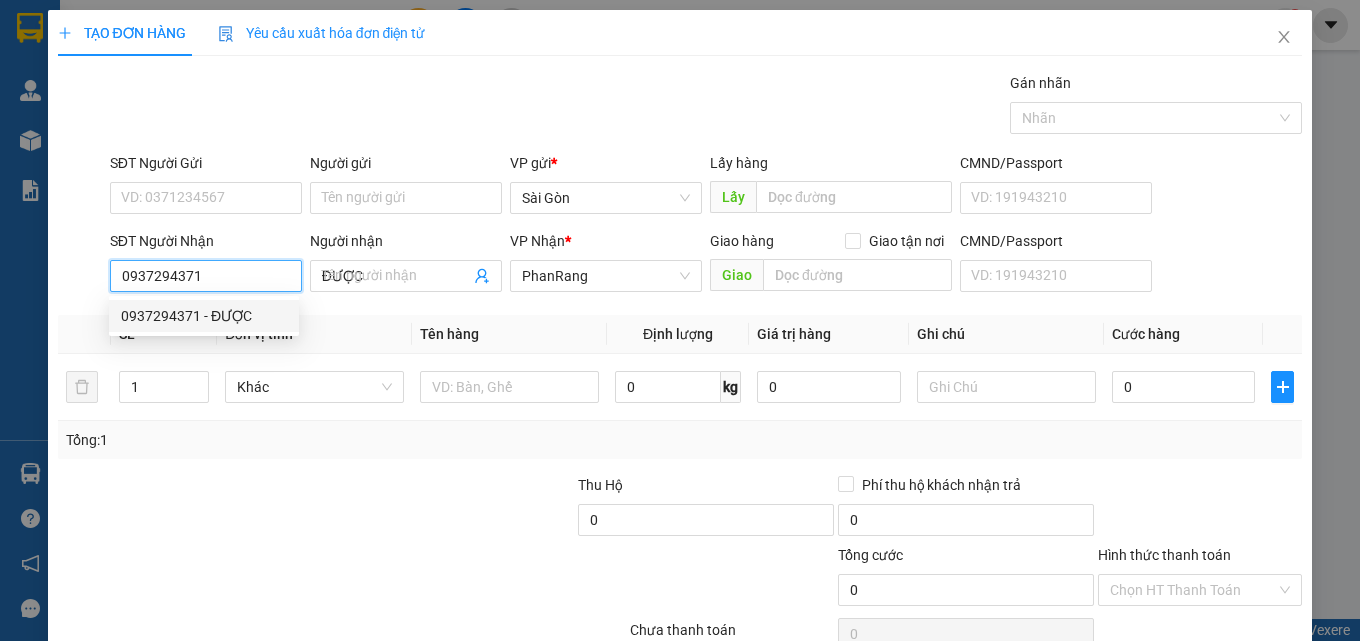 type on "40.000" 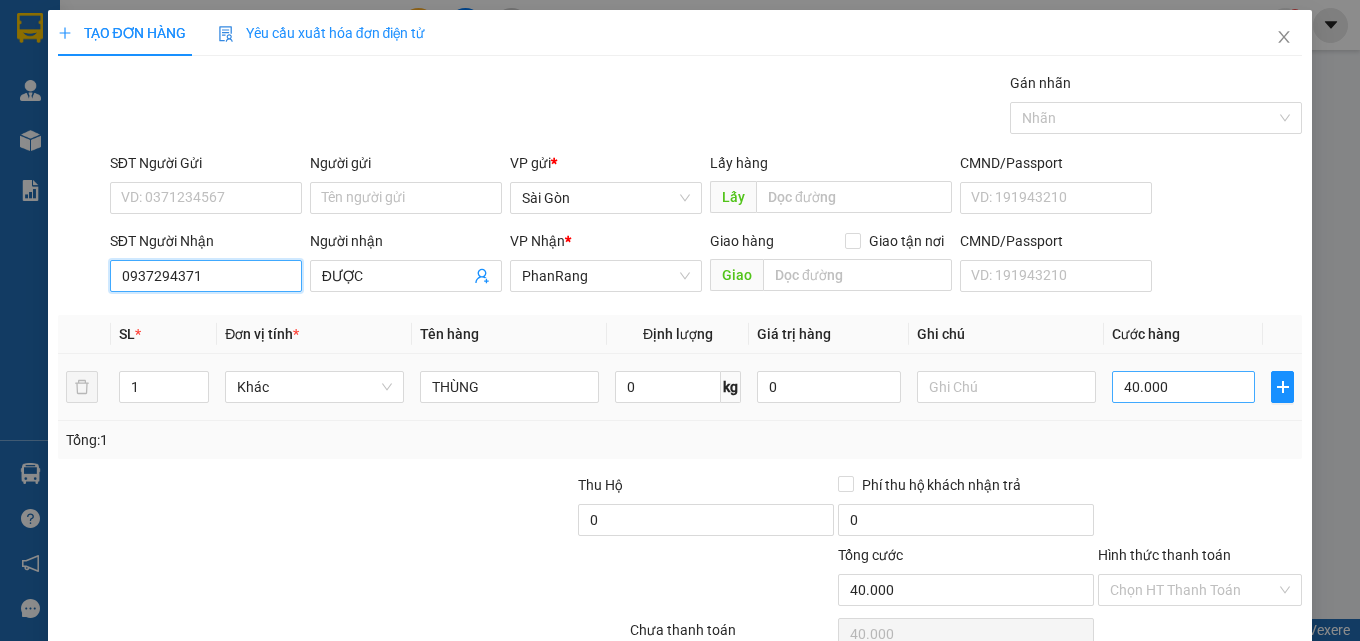 type on "0937294371" 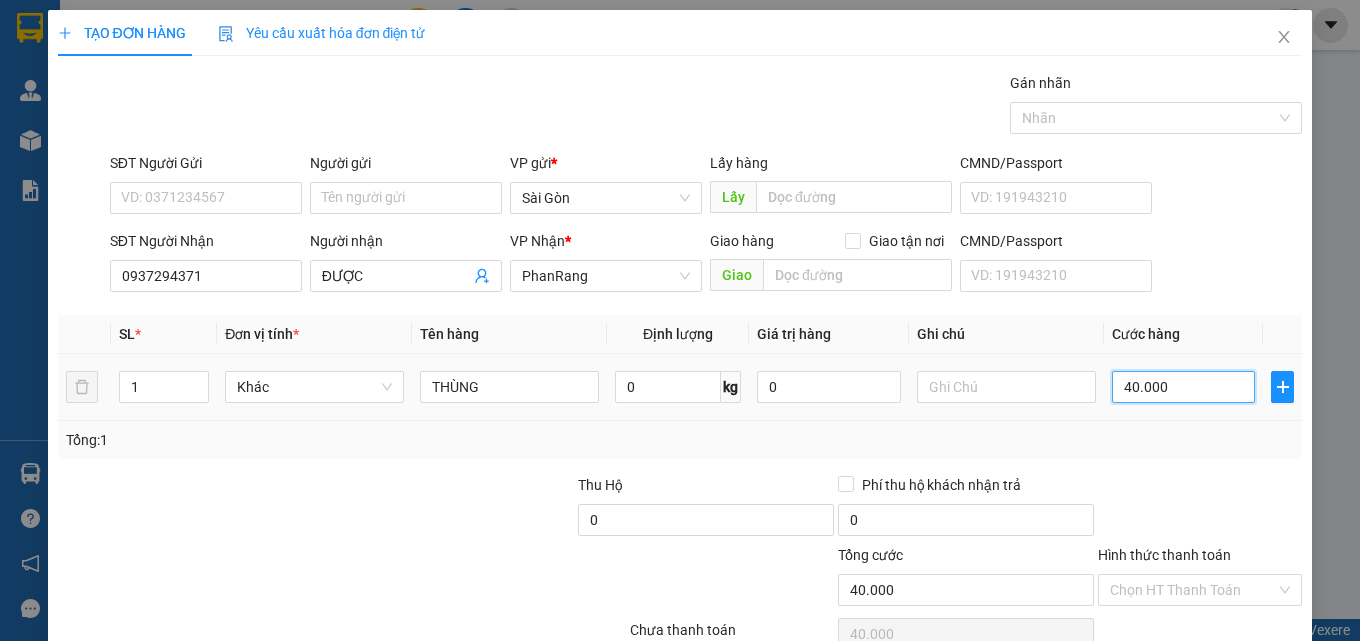 click on "40.000" at bounding box center (1184, 387) 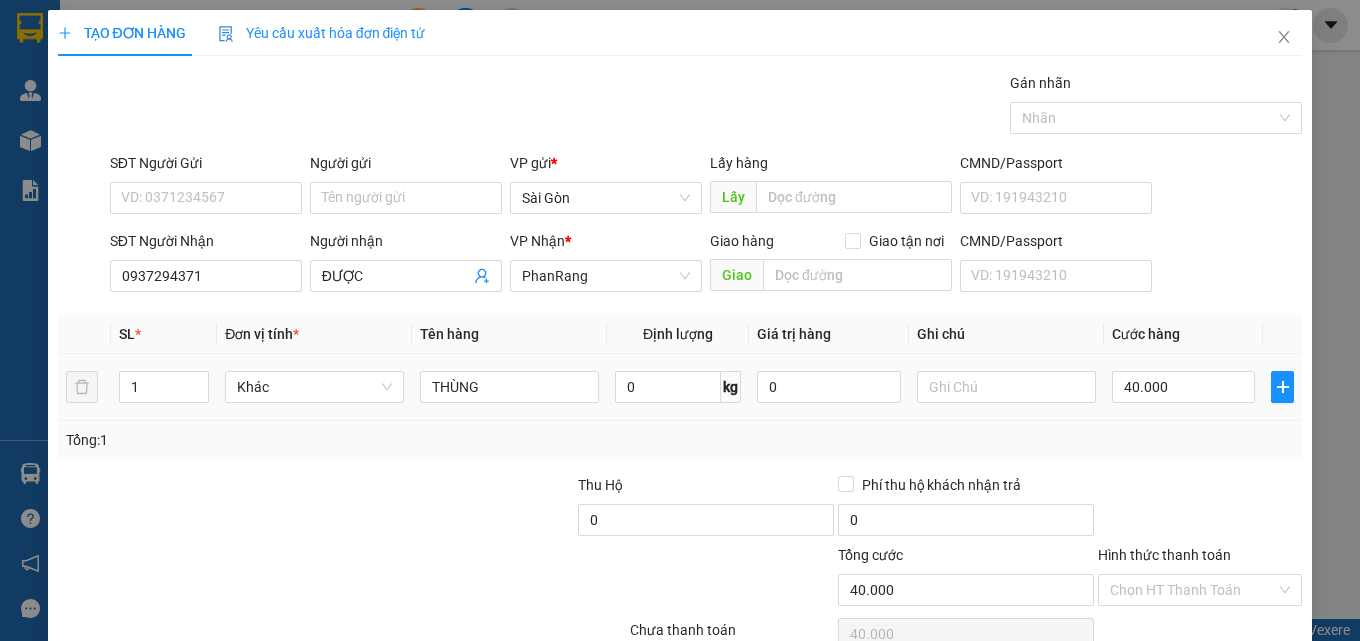 click on "40.000" at bounding box center [1184, 387] 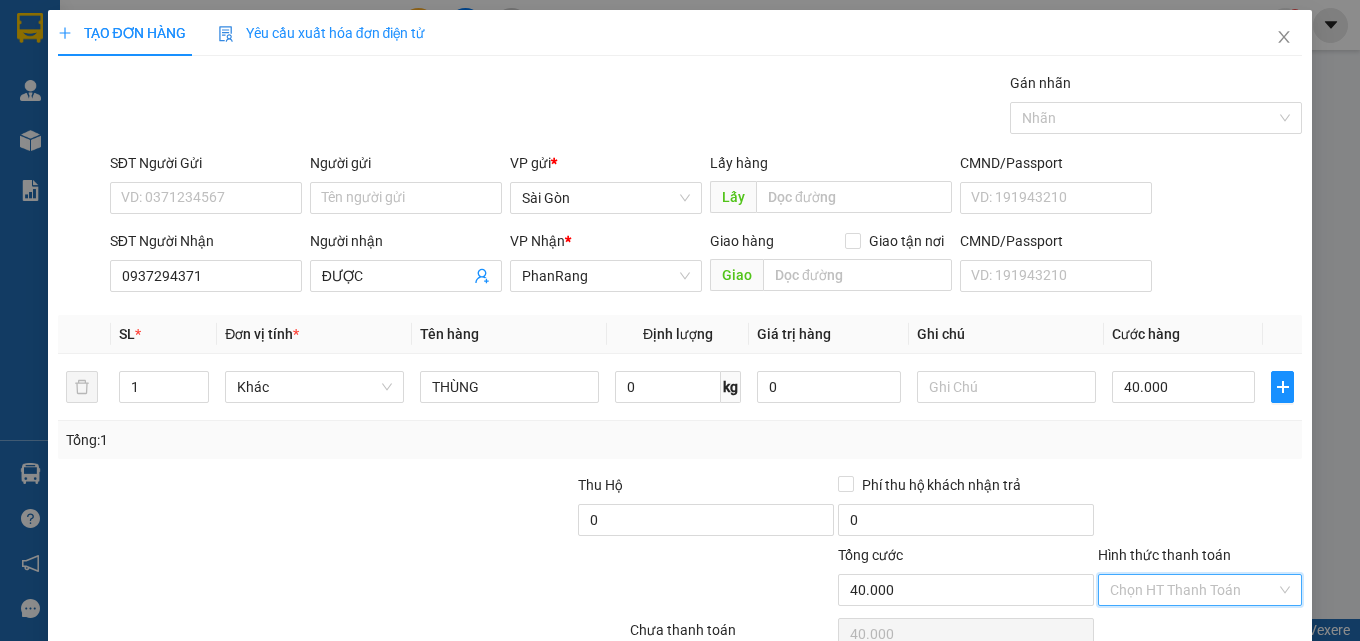drag, startPoint x: 1185, startPoint y: 495, endPoint x: 1182, endPoint y: 510, distance: 15.297058 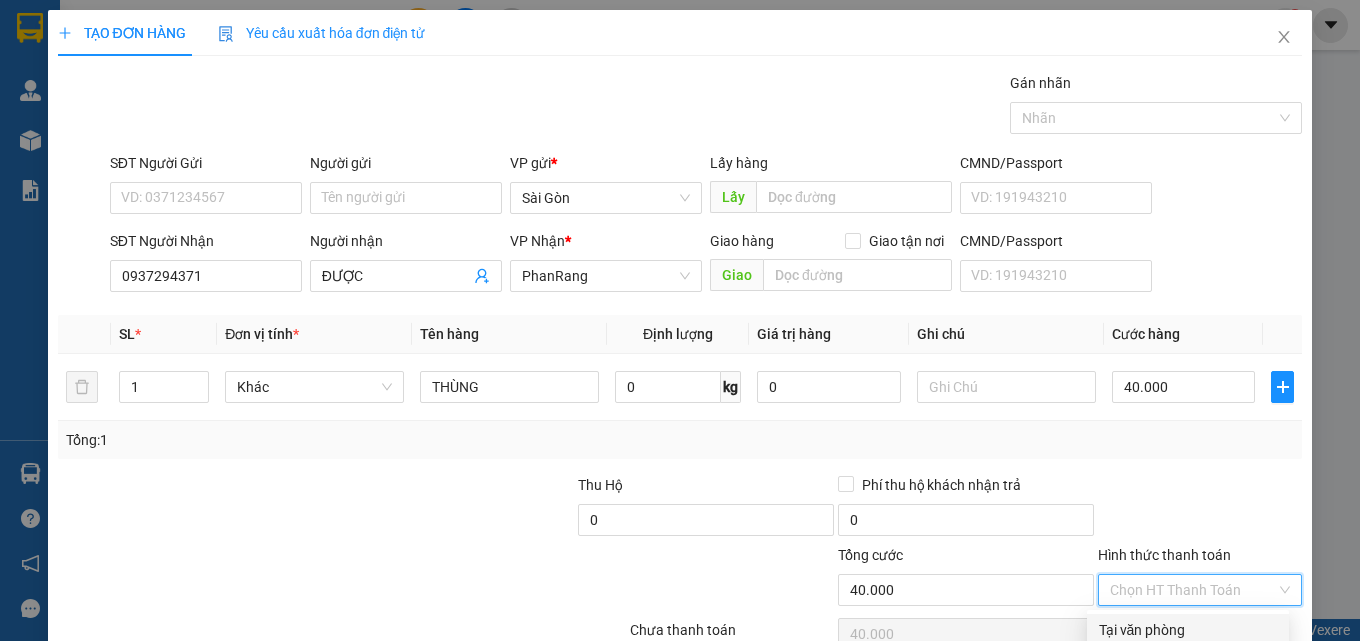 drag, startPoint x: 1183, startPoint y: 548, endPoint x: 1194, endPoint y: 541, distance: 13.038404 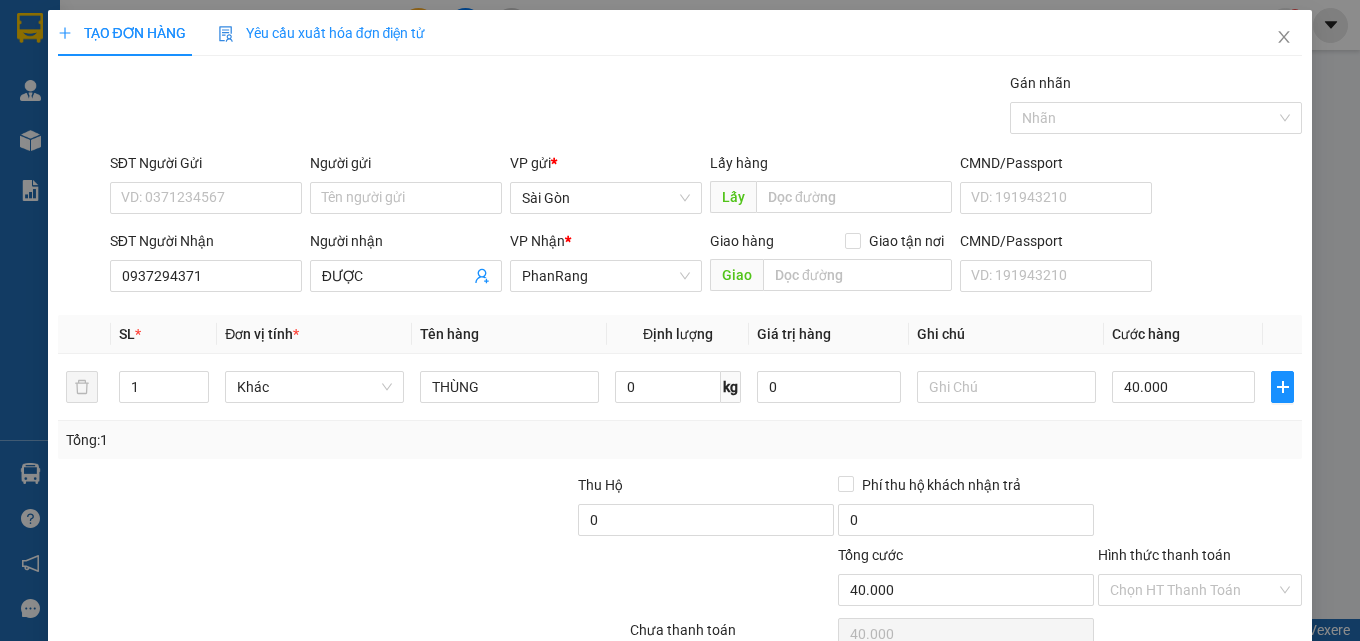 drag, startPoint x: 1177, startPoint y: 520, endPoint x: 1177, endPoint y: 507, distance: 13 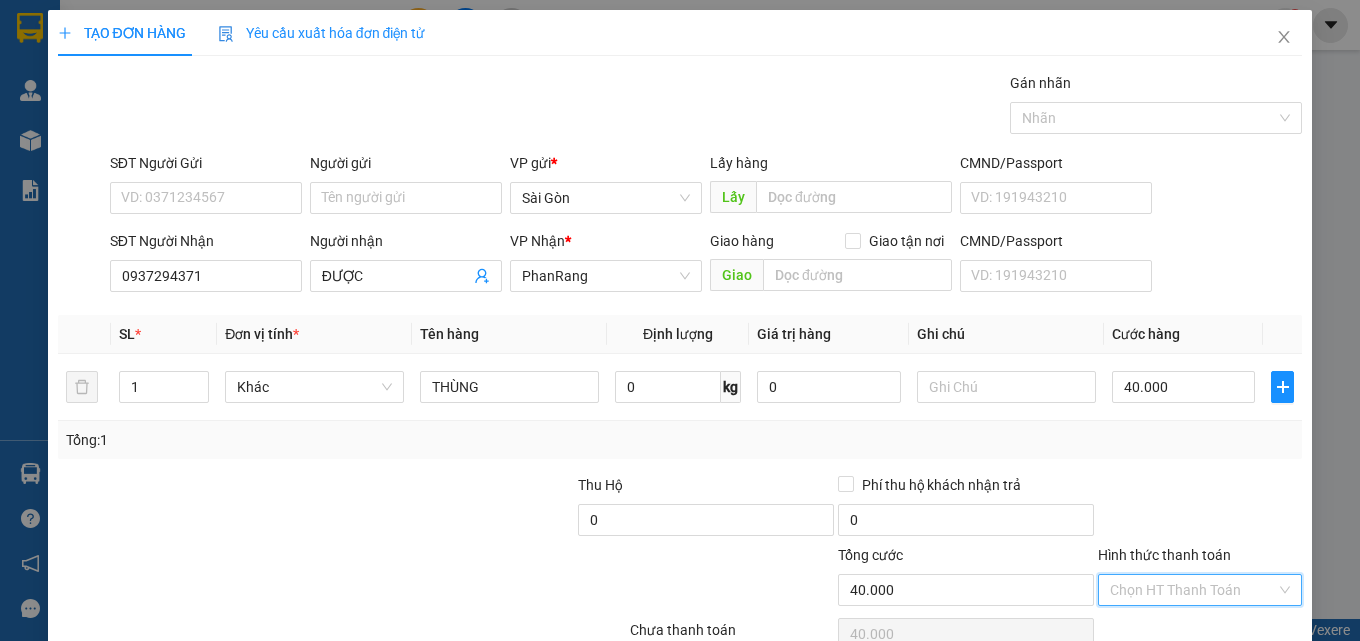 drag, startPoint x: 1180, startPoint y: 492, endPoint x: 1180, endPoint y: 511, distance: 19 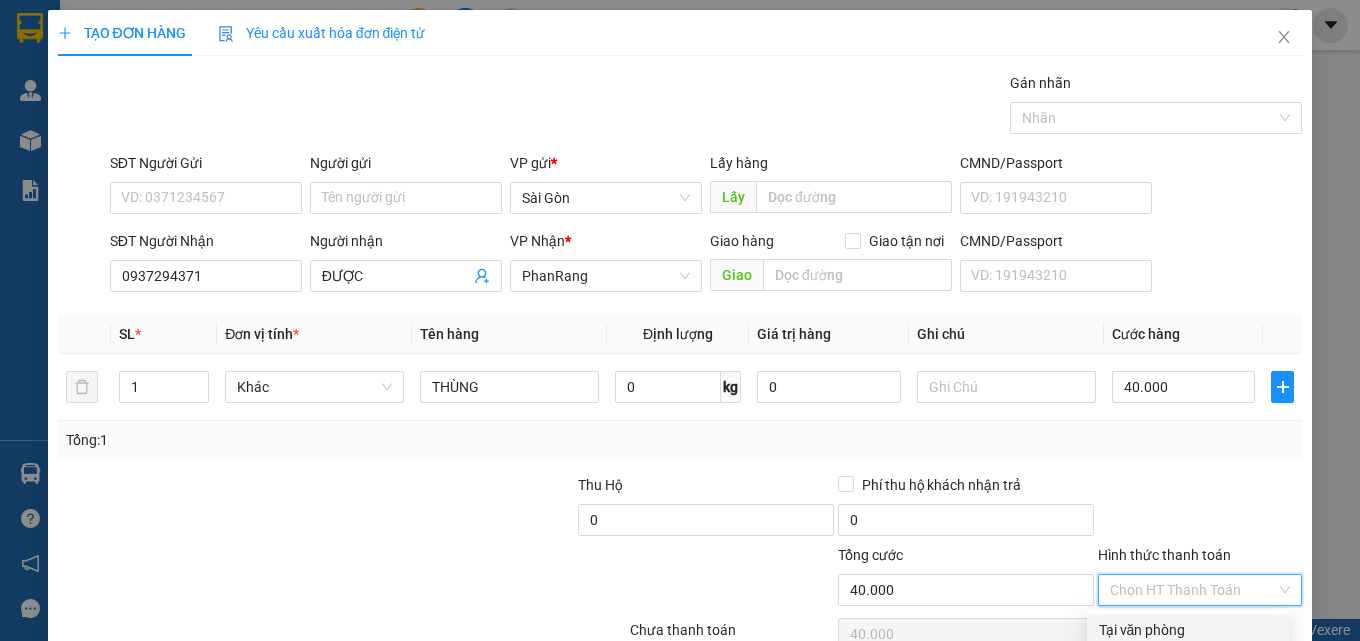 click on "Tại văn phòng" at bounding box center [1188, 630] 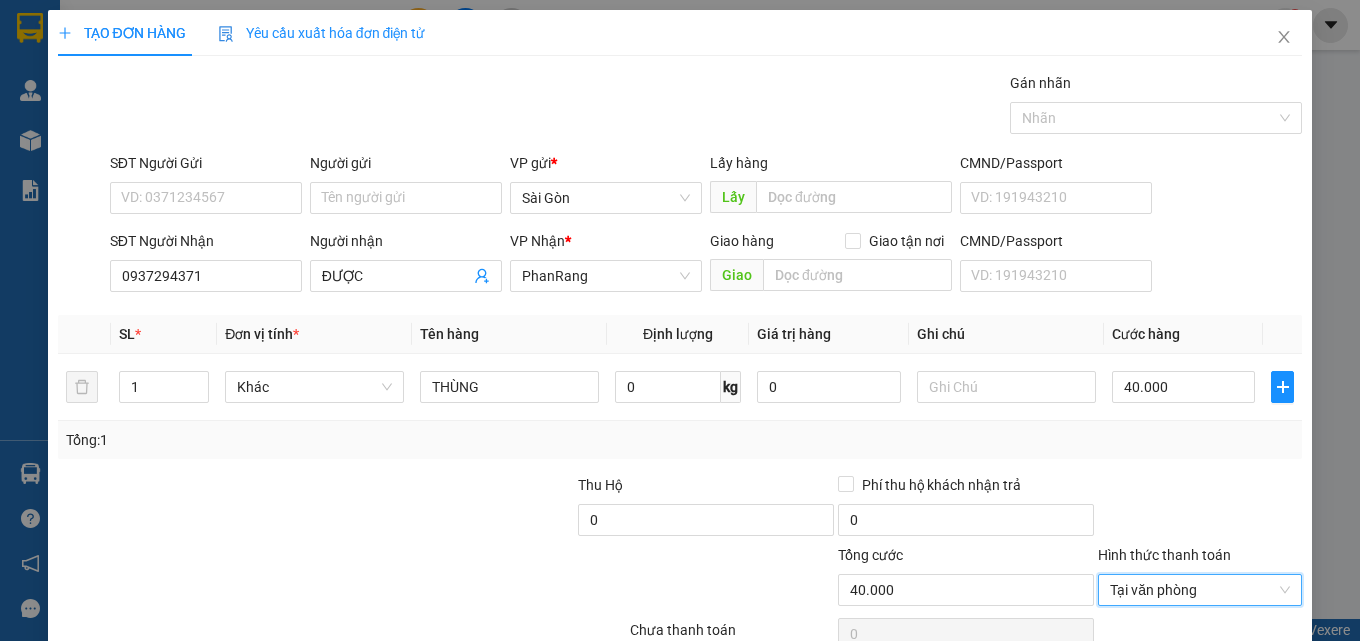 click on "Lưu và In" at bounding box center (1237, 685) 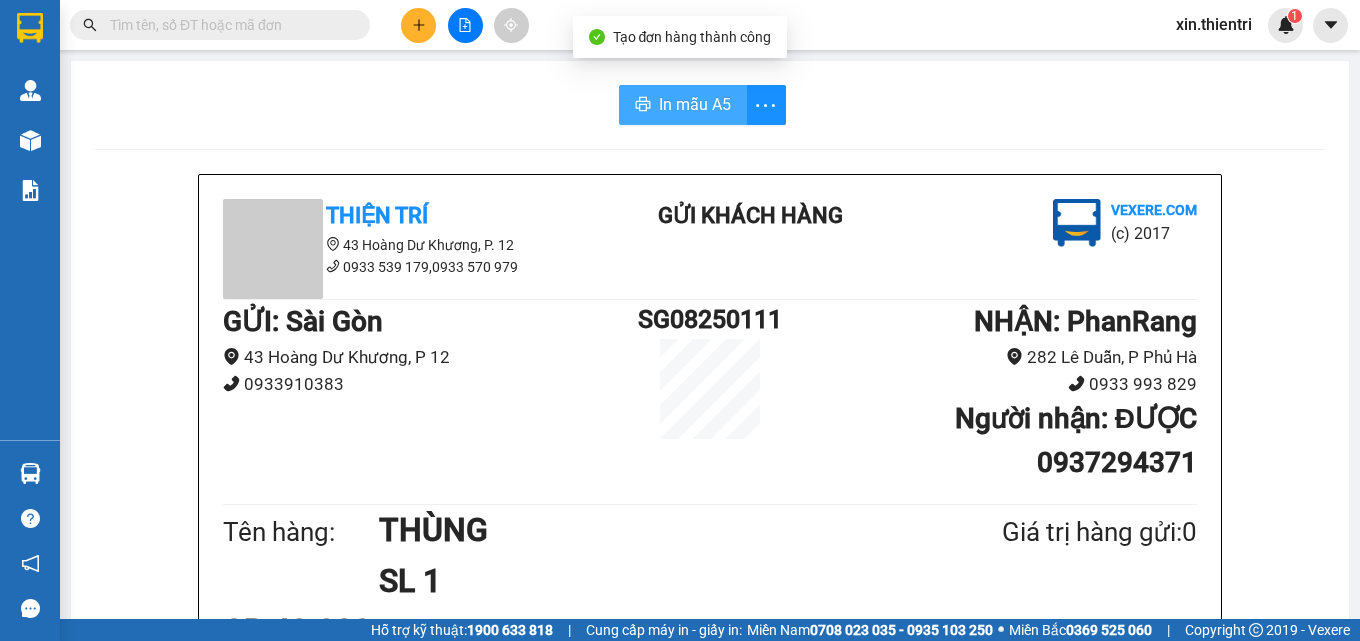 click on "In mẫu A5" at bounding box center (695, 104) 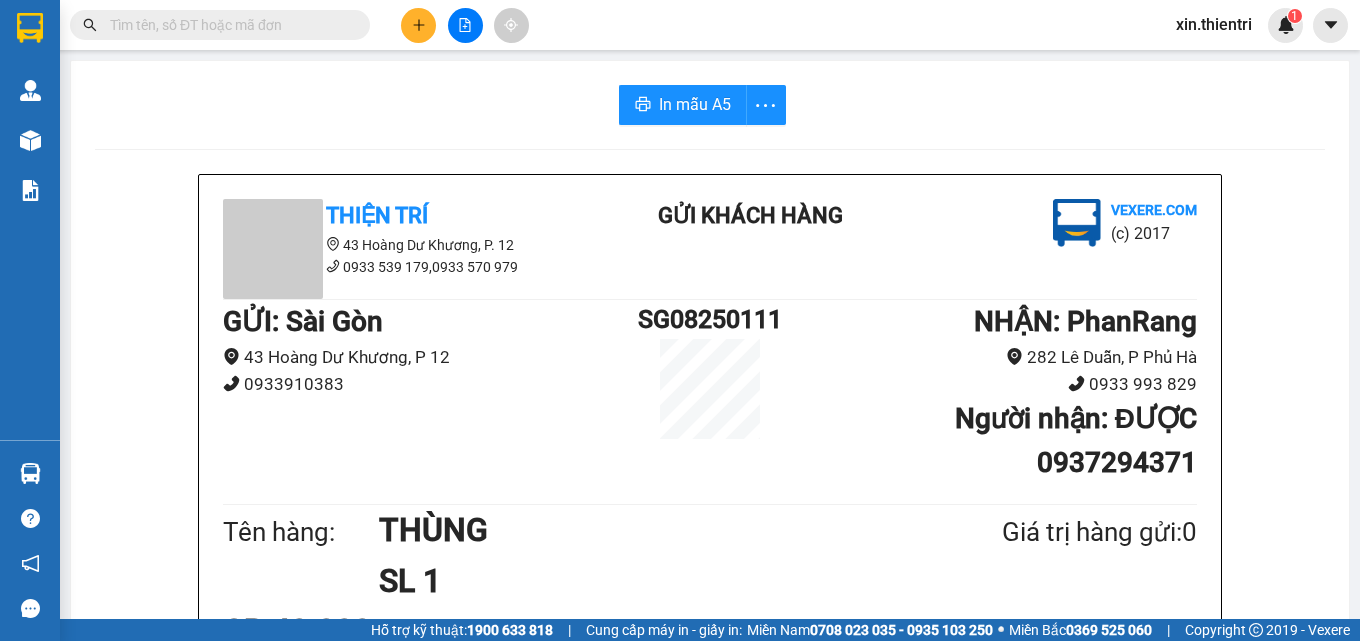 click at bounding box center [418, 25] 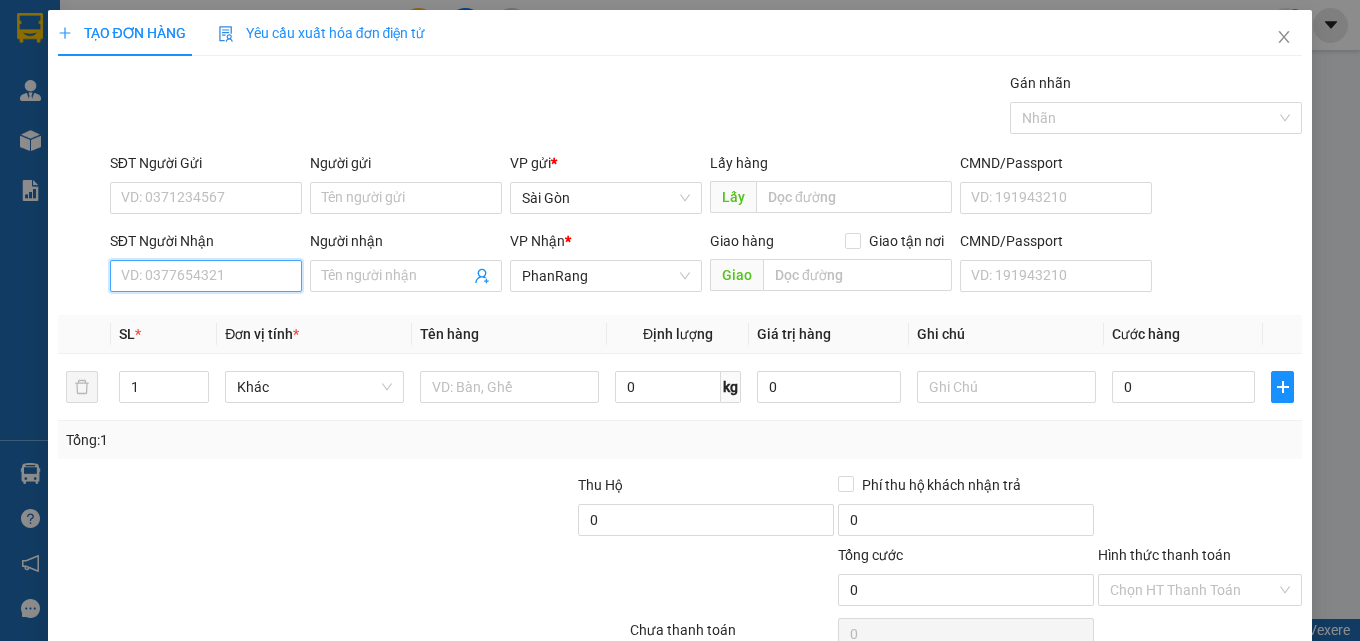 click on "SĐT Người Nhận" at bounding box center (206, 276) 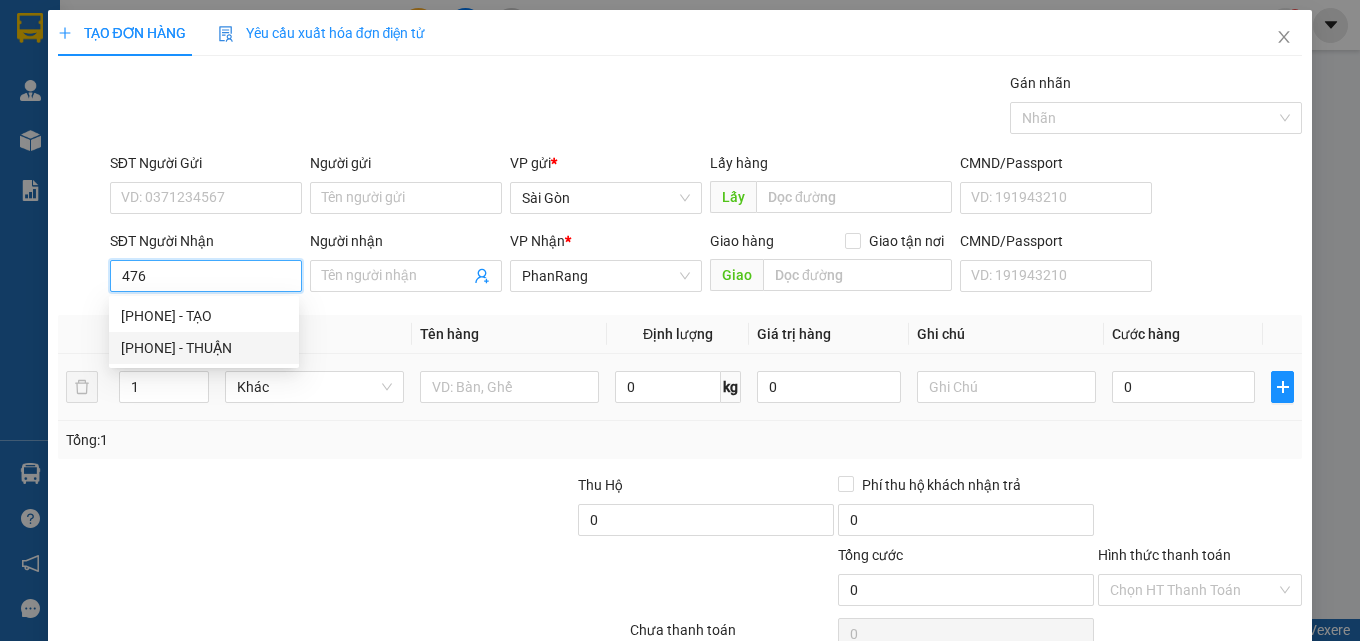 click on "[PHONE] - THUẬN" at bounding box center [204, 348] 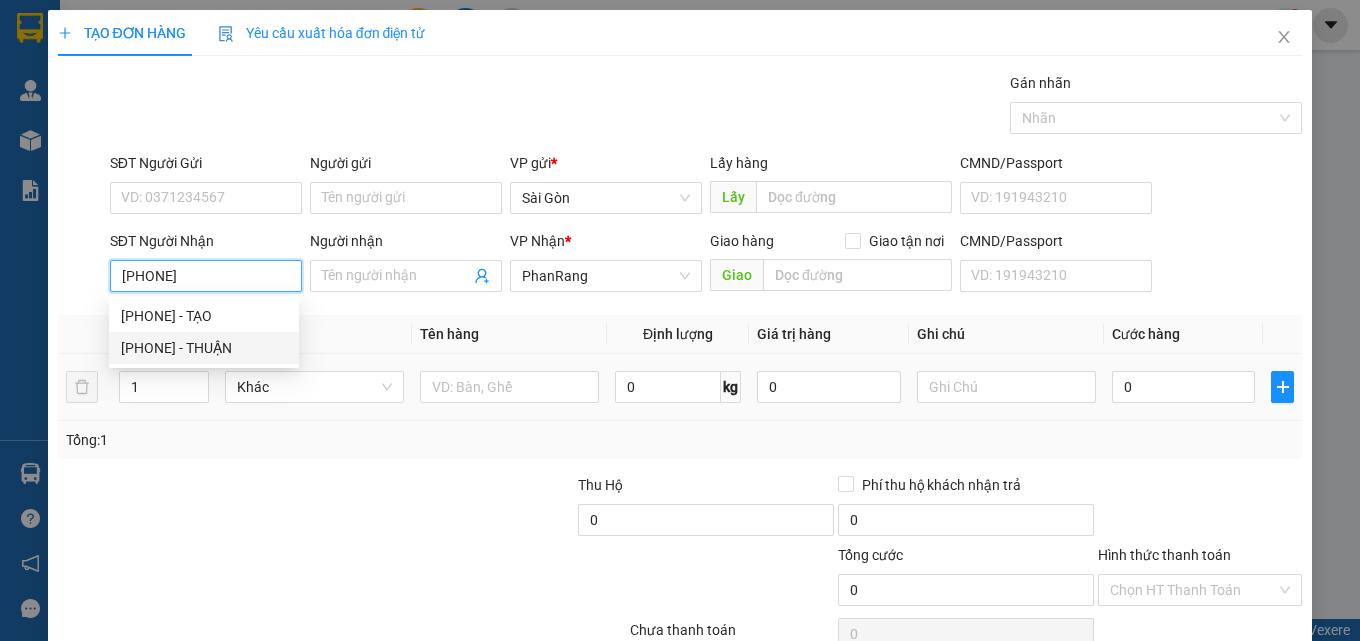 type on "THUẬN" 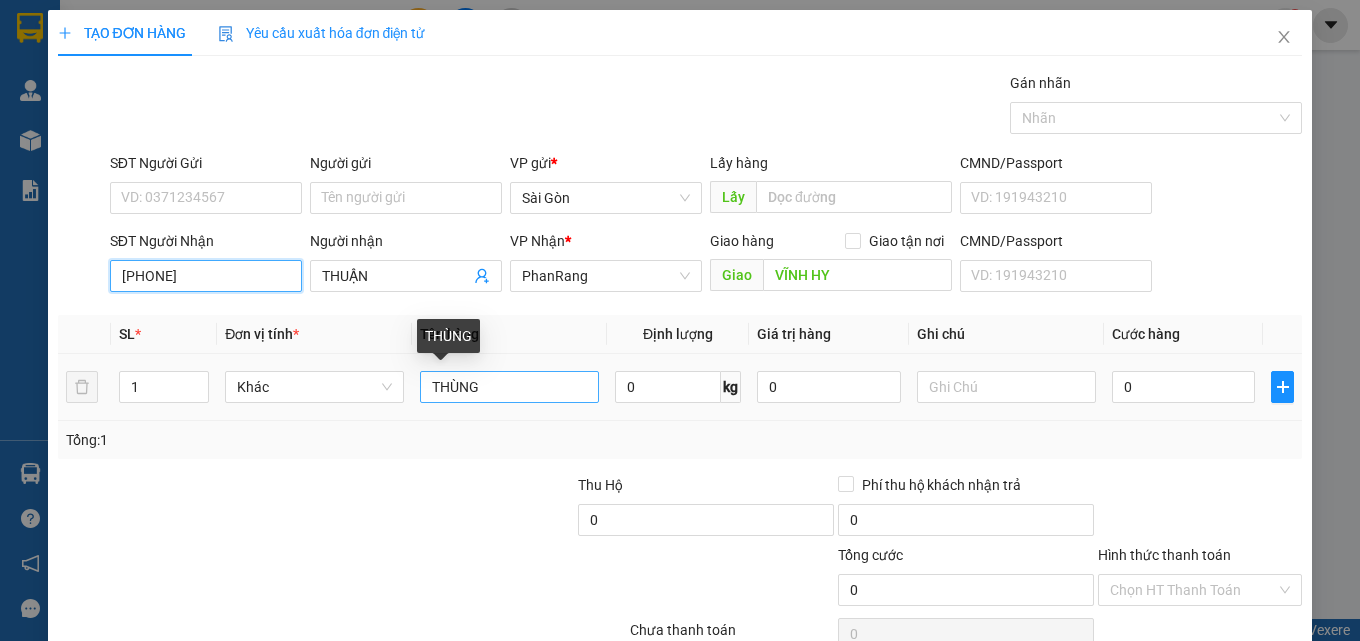 type on "[PHONE]" 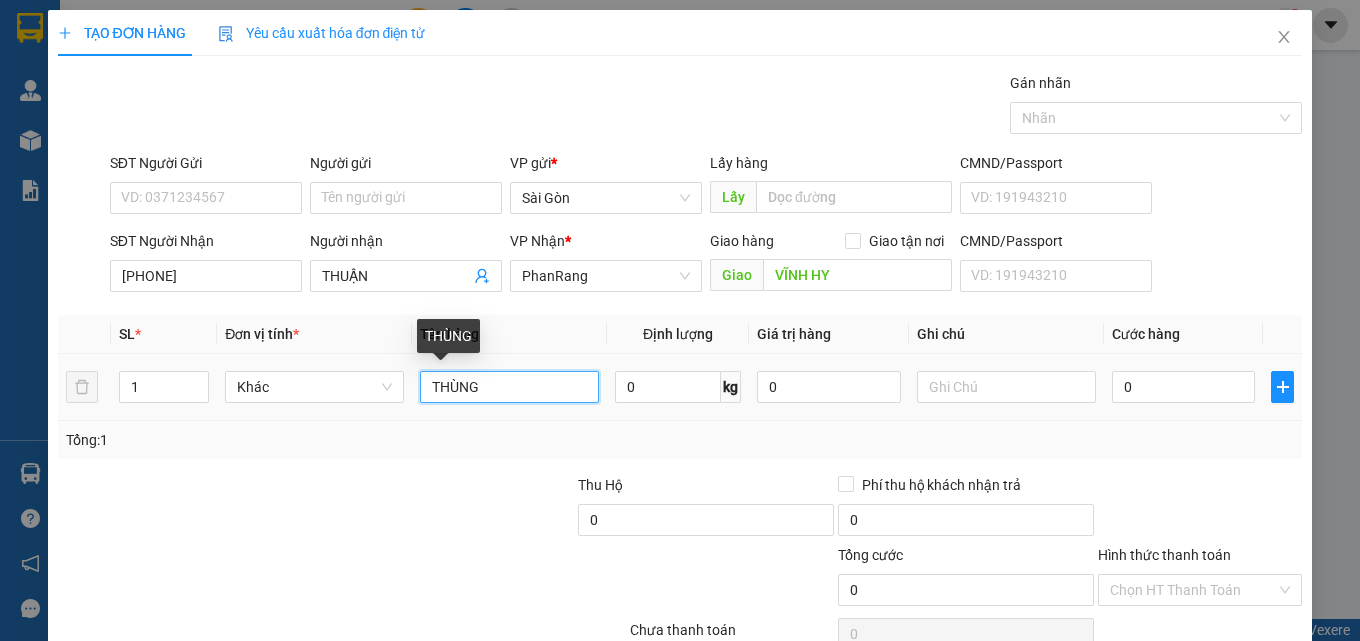 drag, startPoint x: 533, startPoint y: 394, endPoint x: 535, endPoint y: 384, distance: 10.198039 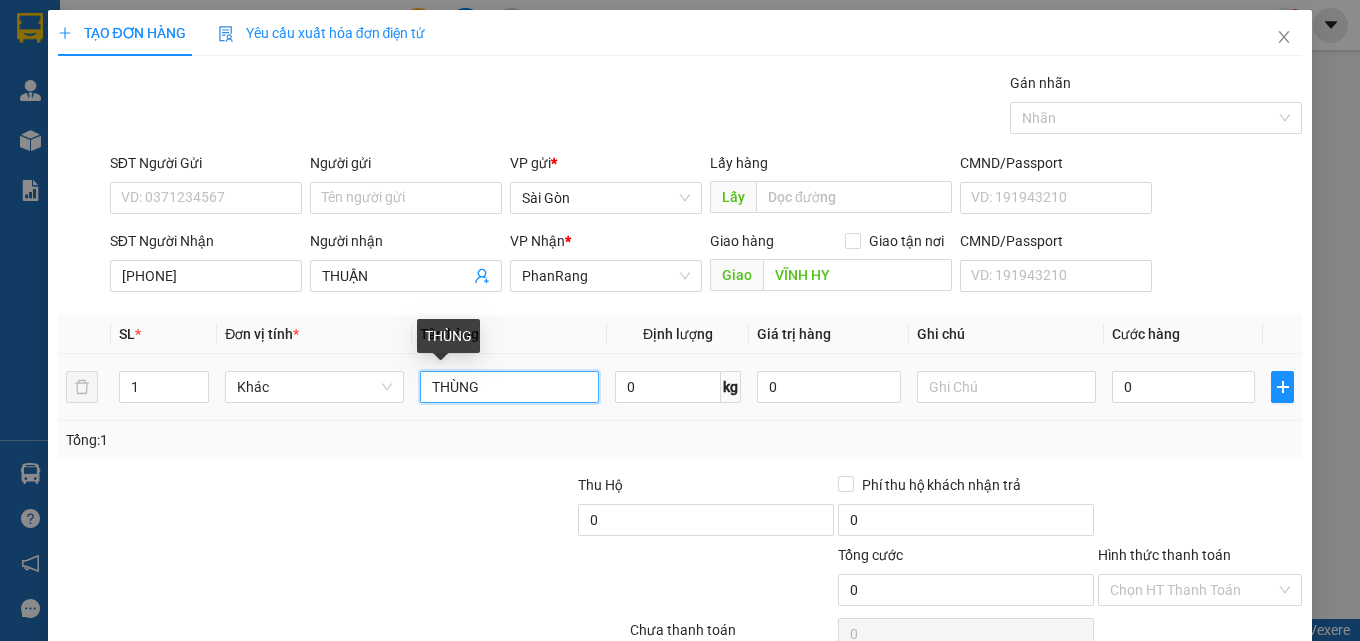 click on "THÙNG" at bounding box center (509, 387) 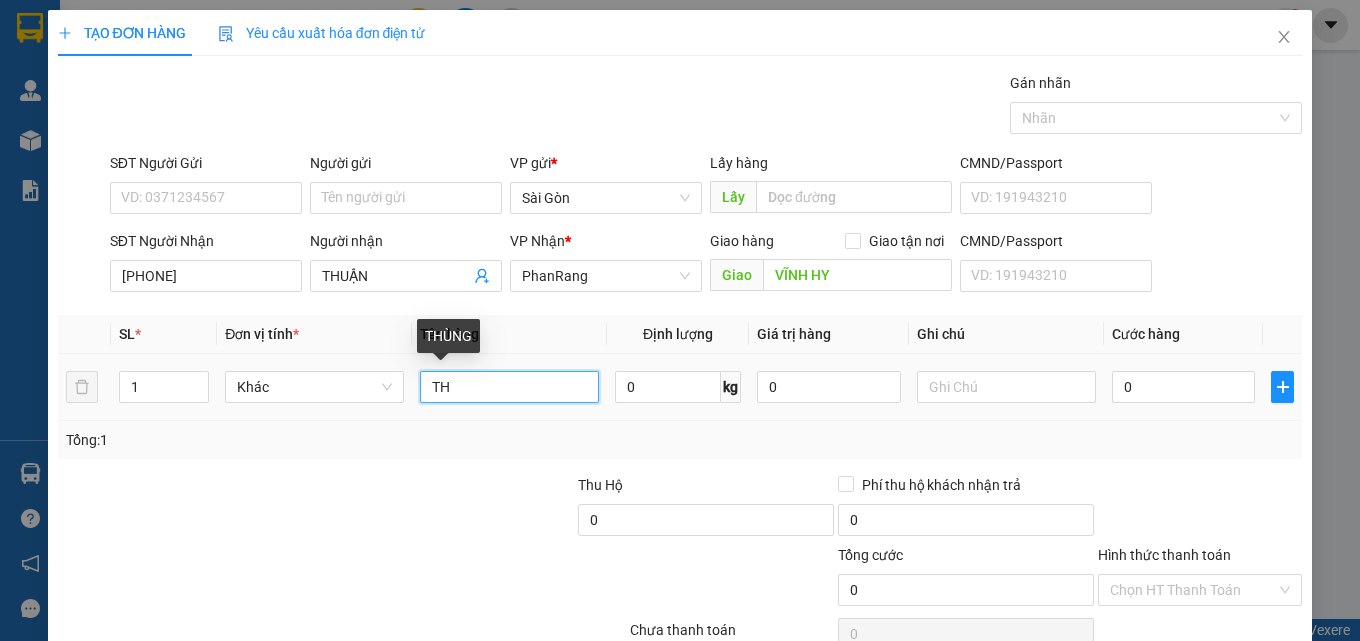 type on "T" 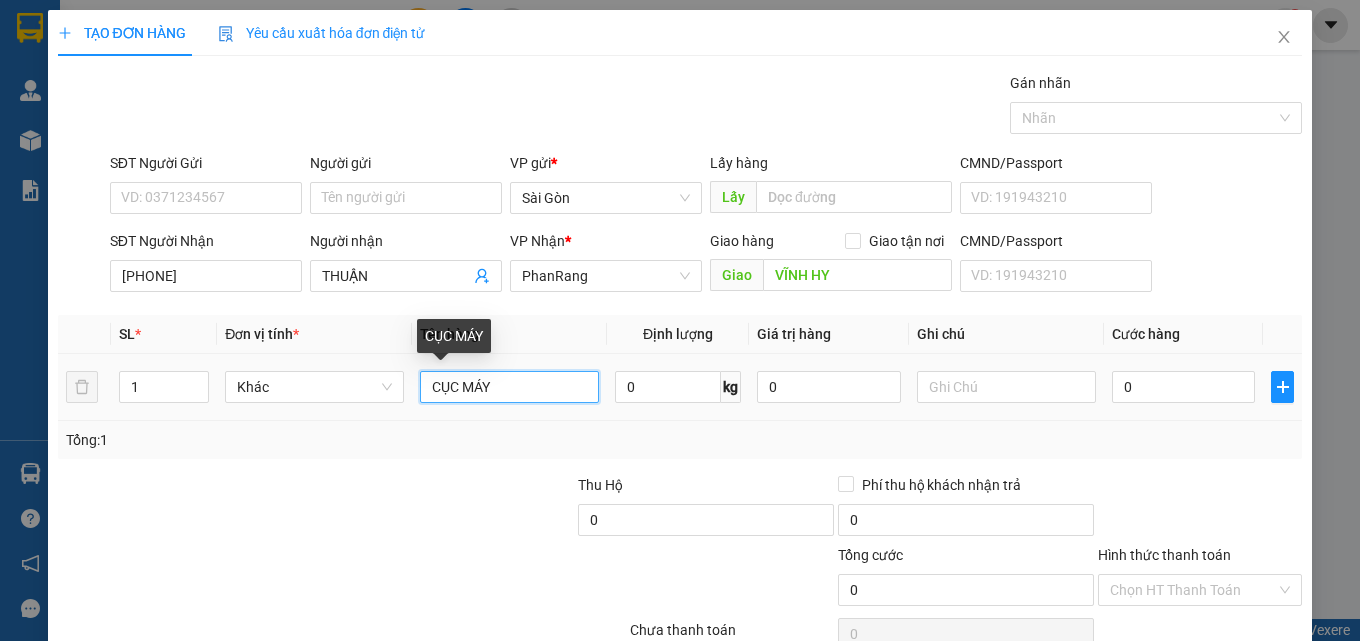 type on "CỤC MÁY" 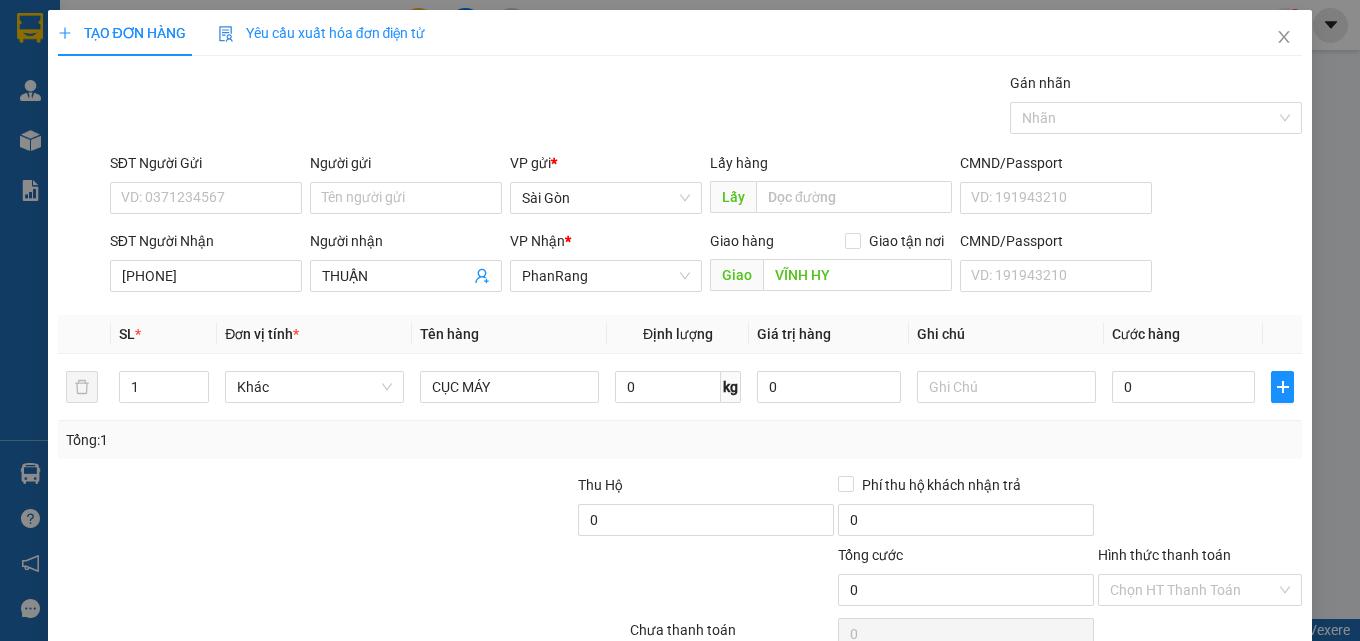 click on "Lưu và In" at bounding box center [1237, 685] 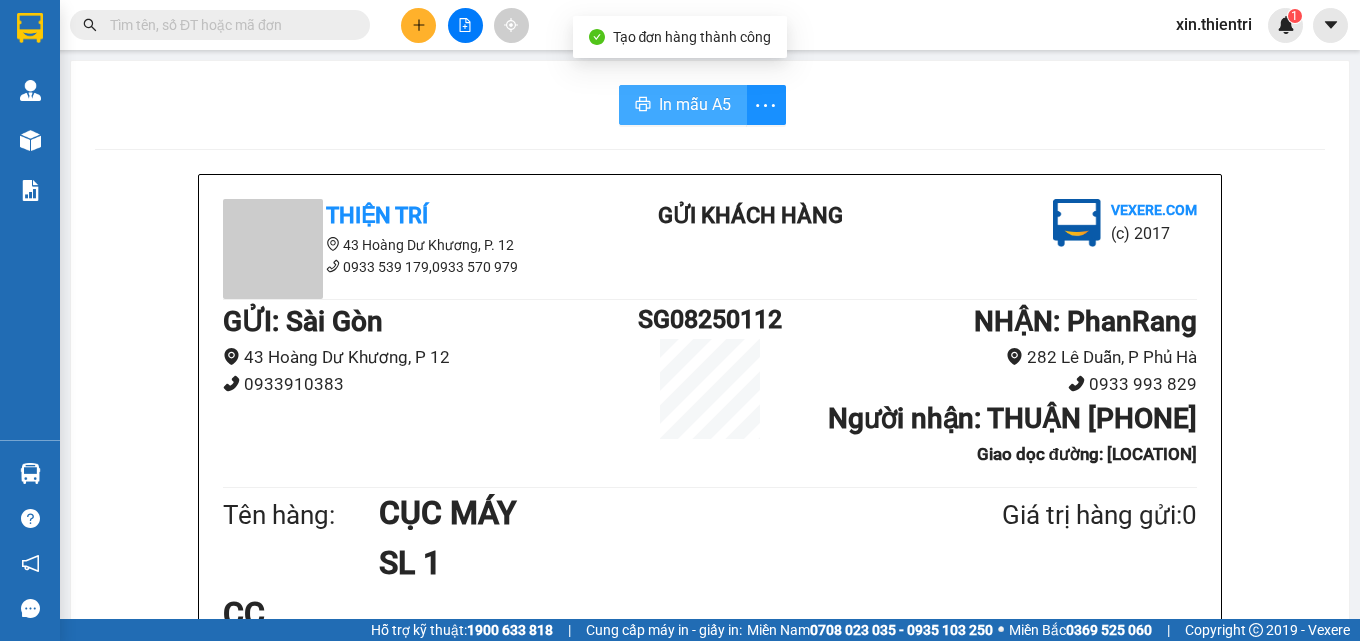 click on "In mẫu A5" at bounding box center [695, 104] 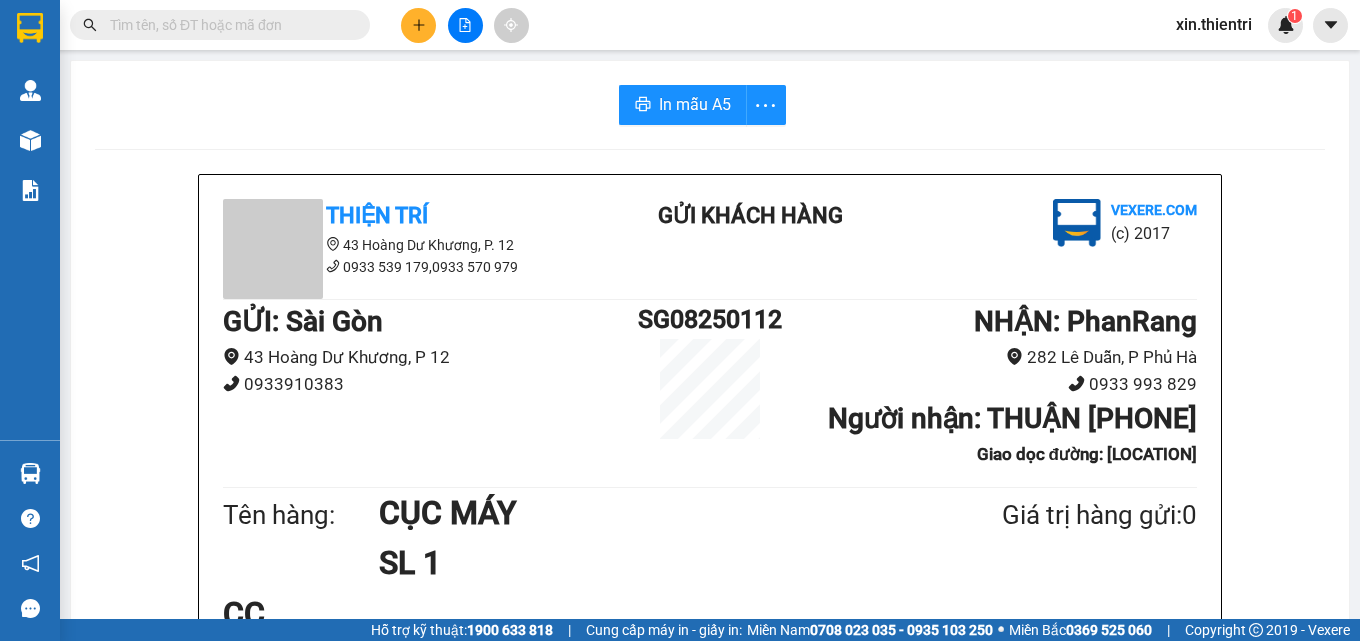 click 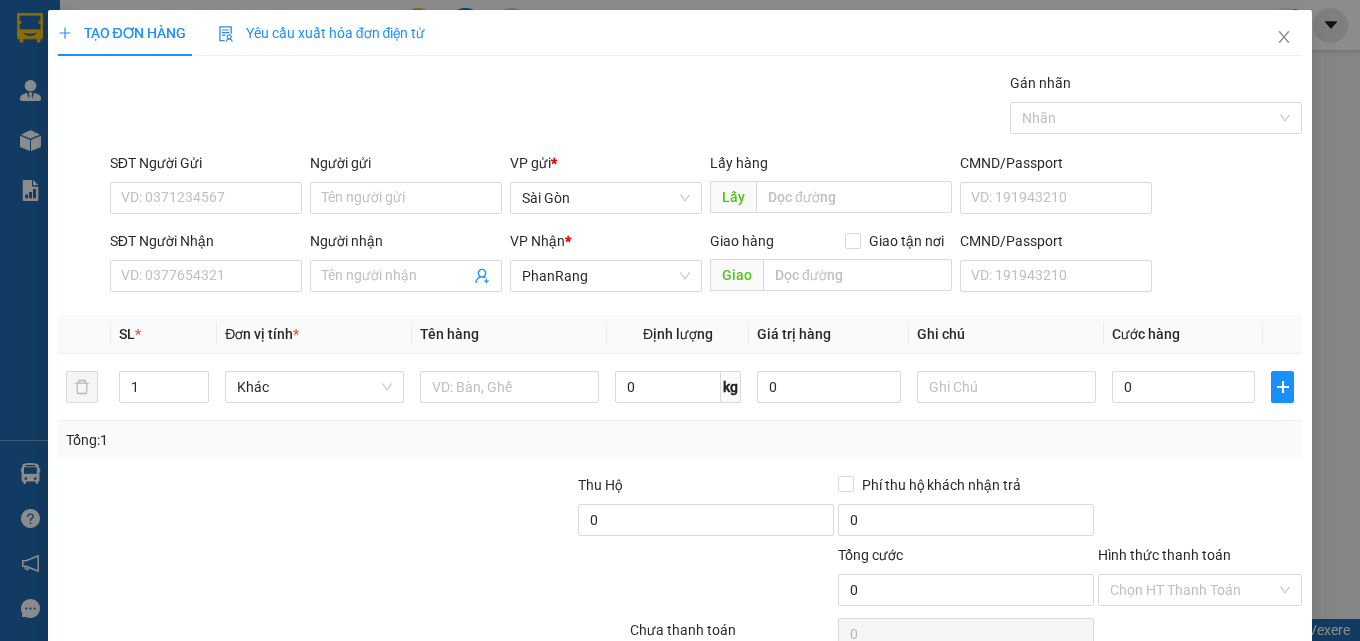 click on "SĐT Người Nhận VD: 0377654321" at bounding box center (206, 265) 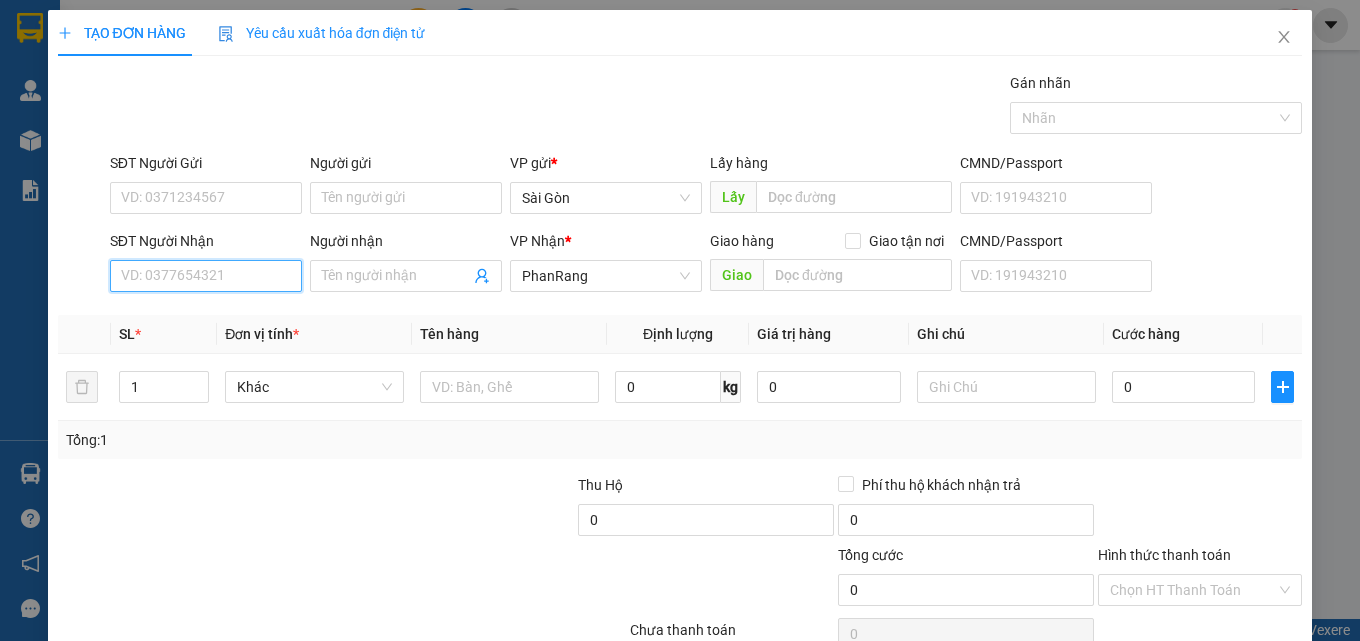 click on "SĐT Người Nhận" at bounding box center [206, 276] 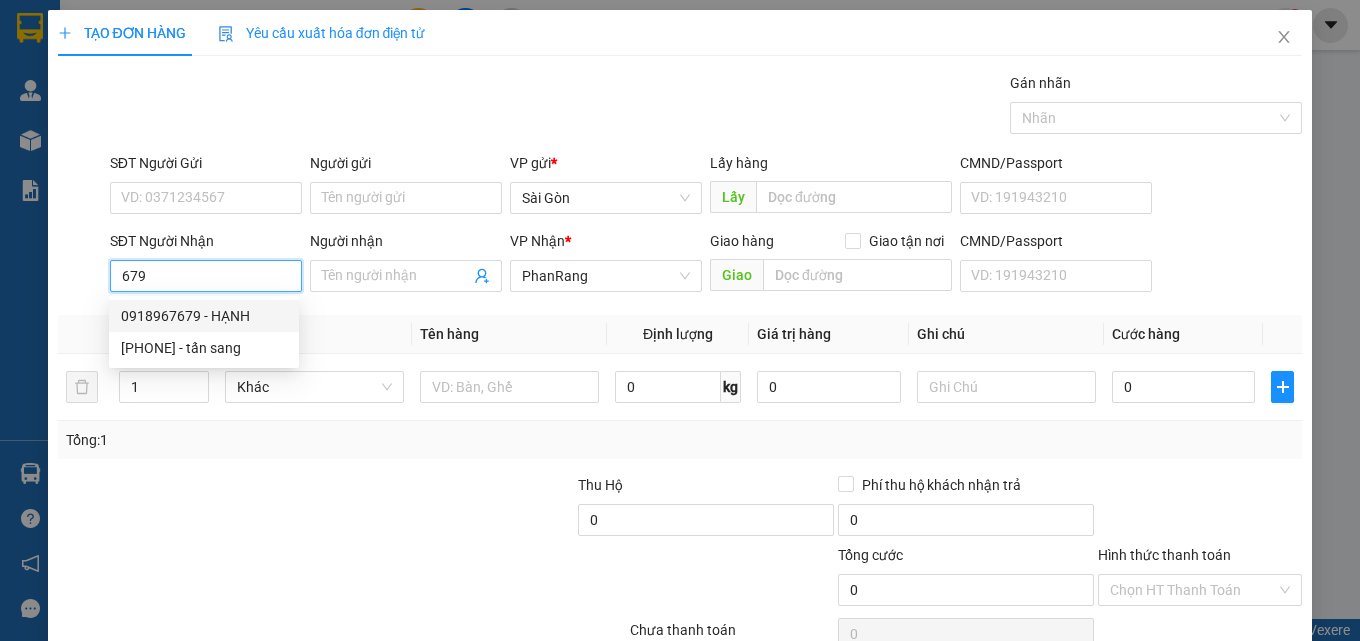 drag, startPoint x: 222, startPoint y: 300, endPoint x: 222, endPoint y: 312, distance: 12 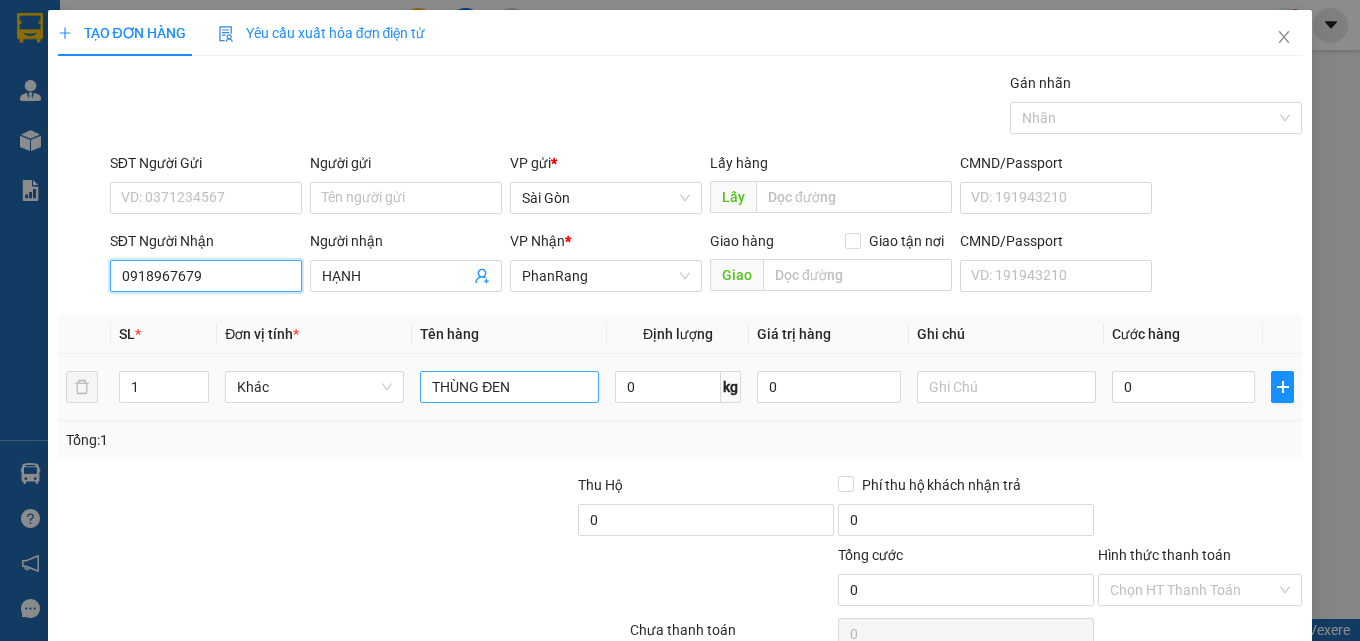 type on "0918967679" 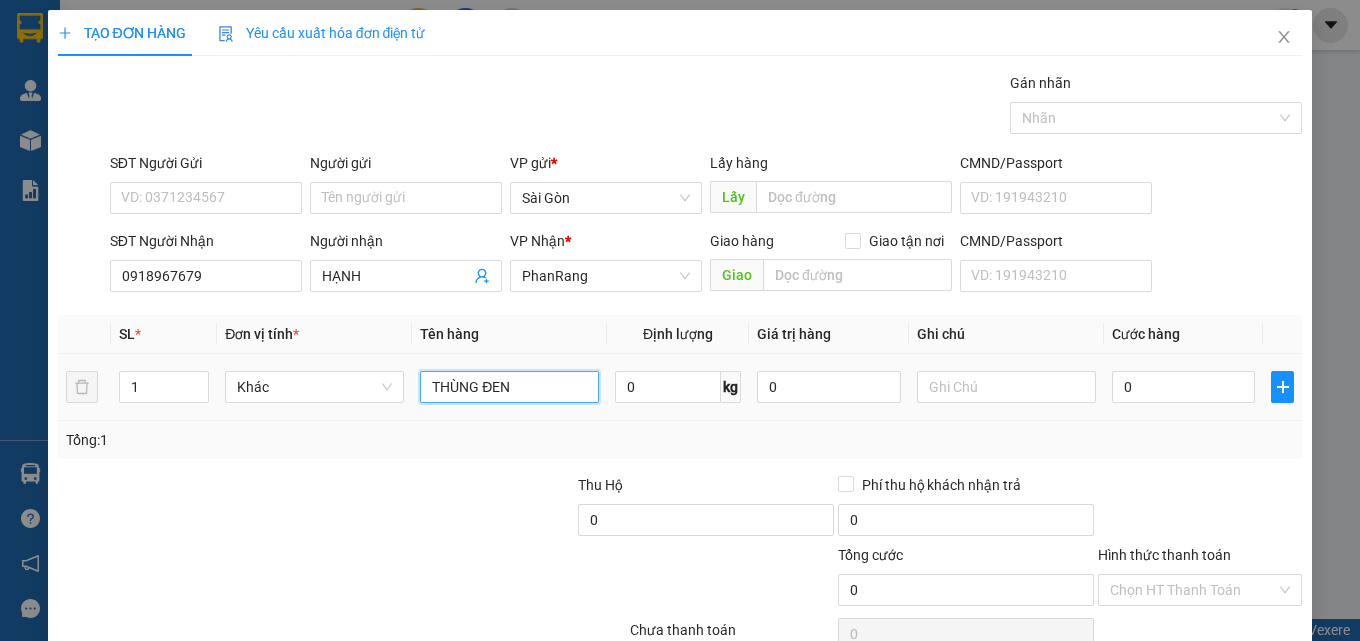 drag, startPoint x: 547, startPoint y: 393, endPoint x: 563, endPoint y: 390, distance: 16.27882 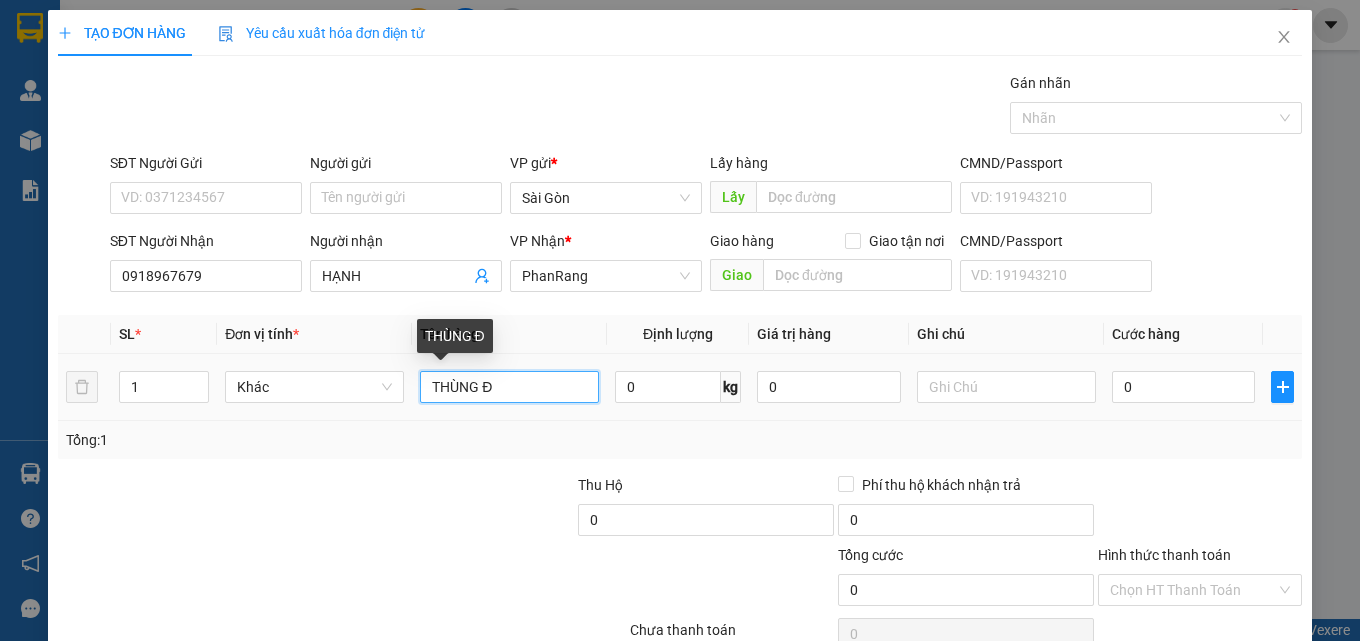 type on "THÙNG" 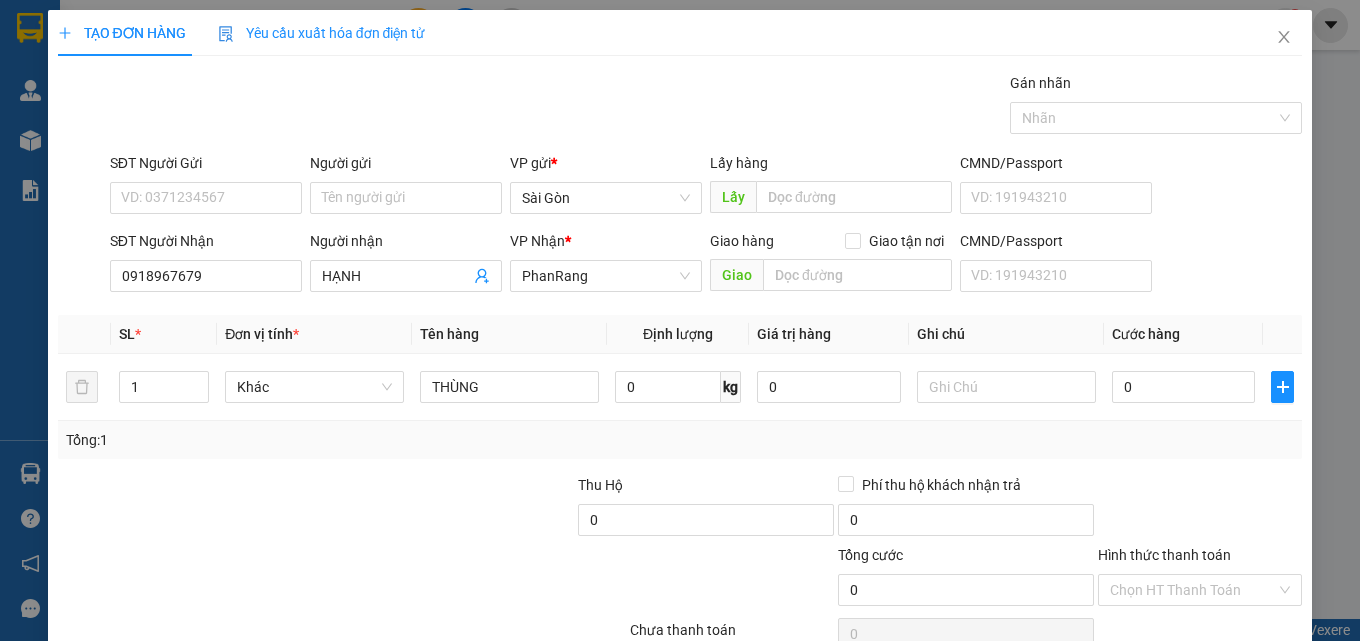 click on "Lưu và In" at bounding box center (1237, 685) 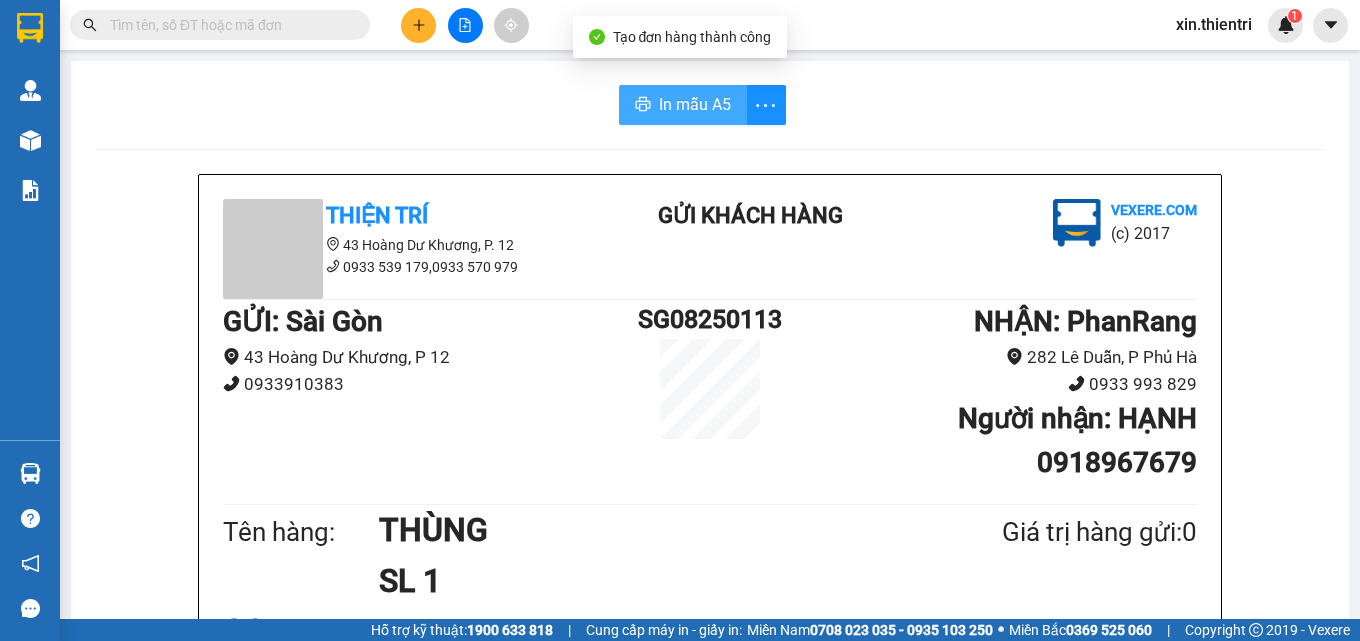 click on "In mẫu A5" at bounding box center (695, 104) 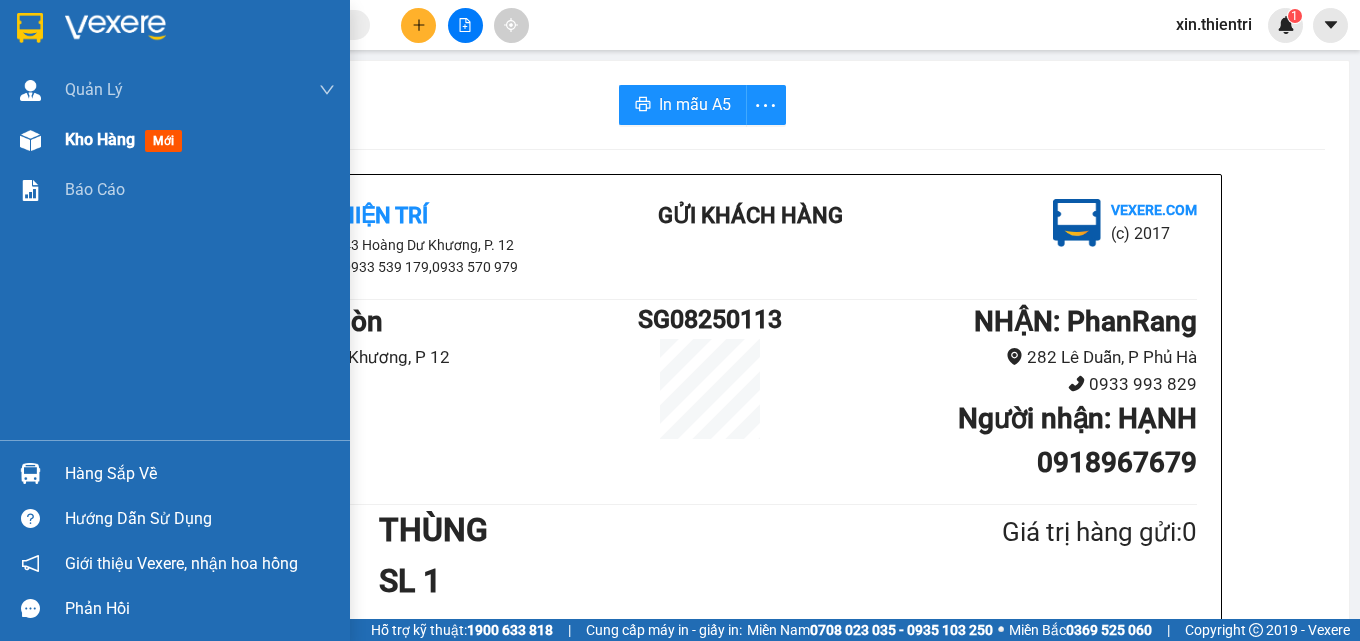 click on "Kho hàng" at bounding box center [100, 139] 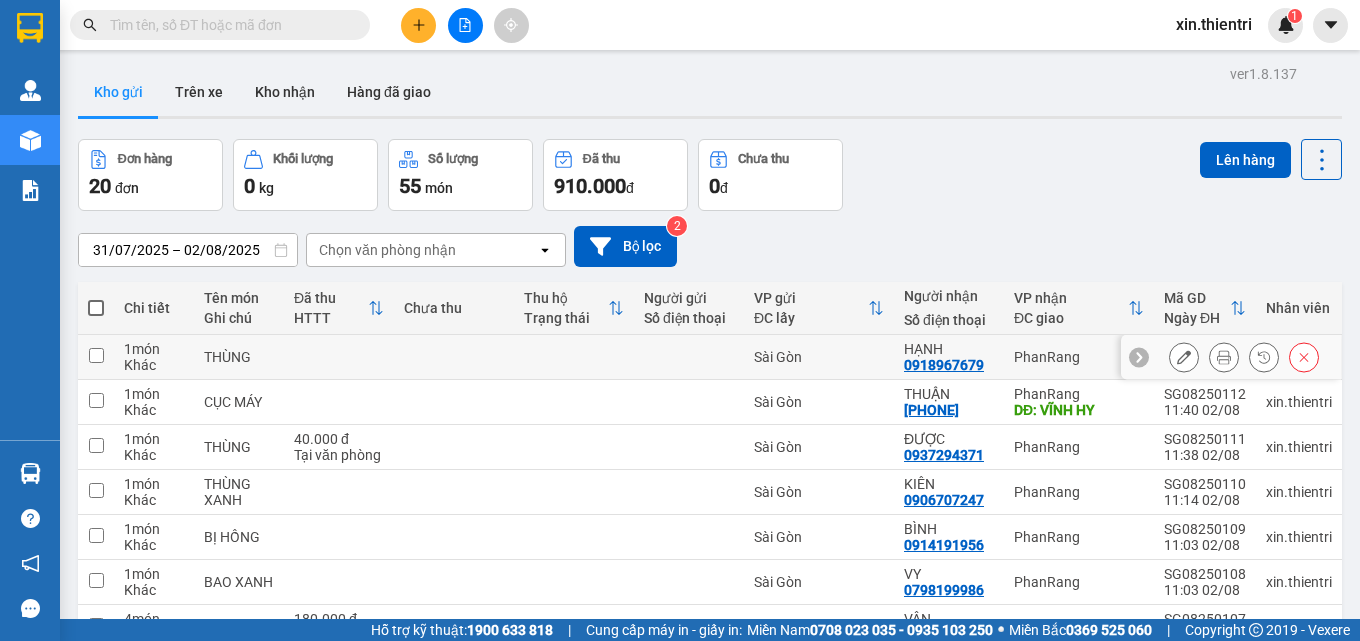 click at bounding box center [1304, 357] 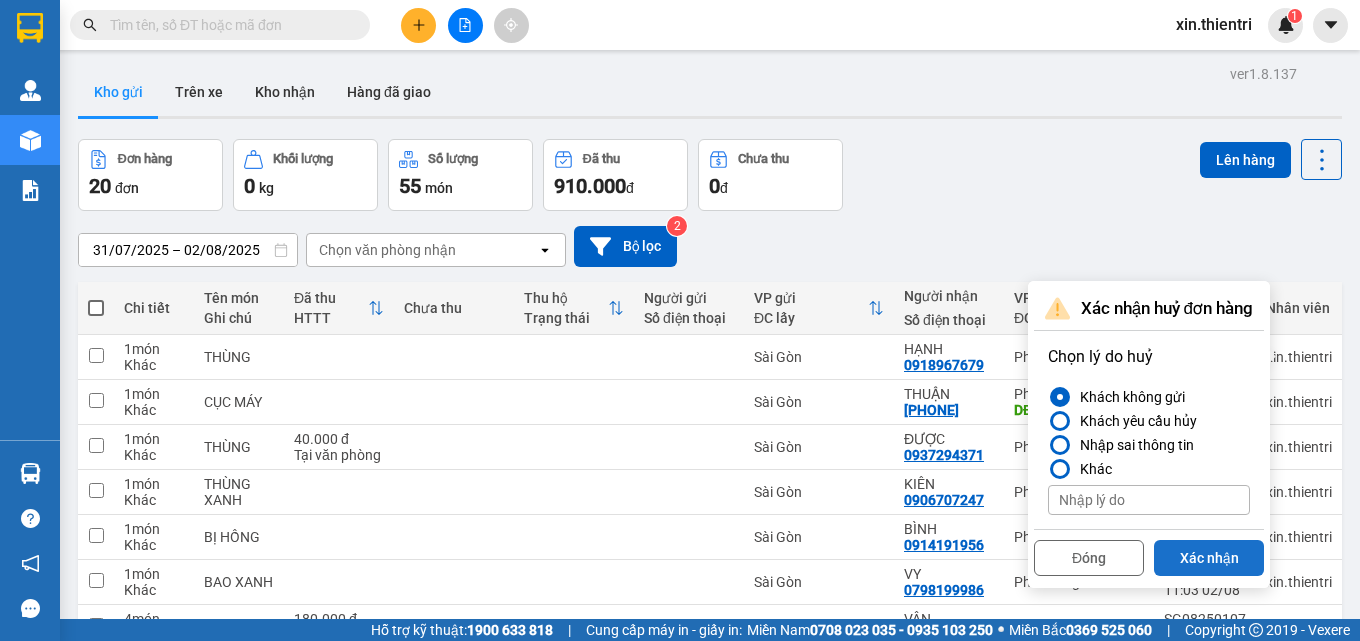 click on "Xác nhận" at bounding box center (1209, 558) 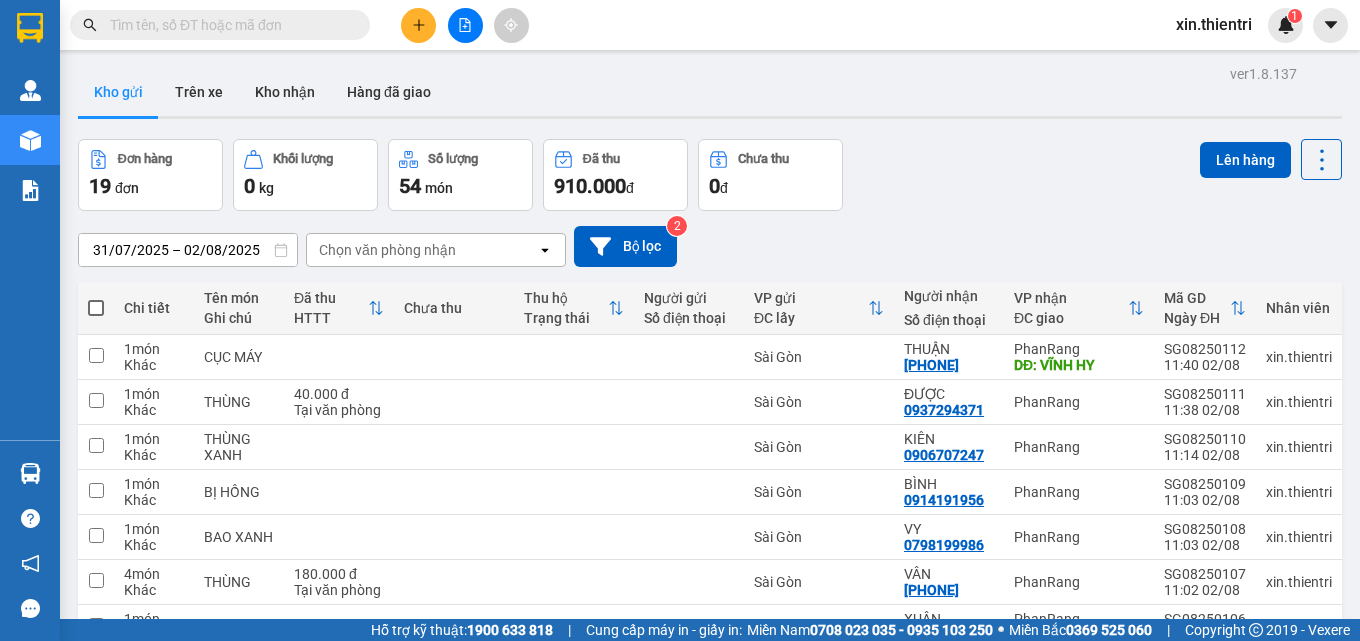 click 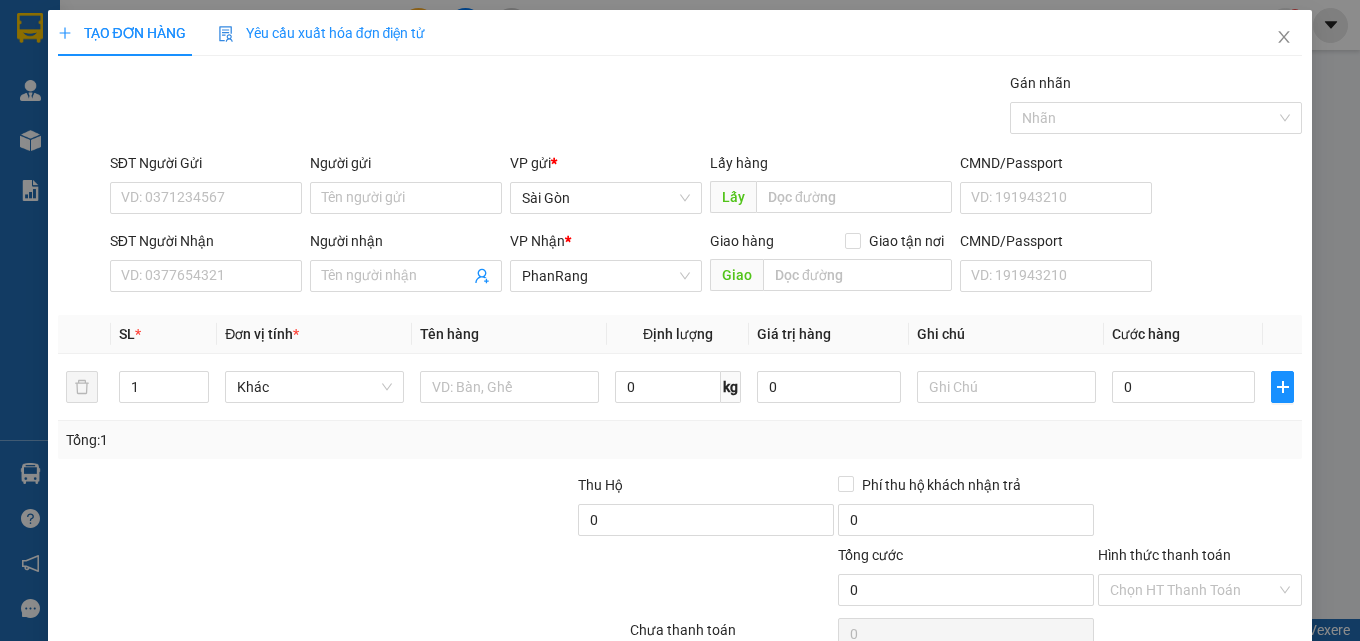 click on "Transit Pickup Surcharge Ids Transit Deliver Surcharge Ids Transit Deliver Surcharge Transit Deliver Surcharge Gán nhãn   Nhãn SĐT Người Gửi VD: [PHONE] Người gửi Tên người gửi VP gửi  * Sài Gòn Lấy hàng Lấy CMND/Passport VD: [ID] SĐT Người Nhận VD: [PHONE] Người nhận Tên người nhận VP Nhận  * PhanRang Giao hàng Giao tận nơi Giao CMND/Passport VD: [ID] SL  * Đơn vị tính  * Tên hàng  Định lượng Giá trị hàng Ghi chú Cước hàng                   1 Khác 0 kg 0 0 Tổng:  1 Thu Hộ 0 Phí thu hộ khách nhận trả 0 Tổng cước 0 Hình thức thanh toán Chọn HT Thanh Toán Số tiền thu trước Chưa thanh toán 0 Chọn HT Thanh Toán Lưu nháp Xóa Thông tin Lưu Lưu và In" at bounding box center [680, 386] 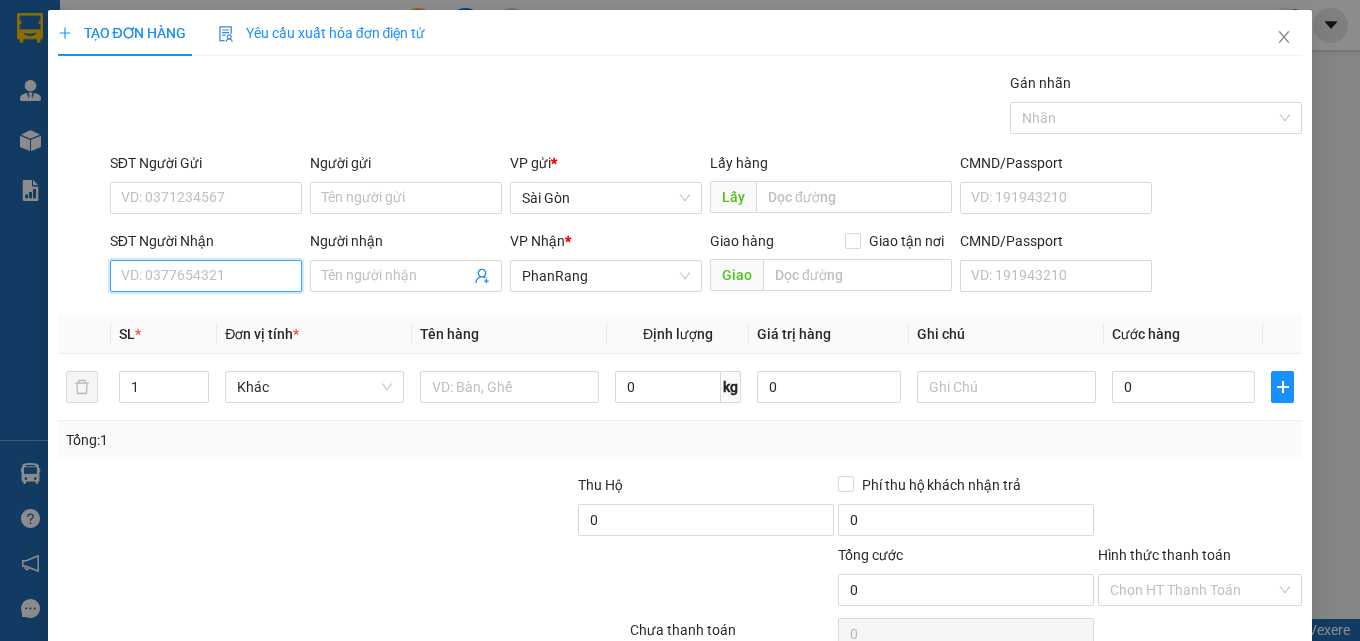 click on "SĐT Người Nhận" at bounding box center (206, 276) 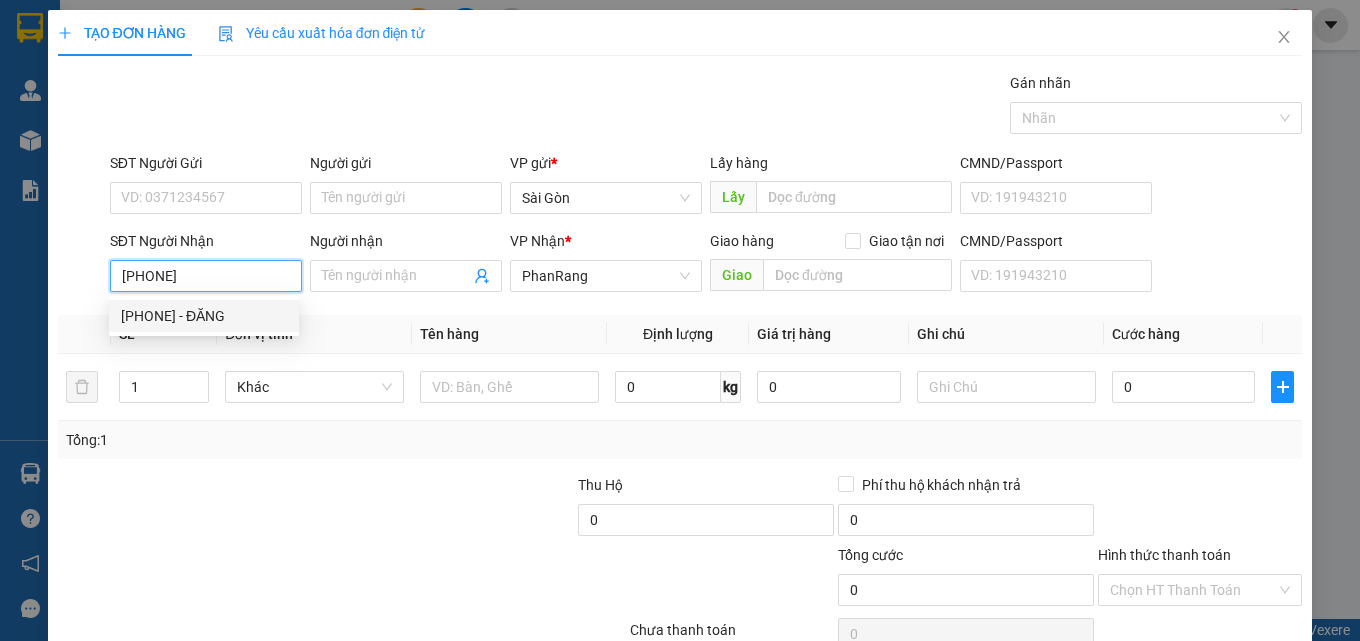 click on "[PHONE] - ĐĂNG" at bounding box center (204, 316) 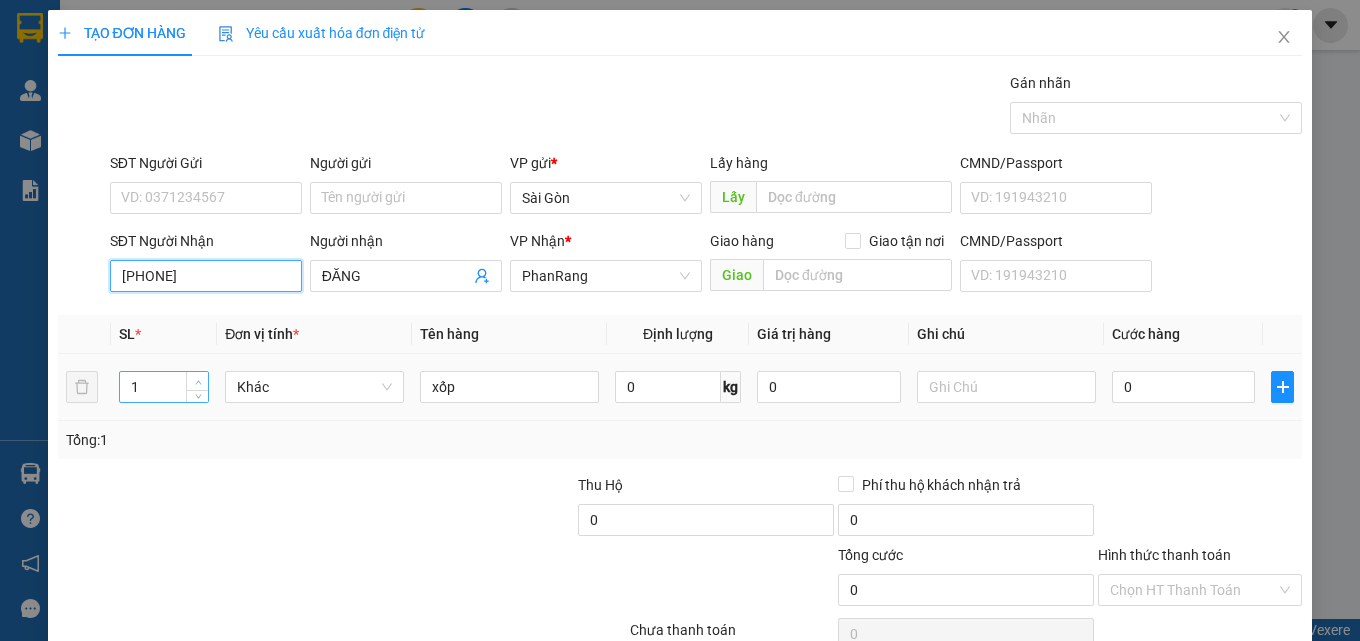 type on "[PHONE]" 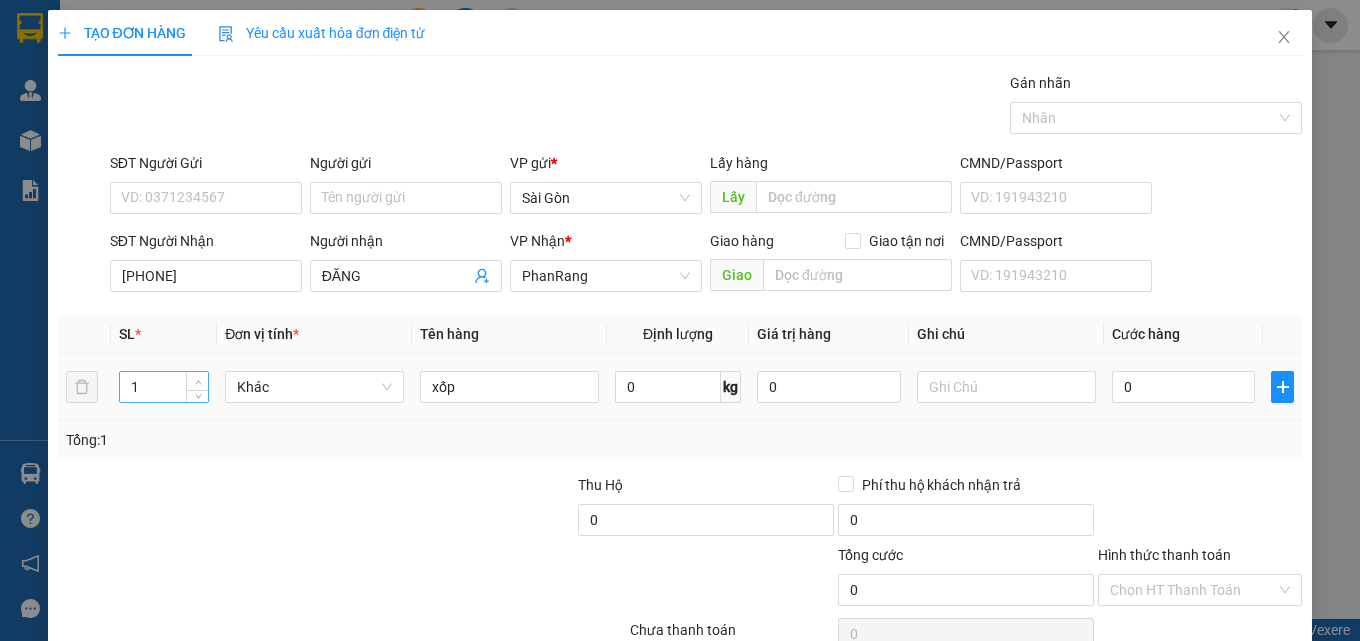 type on "2" 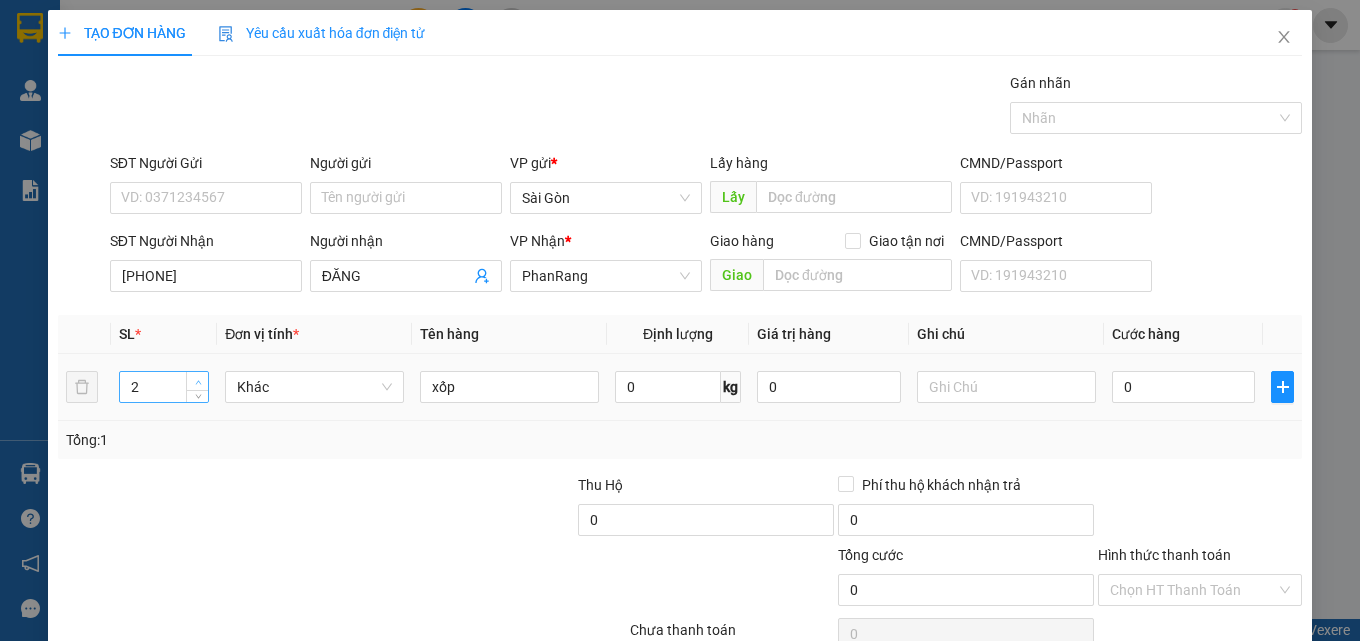 drag, startPoint x: 194, startPoint y: 383, endPoint x: 206, endPoint y: 378, distance: 13 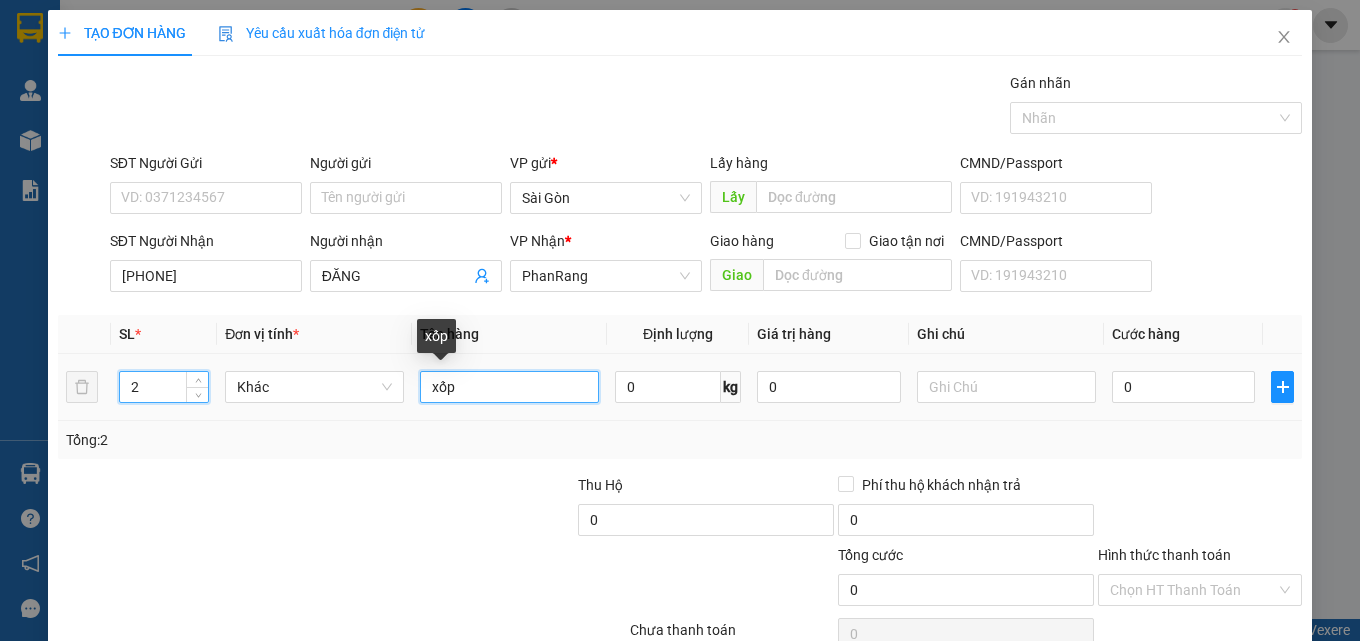 click on "xốp" at bounding box center [509, 387] 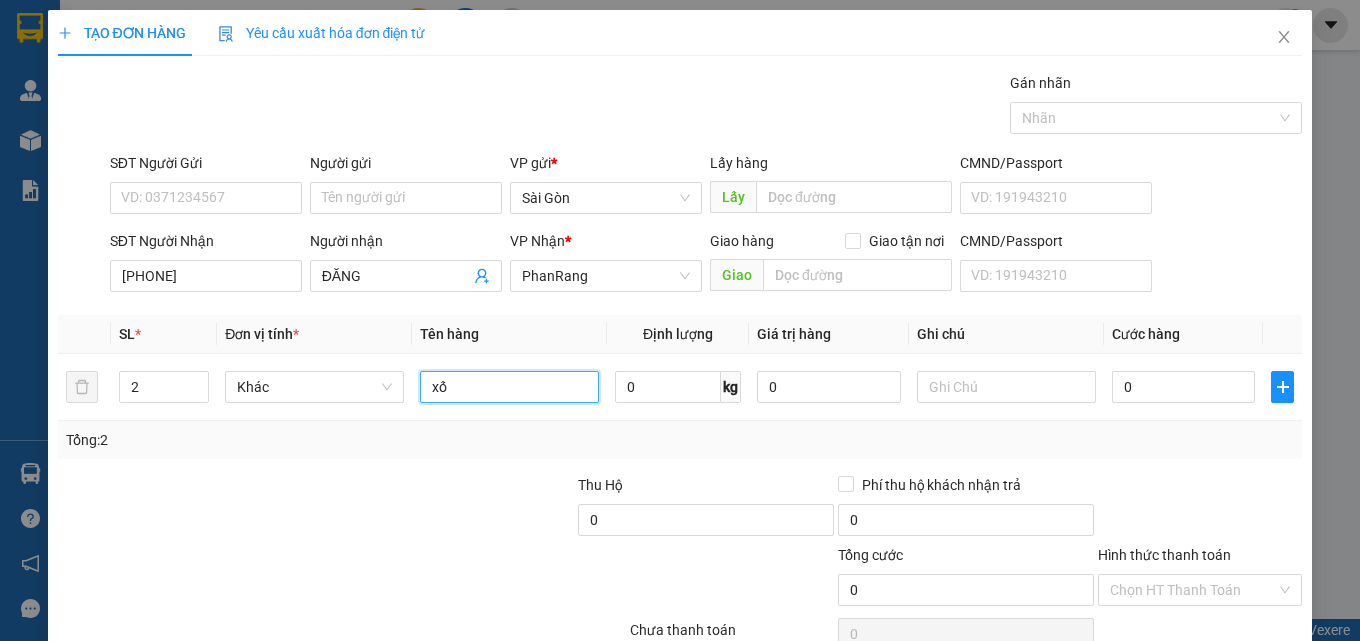 type on "x" 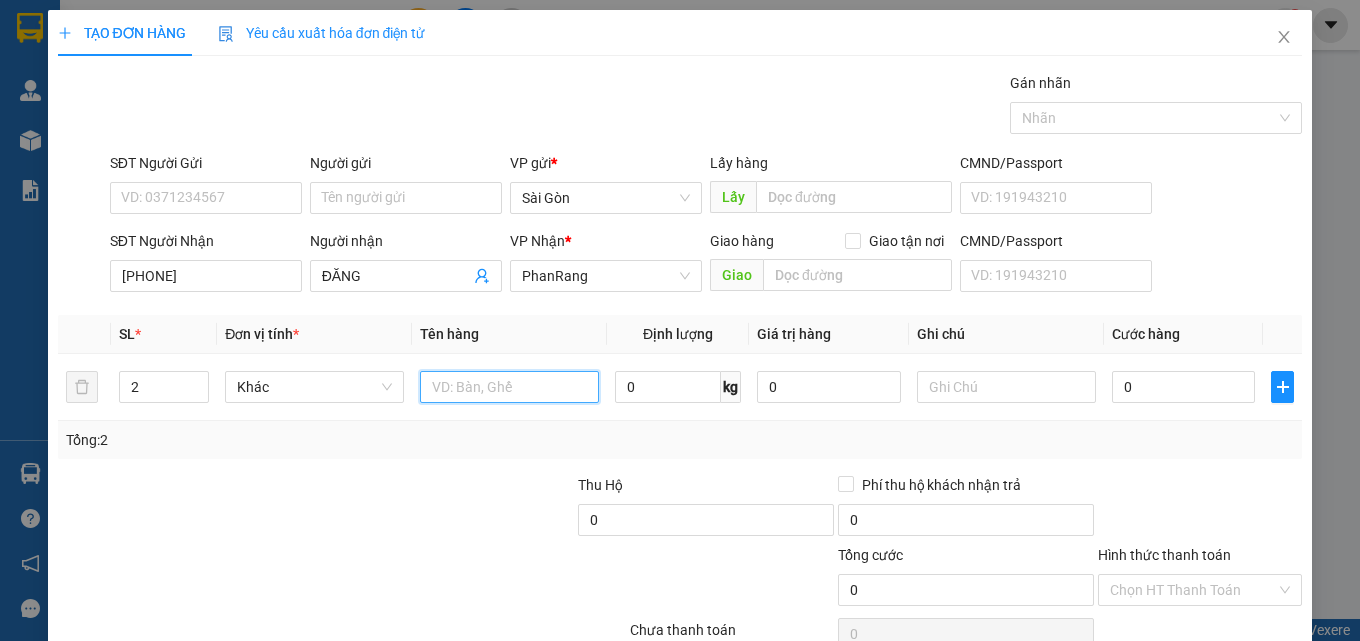 type on "C" 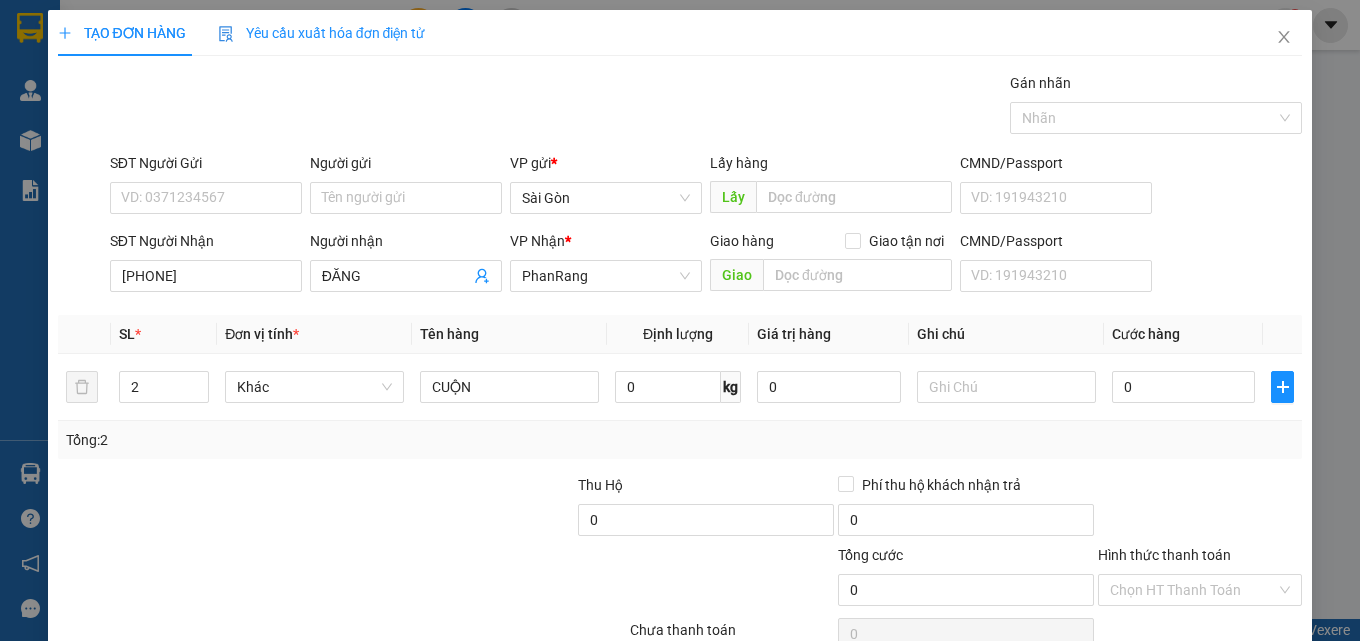 click on "Lưu và In" at bounding box center (1237, 685) 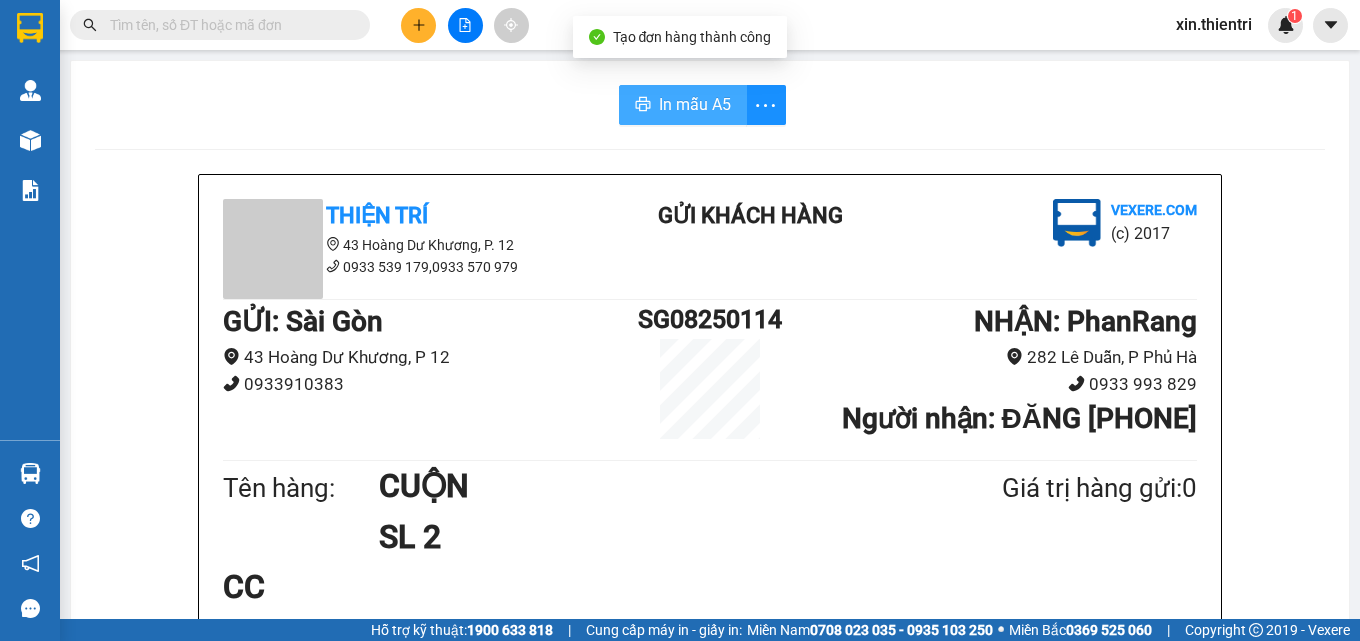 click on "In mẫu A5" at bounding box center (695, 104) 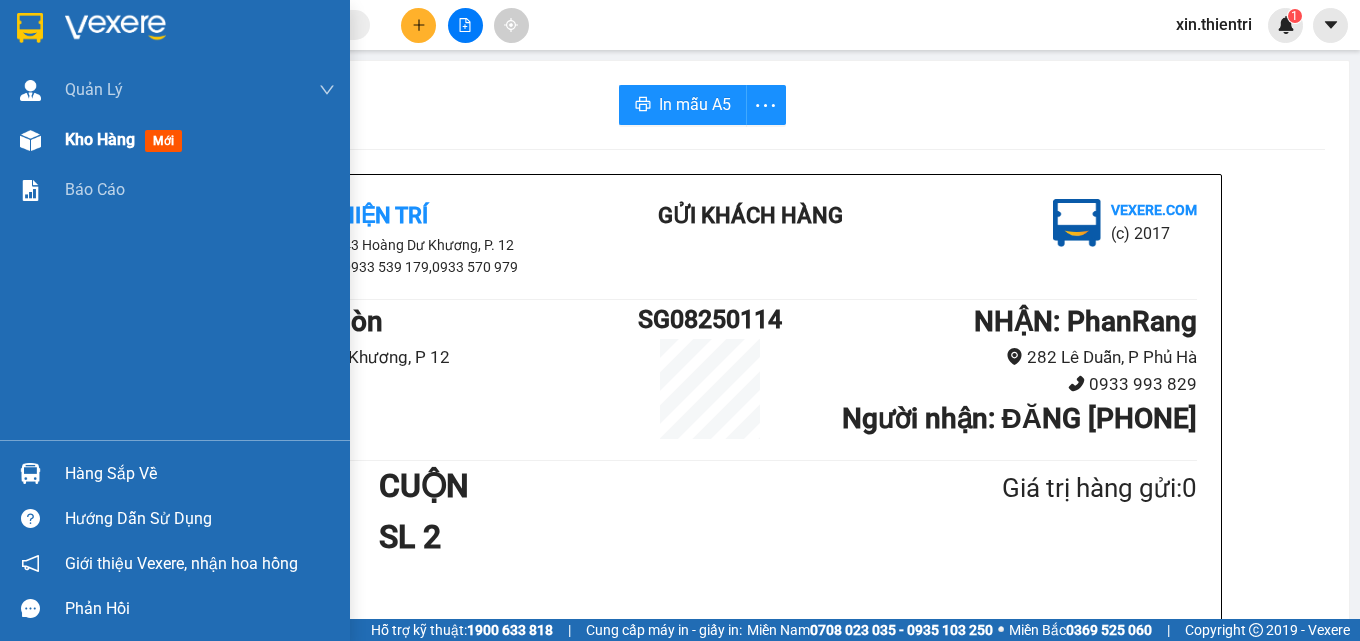 click on "Kho hàng" at bounding box center [100, 139] 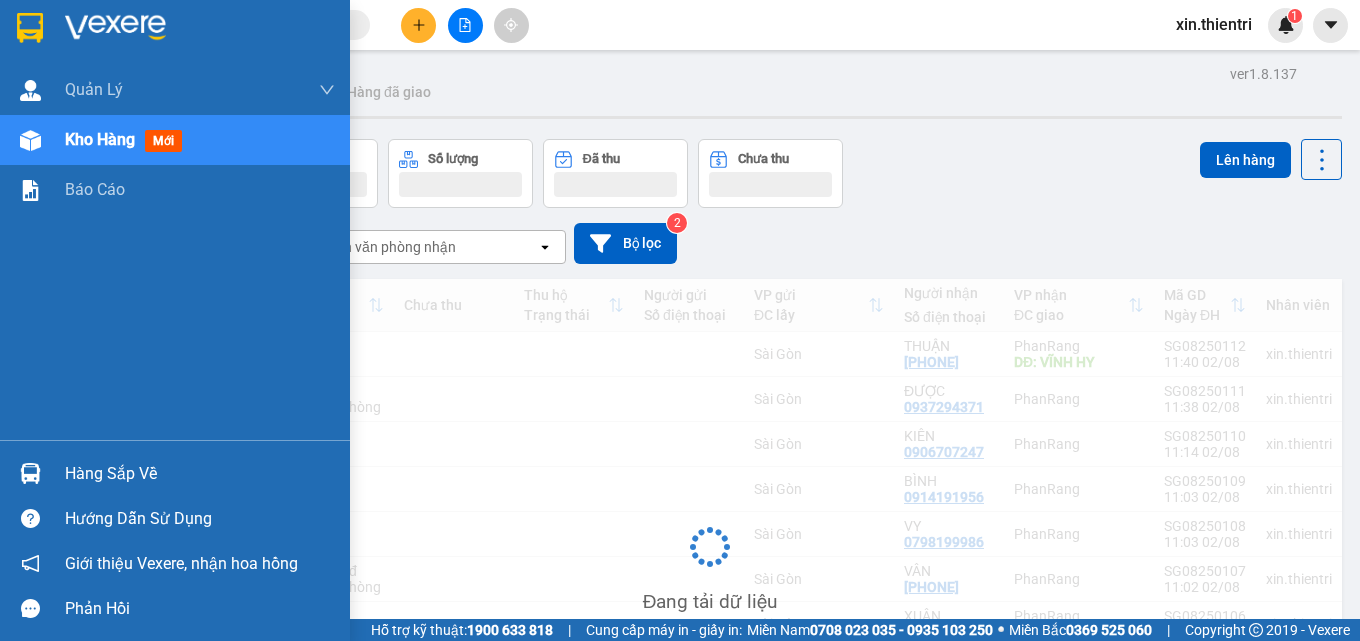click on "Kho hàng" at bounding box center (100, 139) 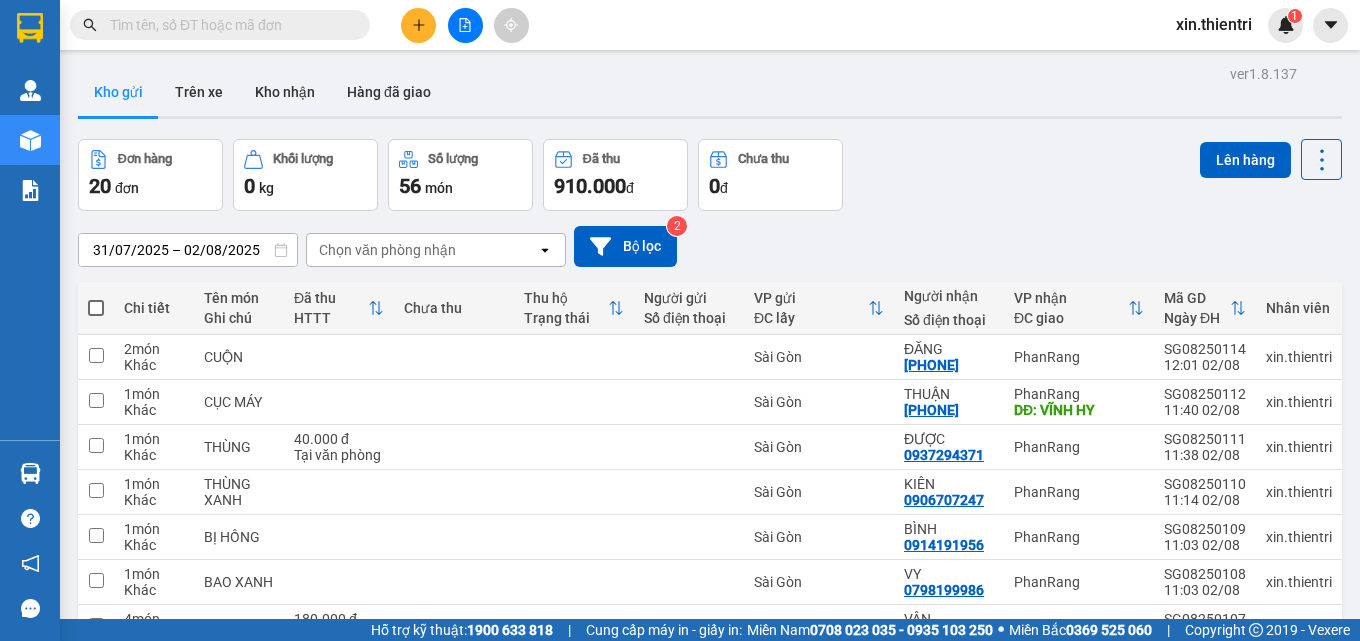 click 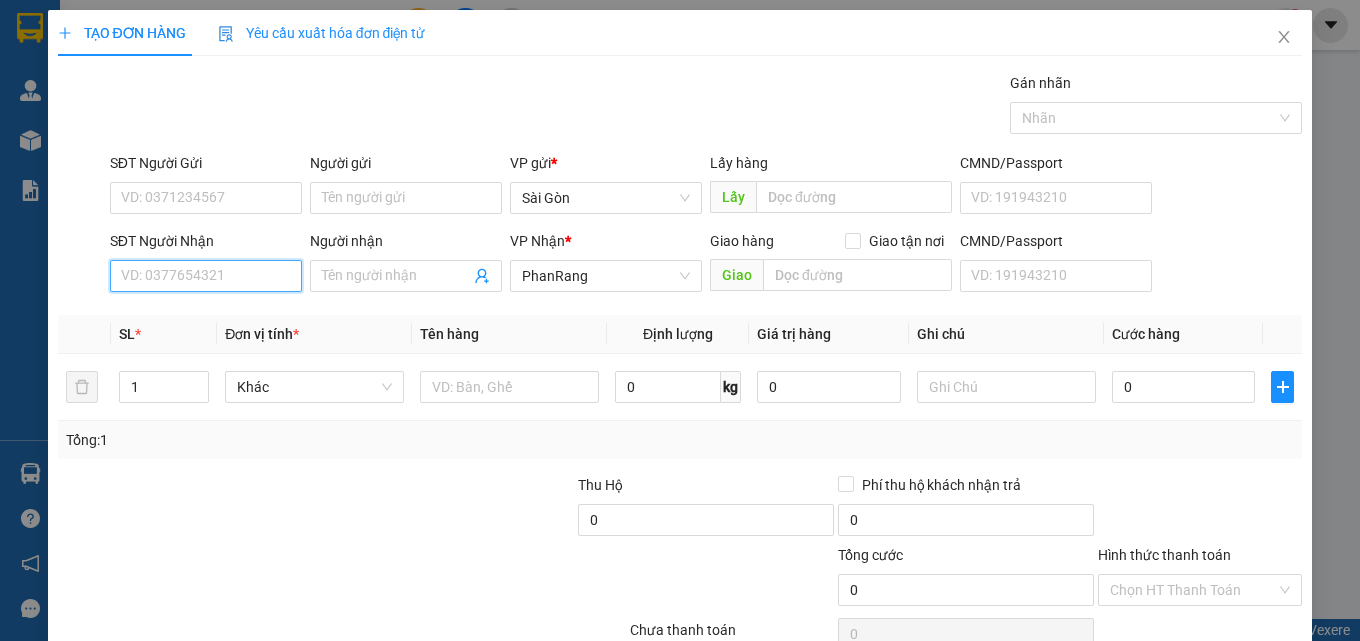 click on "SĐT Người Nhận" at bounding box center (206, 276) 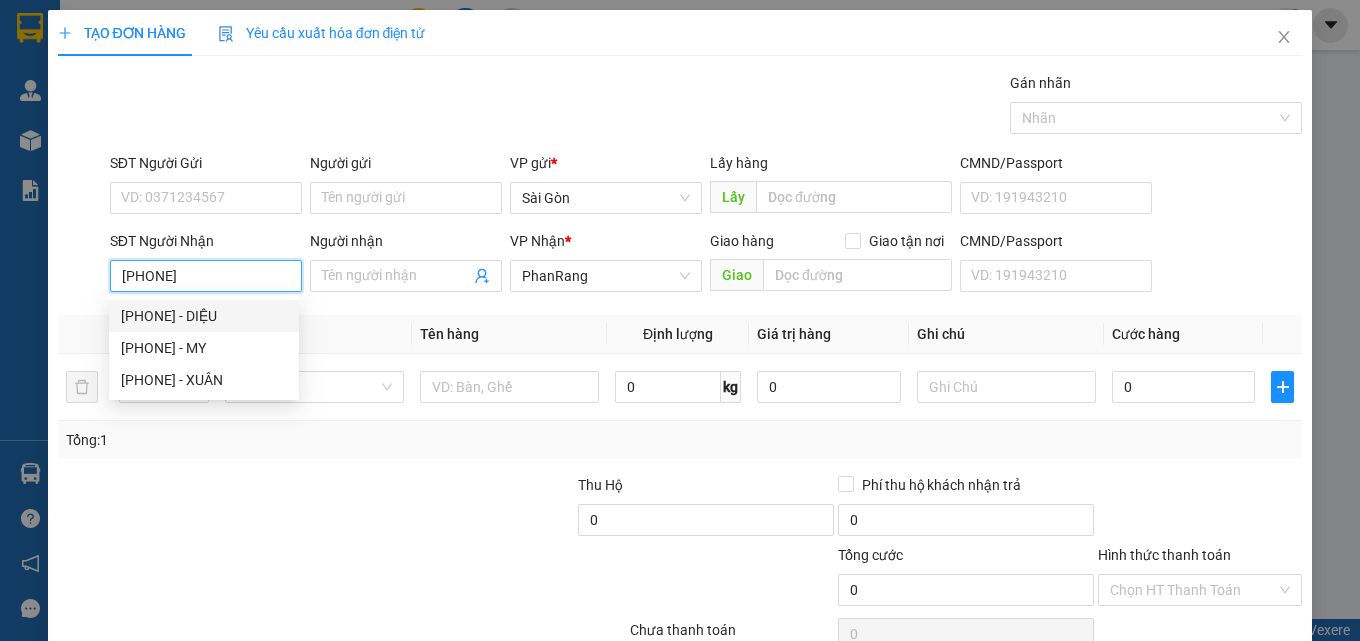click on "[PHONE] - DIỆU" at bounding box center [204, 316] 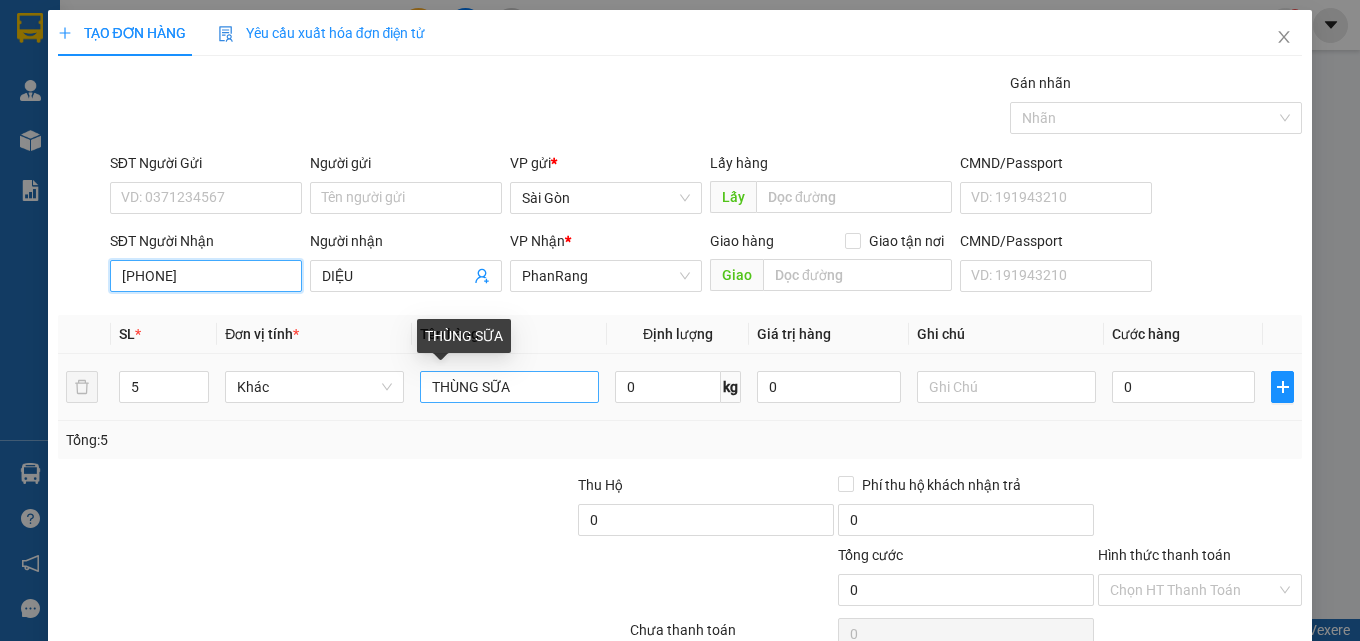 type on "[PHONE]" 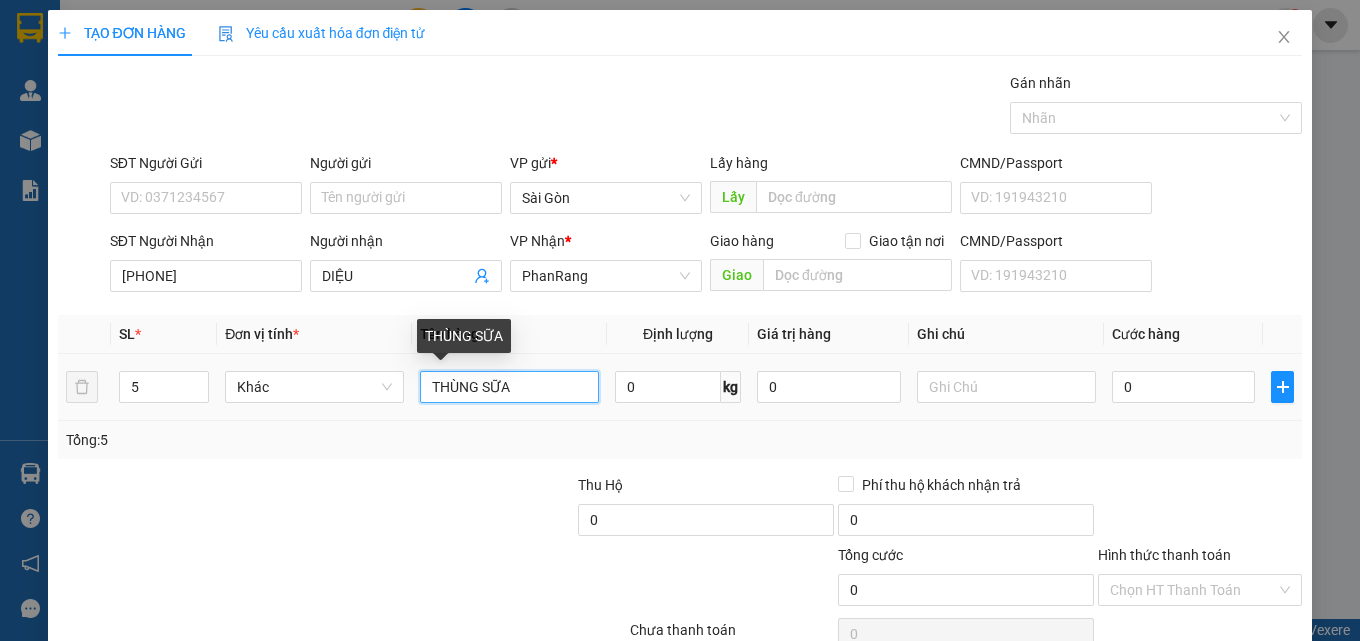 click on "THÙNG SỮA" at bounding box center (509, 387) 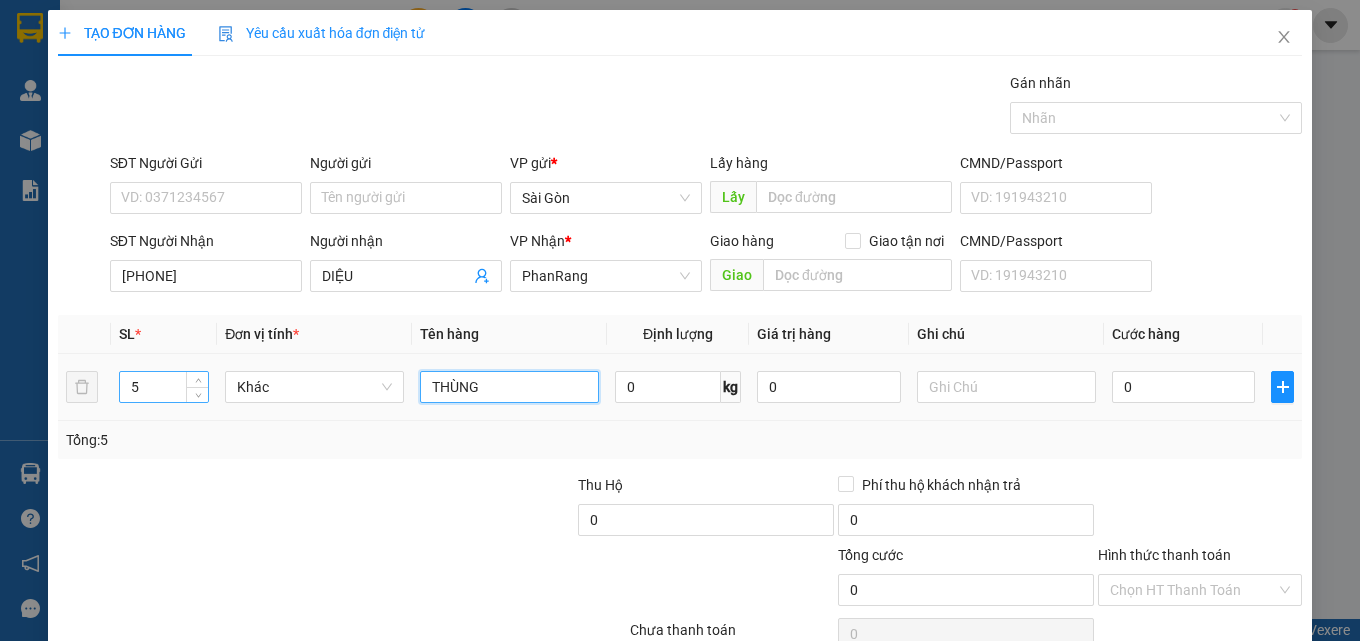 type on "THÙNG" 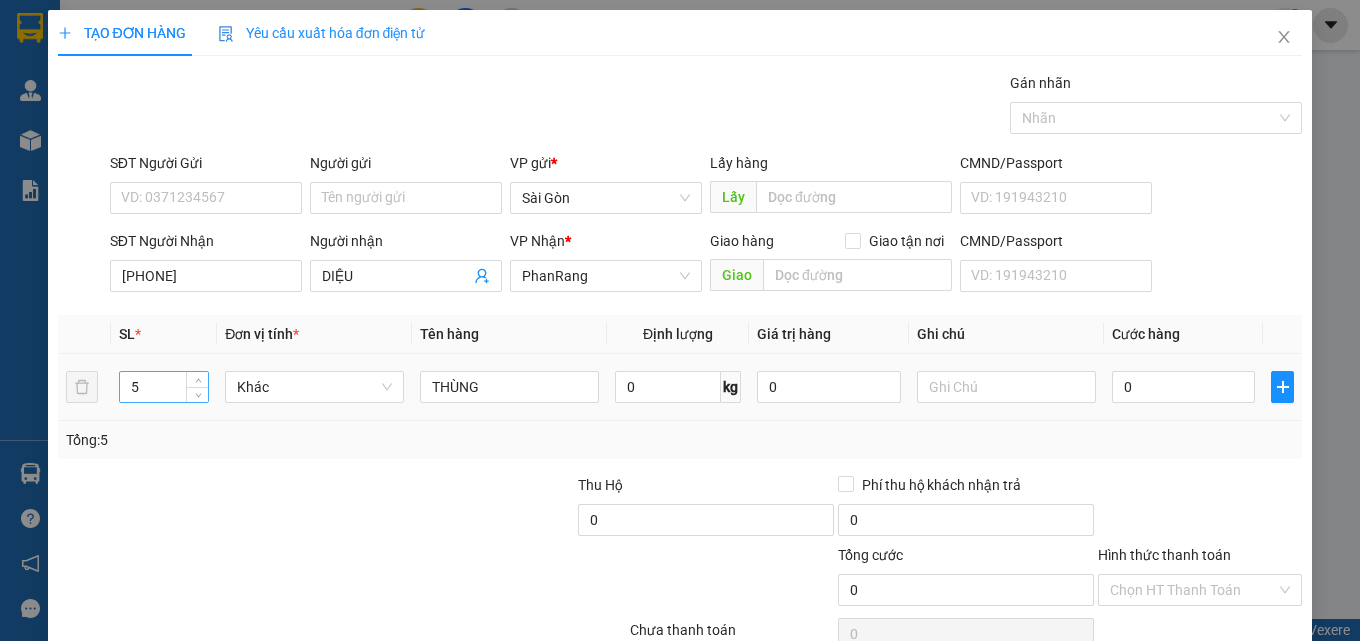 click on "5" at bounding box center (164, 387) 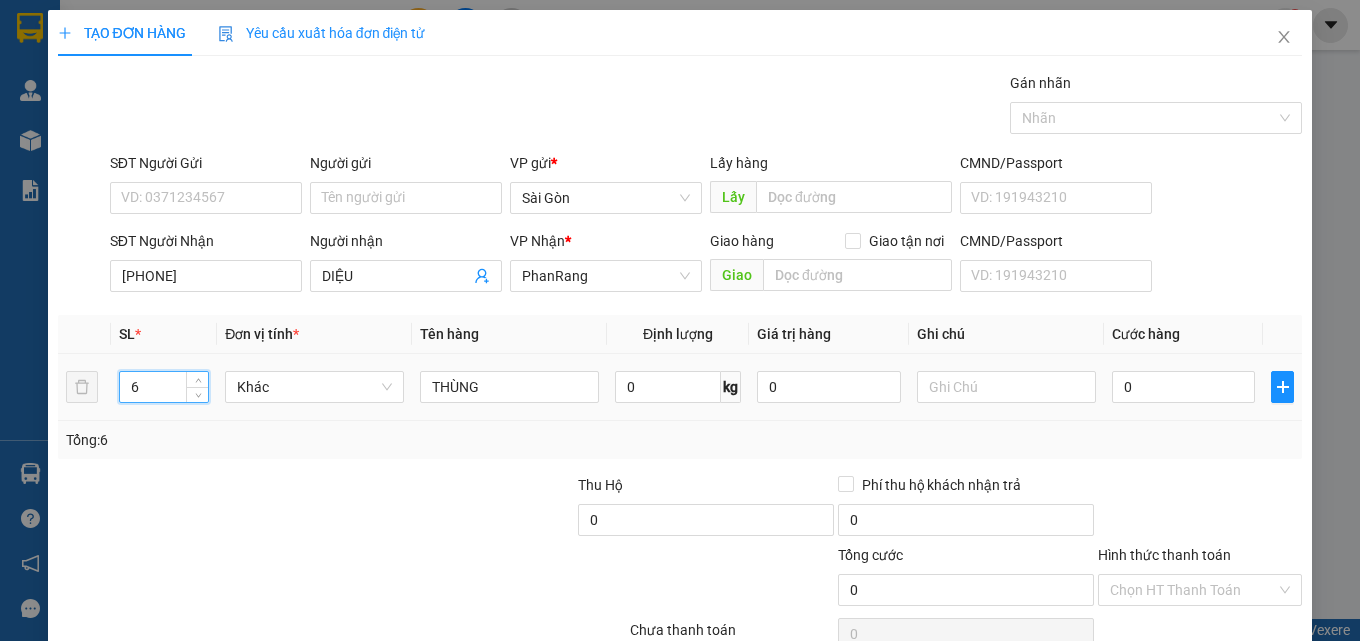 type on "7" 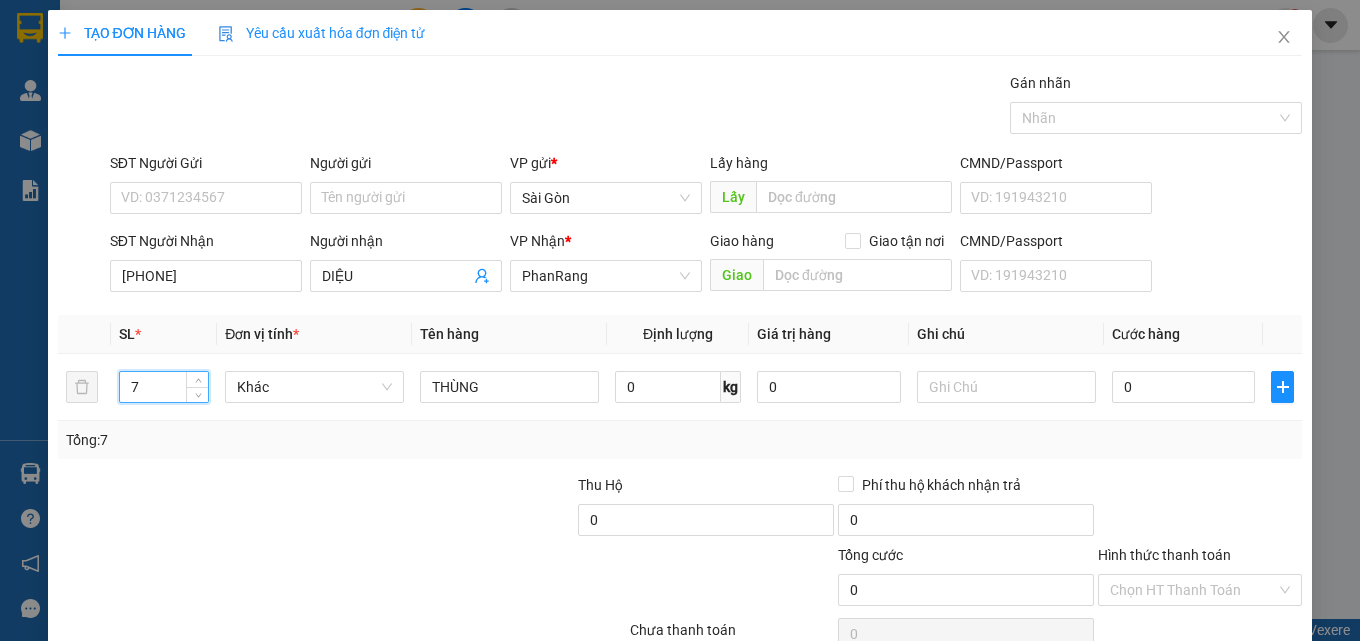 click on "Lưu và In" at bounding box center [1226, 685] 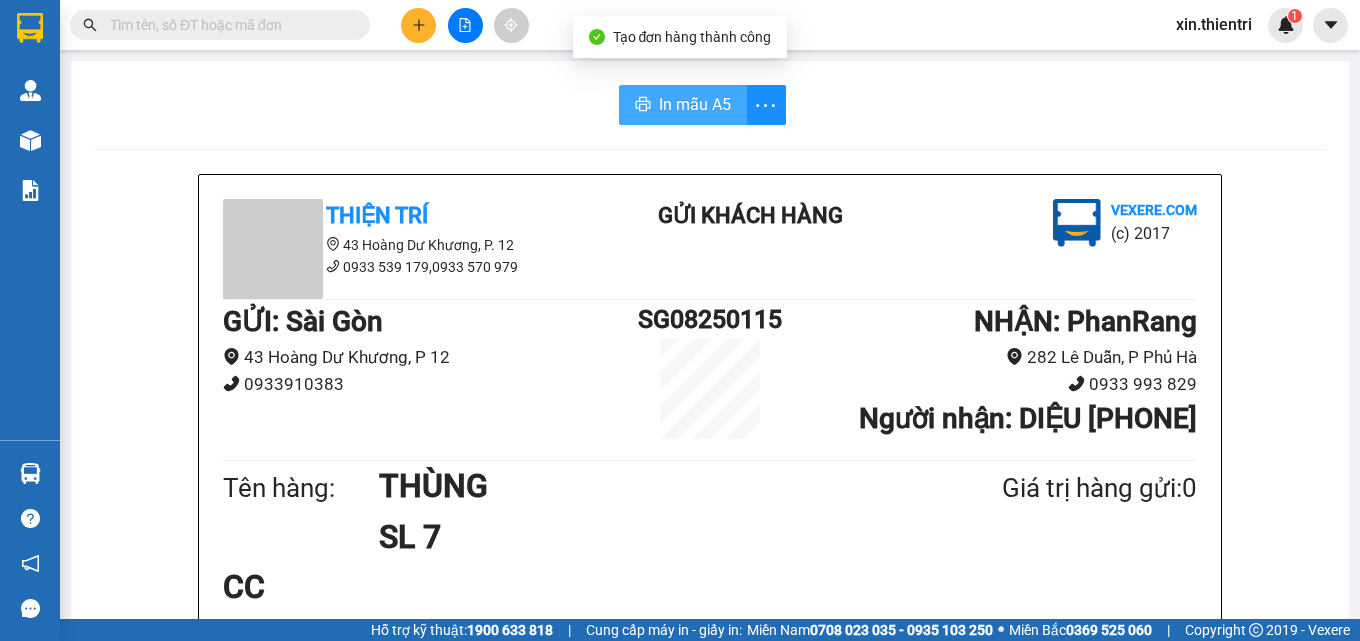 click on "In mẫu A5" at bounding box center [695, 104] 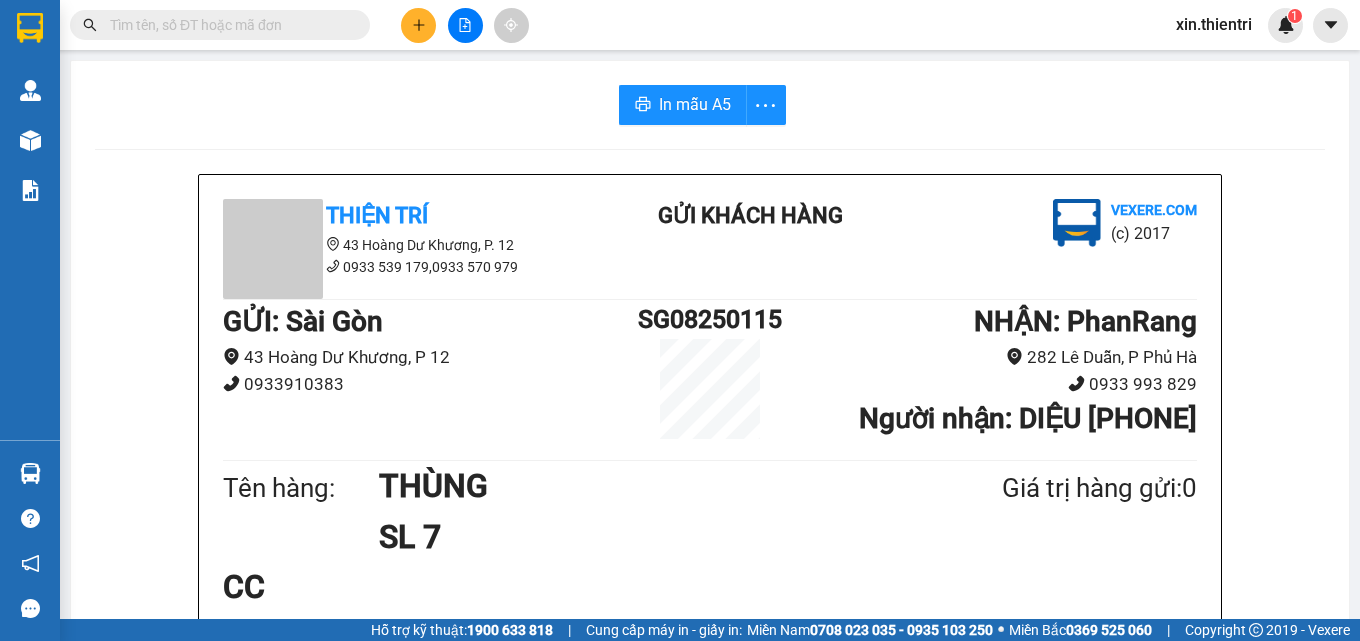 click 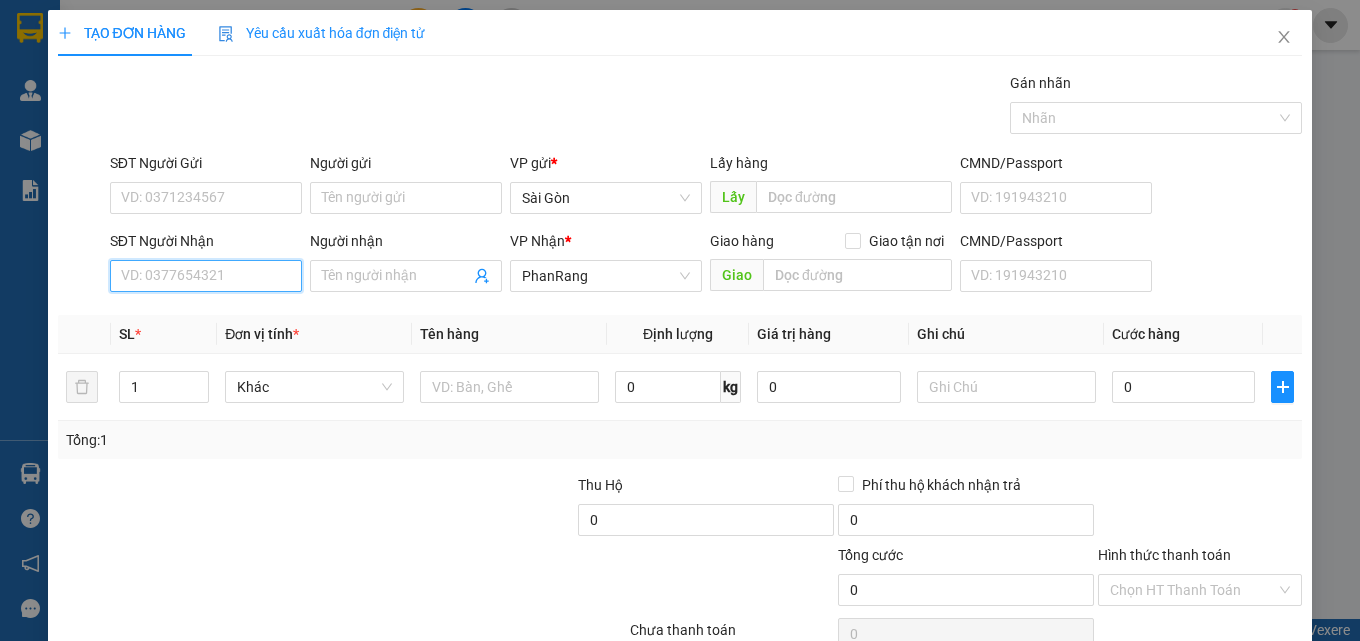 drag, startPoint x: 247, startPoint y: 283, endPoint x: 249, endPoint y: 272, distance: 11.18034 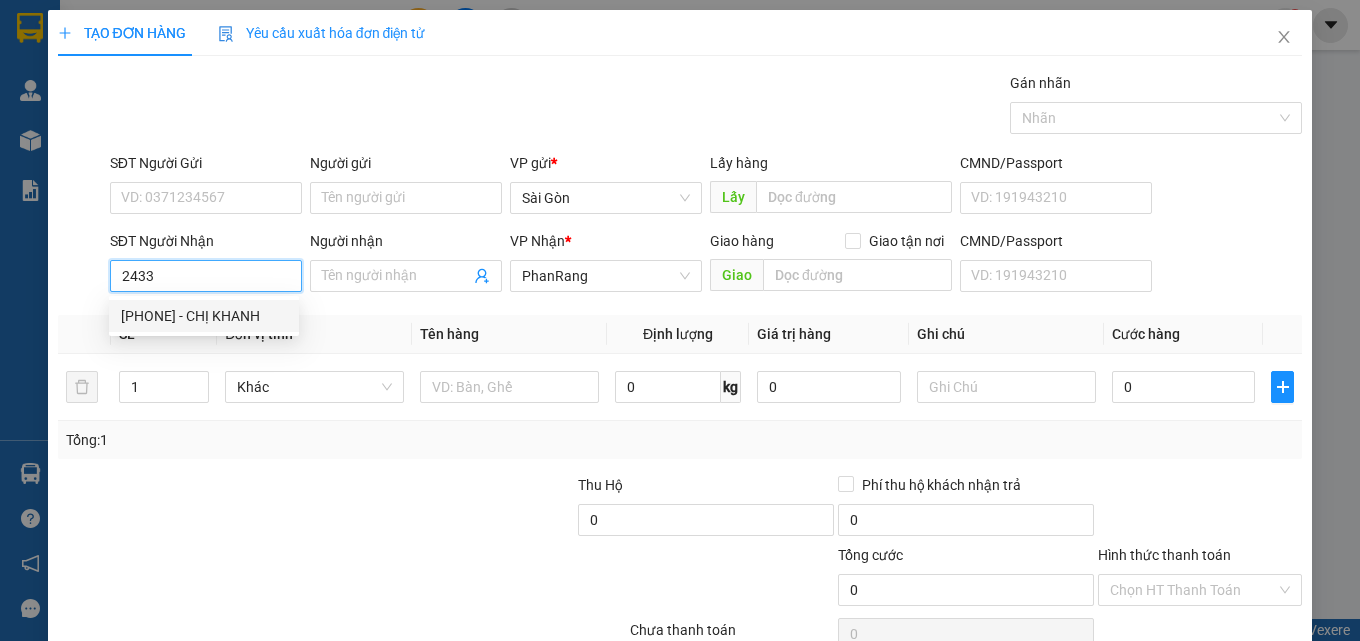 click on "[PHONE] - CHỊ KHANH" at bounding box center (204, 316) 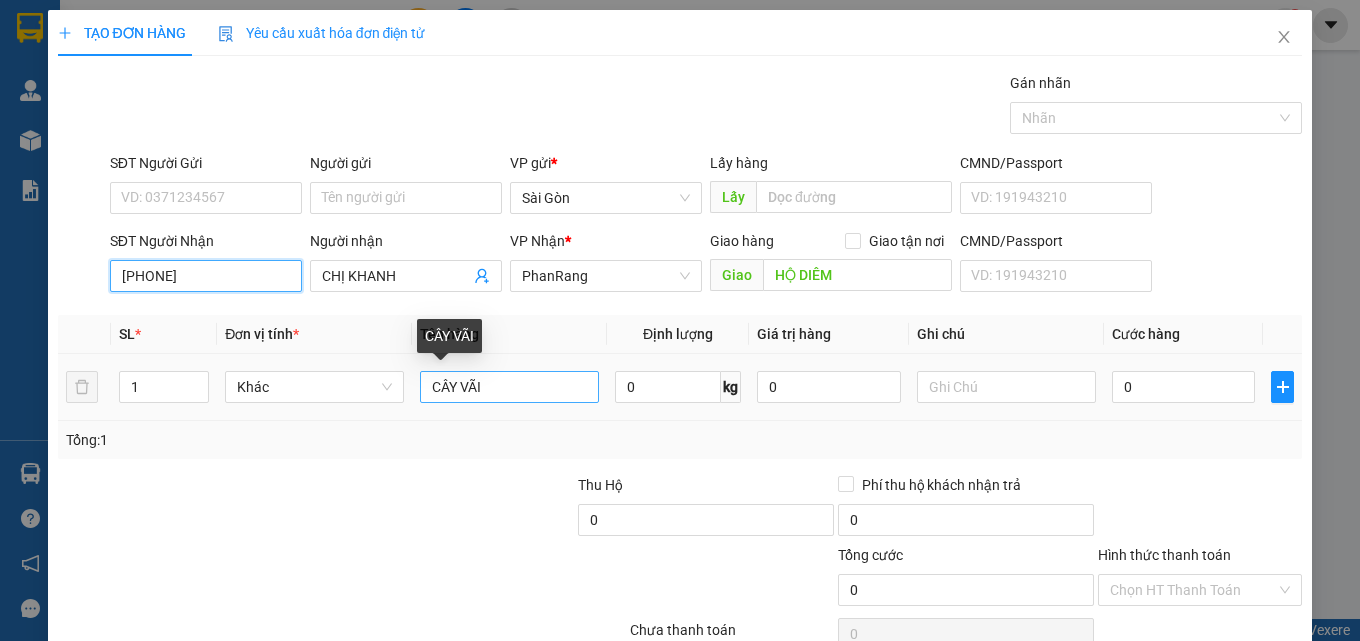 type on "[PHONE]" 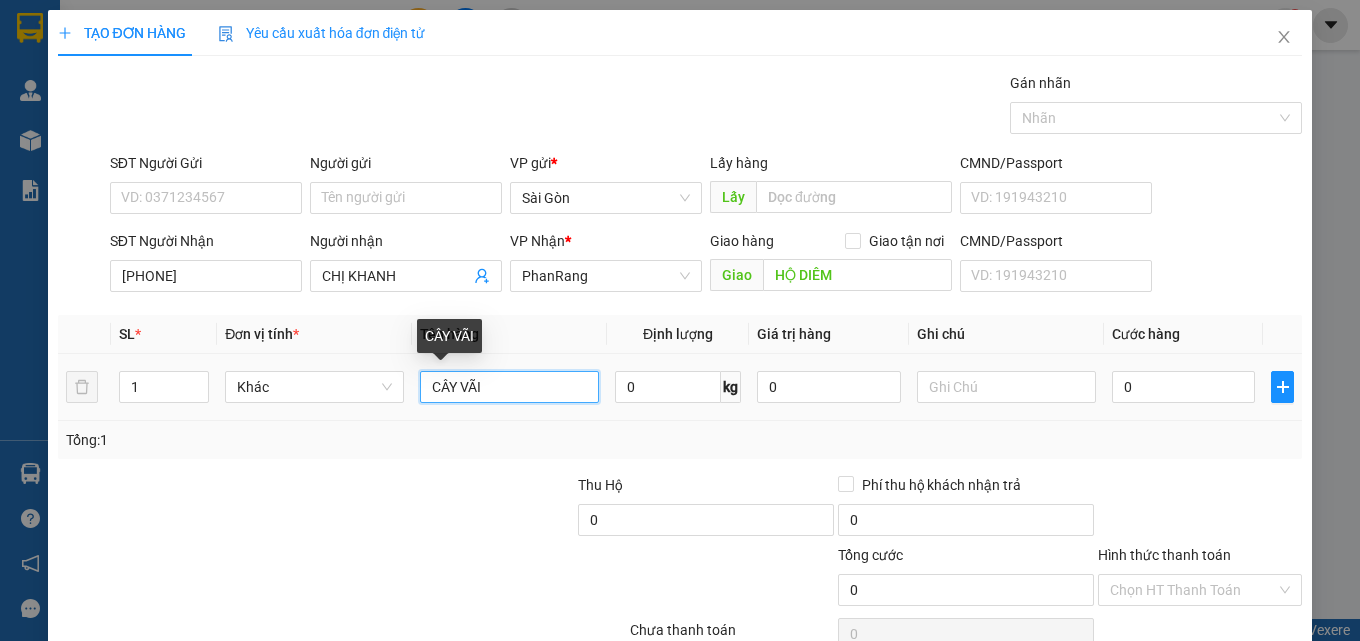 click on "CÂY VÃI" at bounding box center [509, 387] 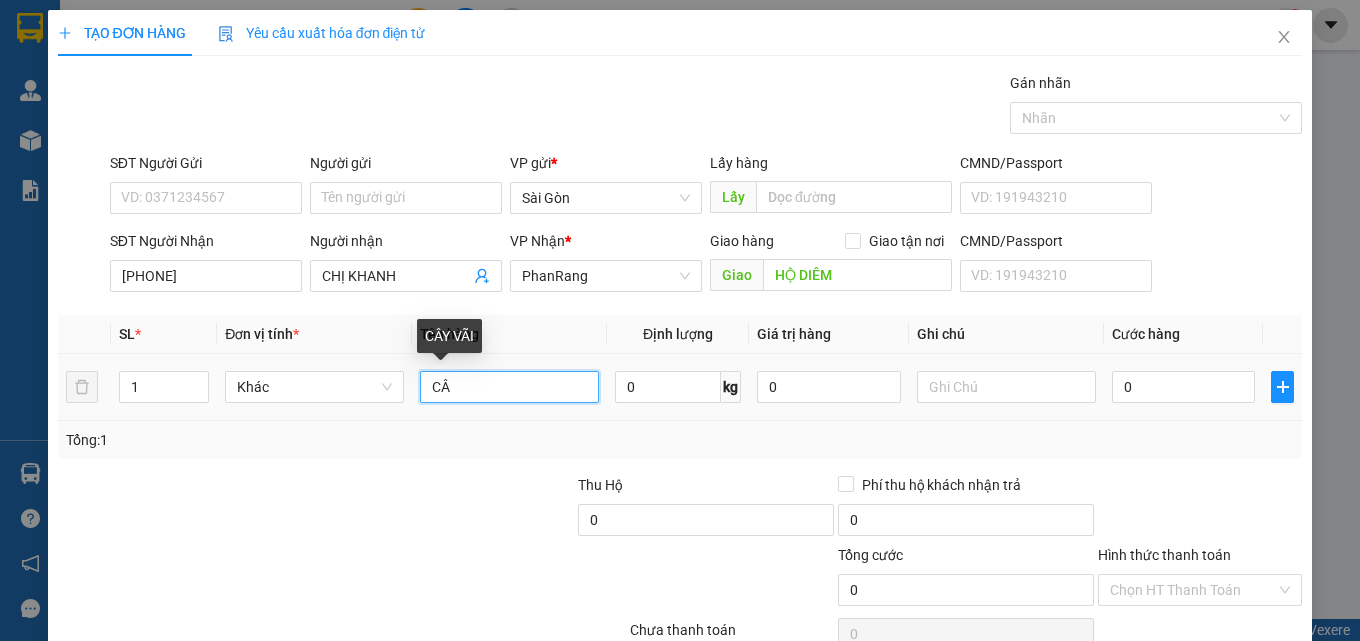 type on "C" 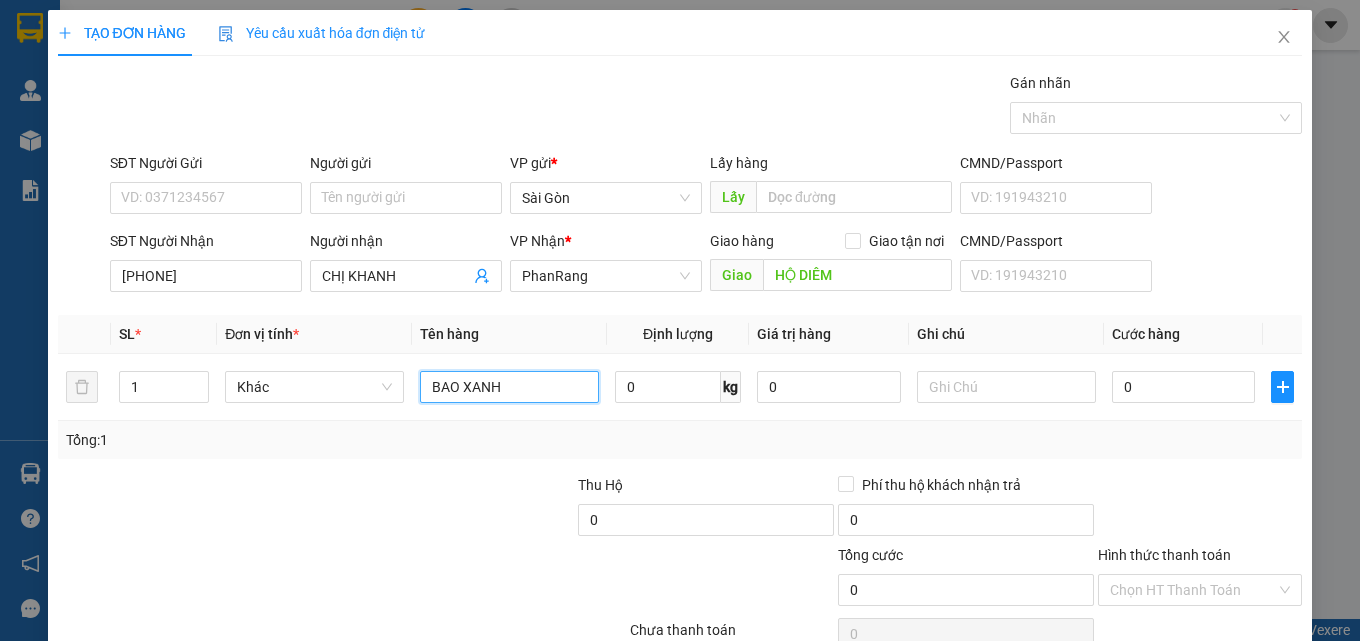 type on "BAO XANH" 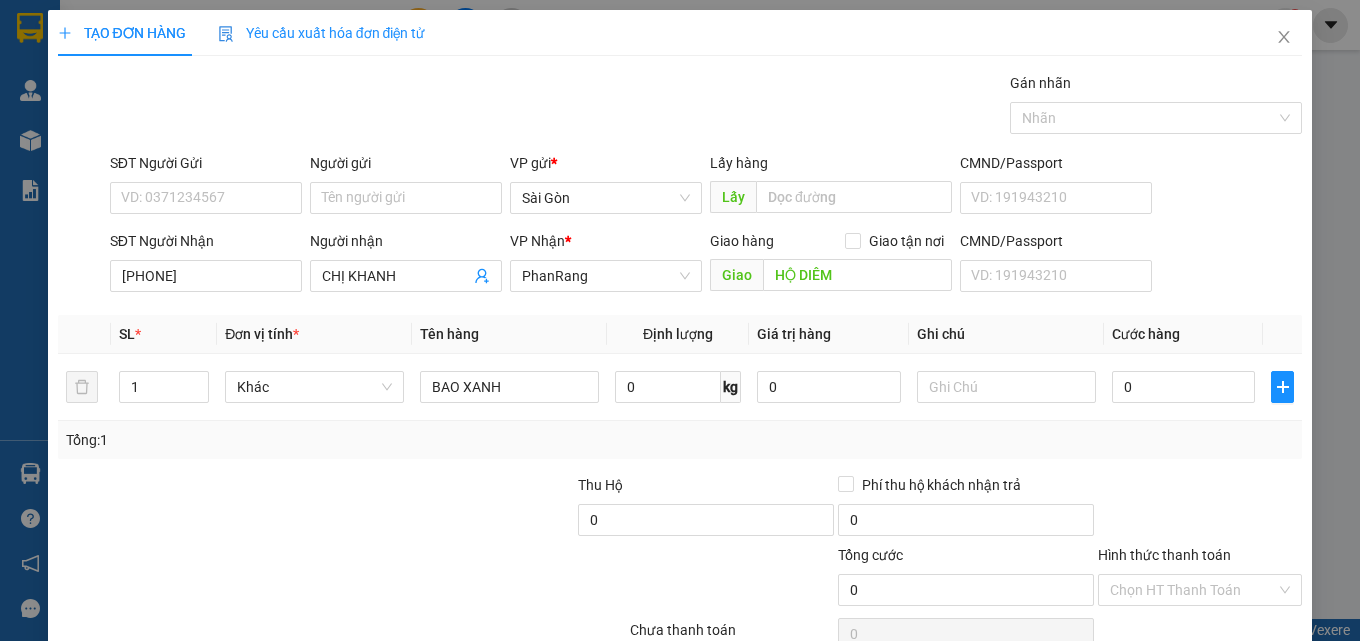 click on "Chọn HT Thanh Toán" at bounding box center [1200, 634] 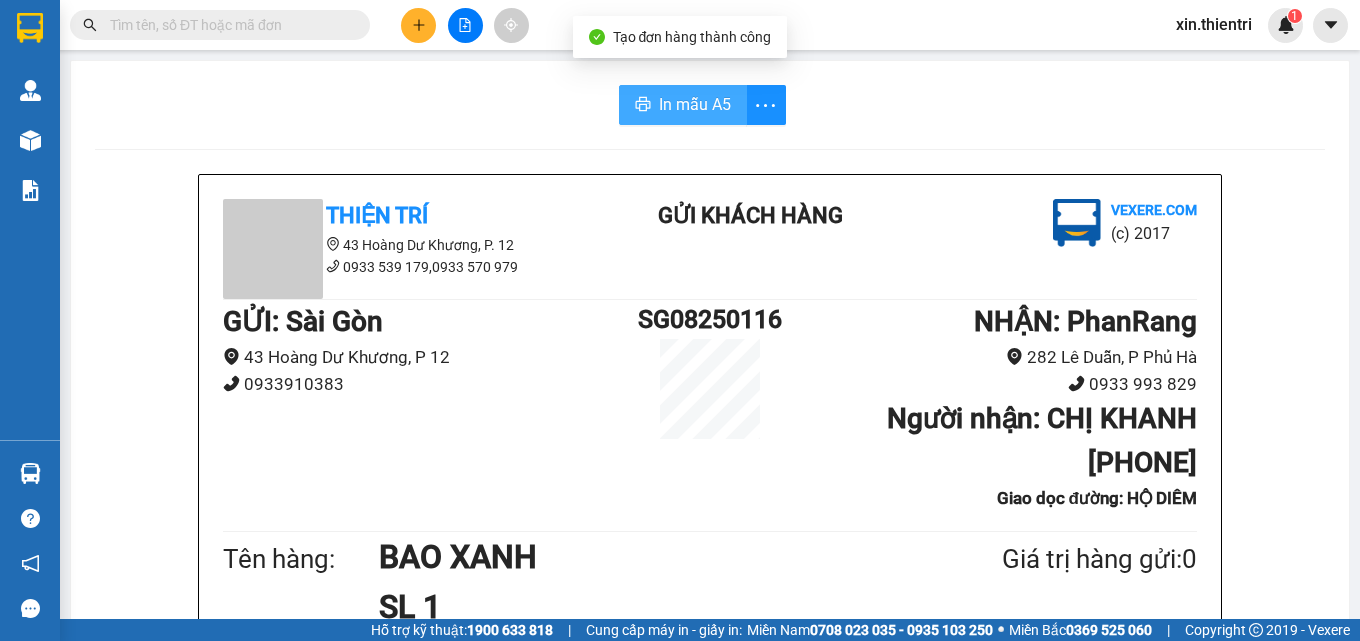 click on "In mẫu A5" at bounding box center (695, 104) 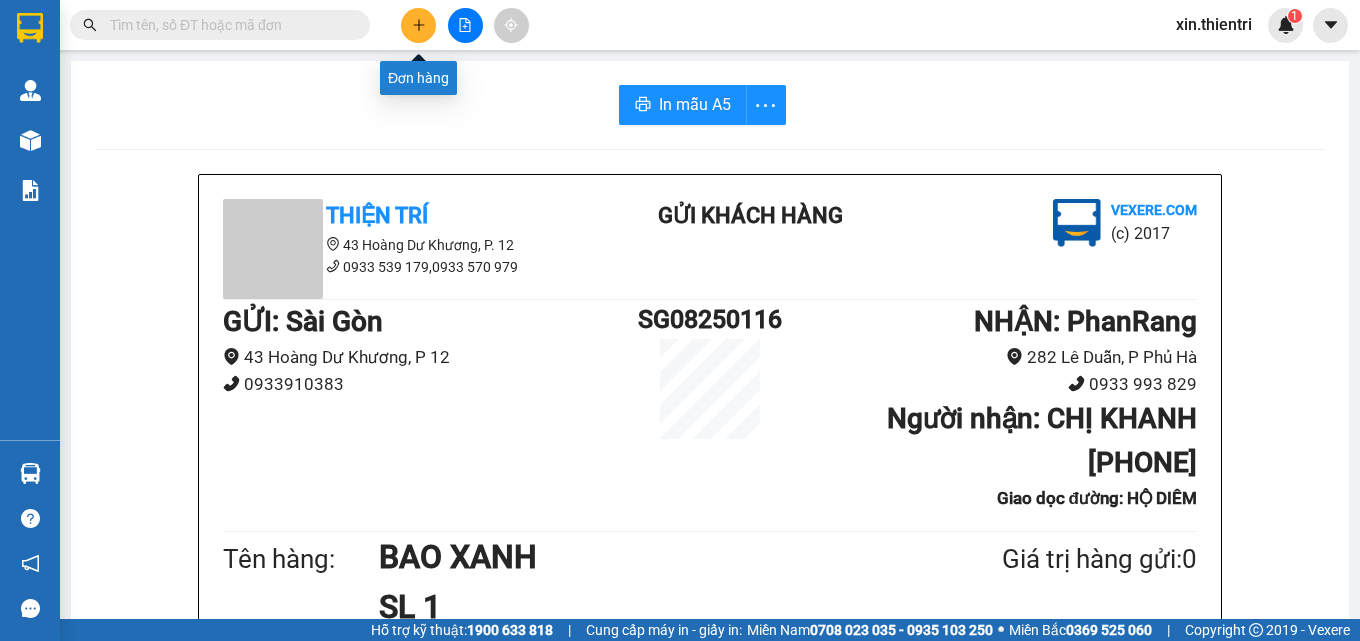 click 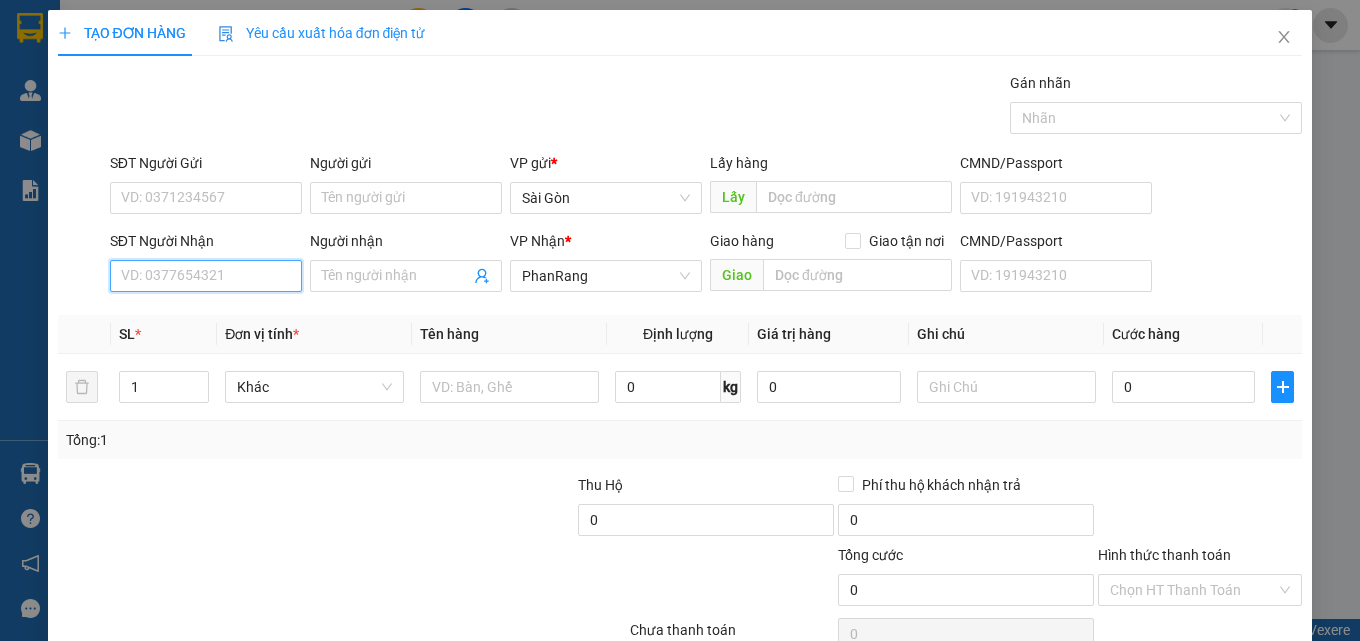 click on "SĐT Người Nhận" at bounding box center [206, 276] 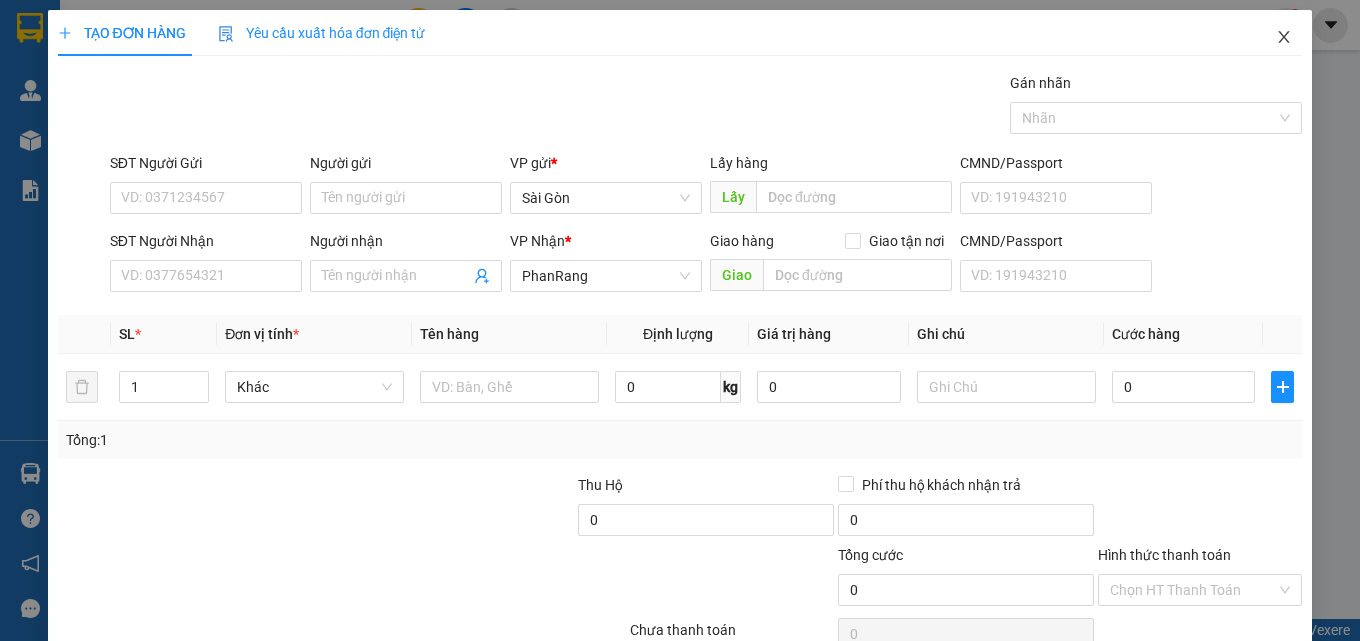 click 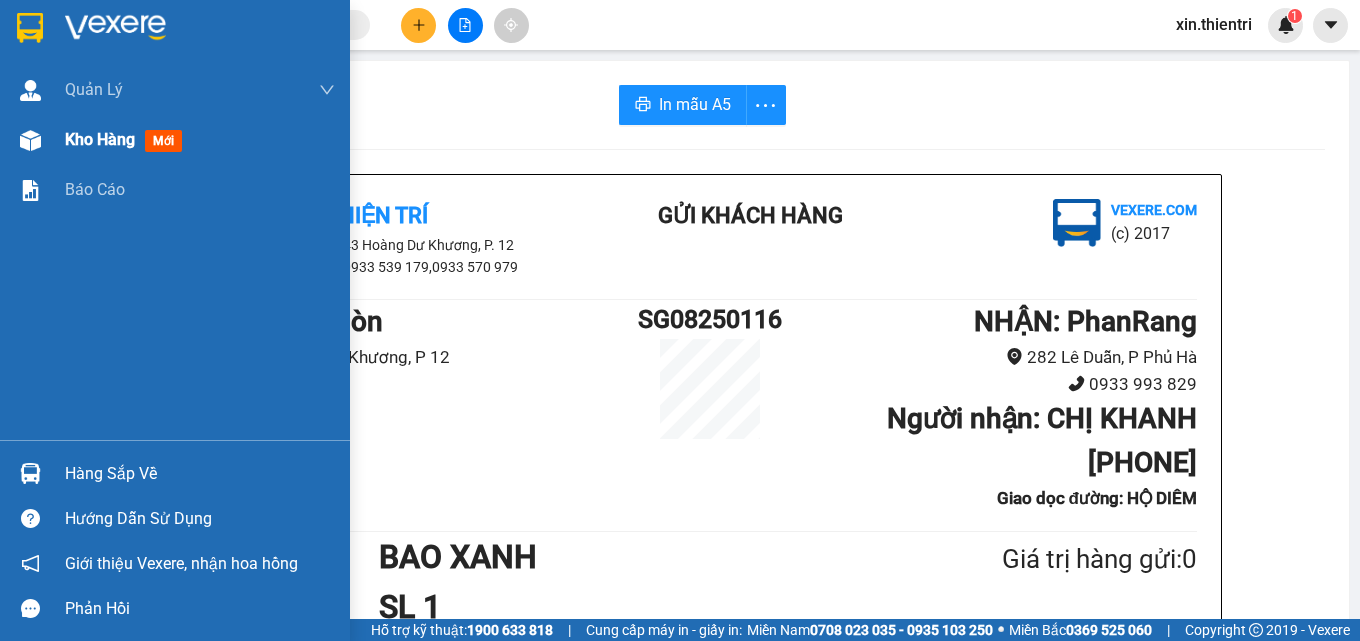 click on "Kho hàng mới" at bounding box center (175, 140) 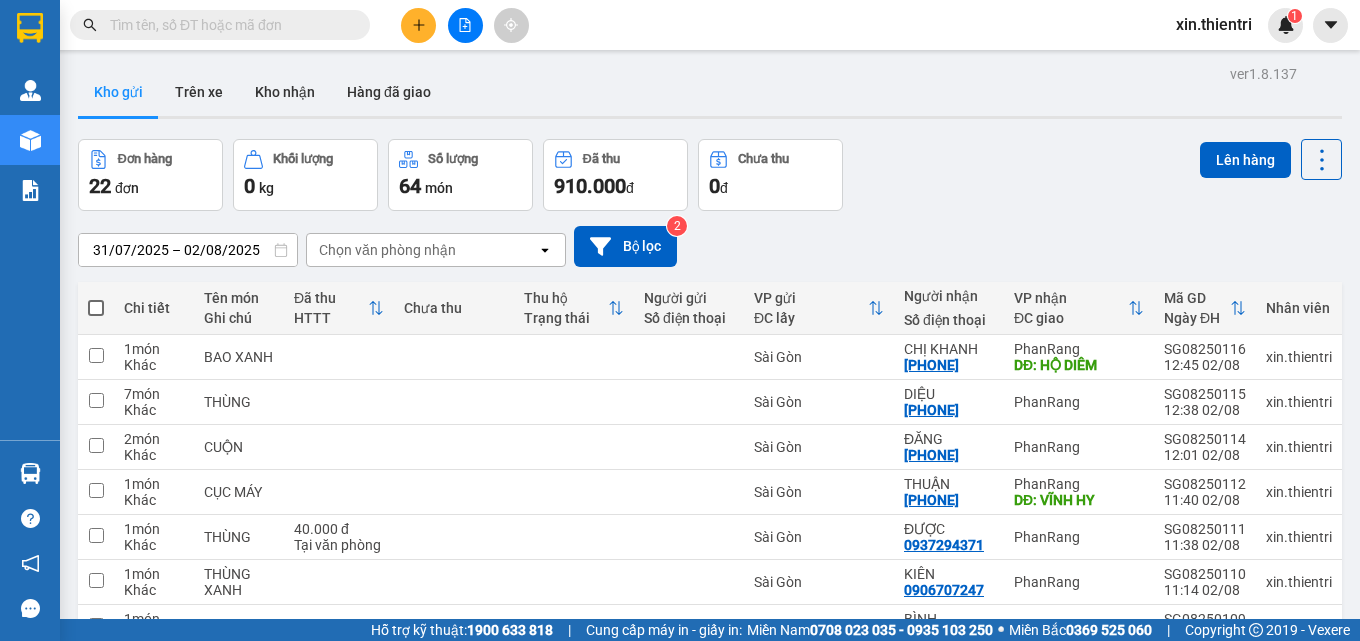 click on "3" at bounding box center (1124, 817) 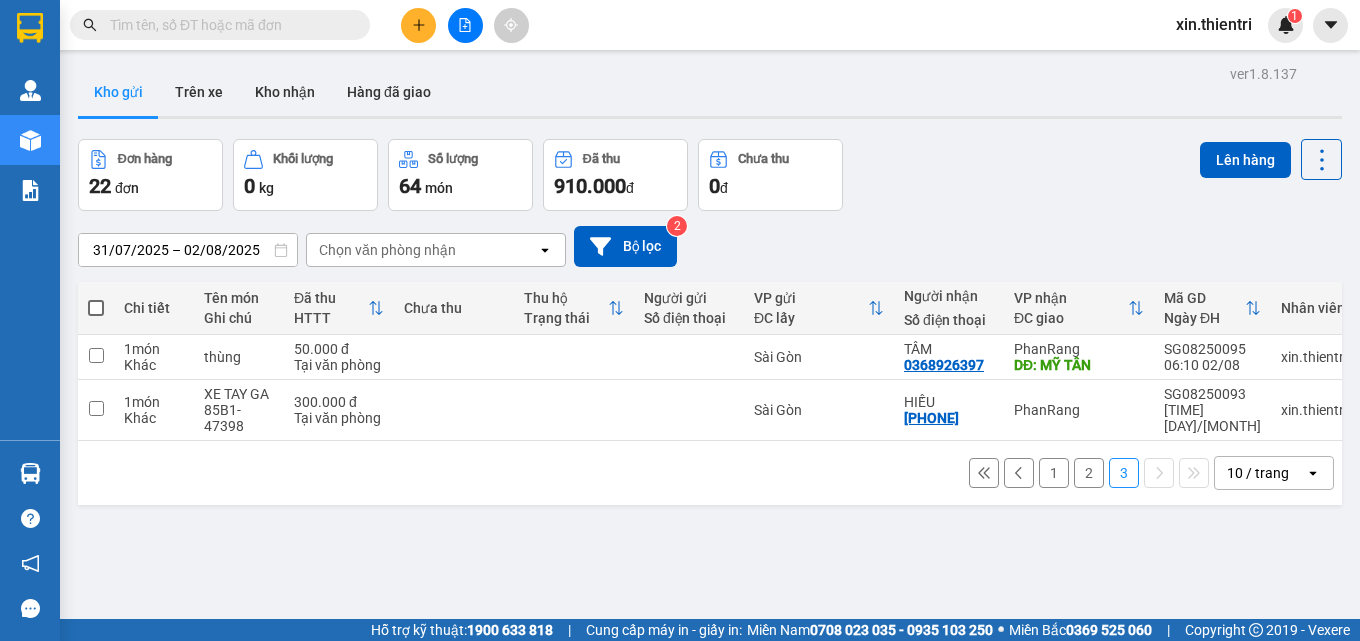 click on "2" at bounding box center (1089, 473) 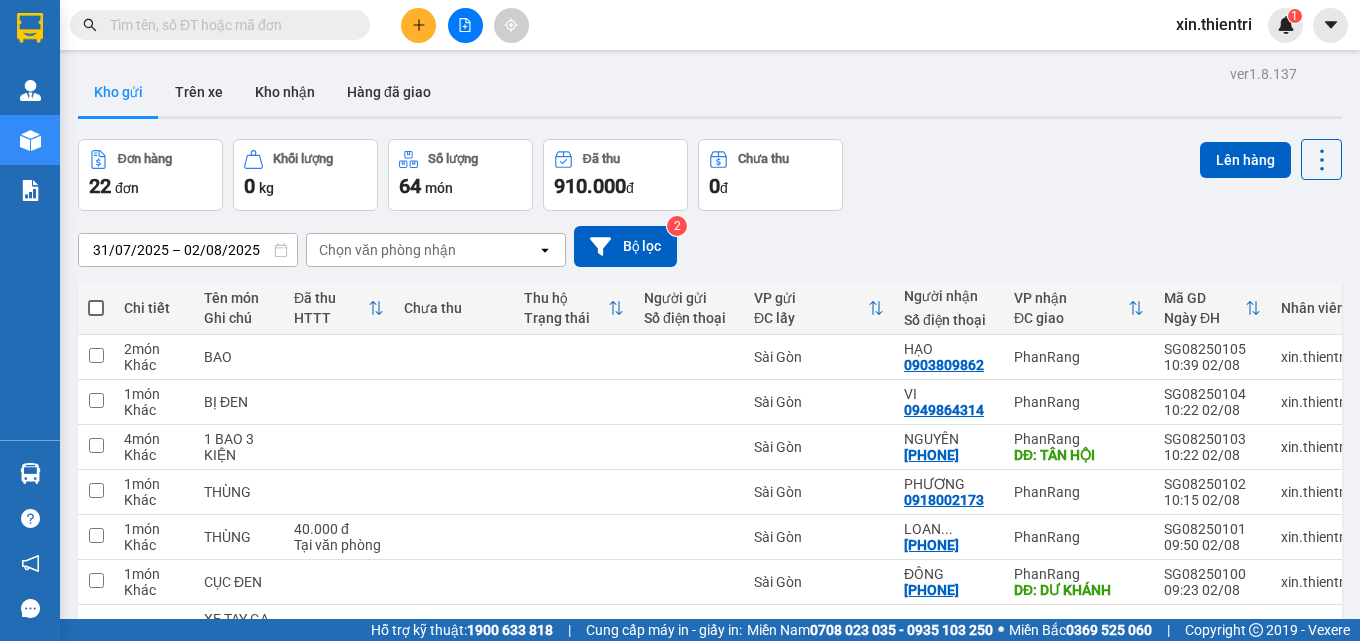 click 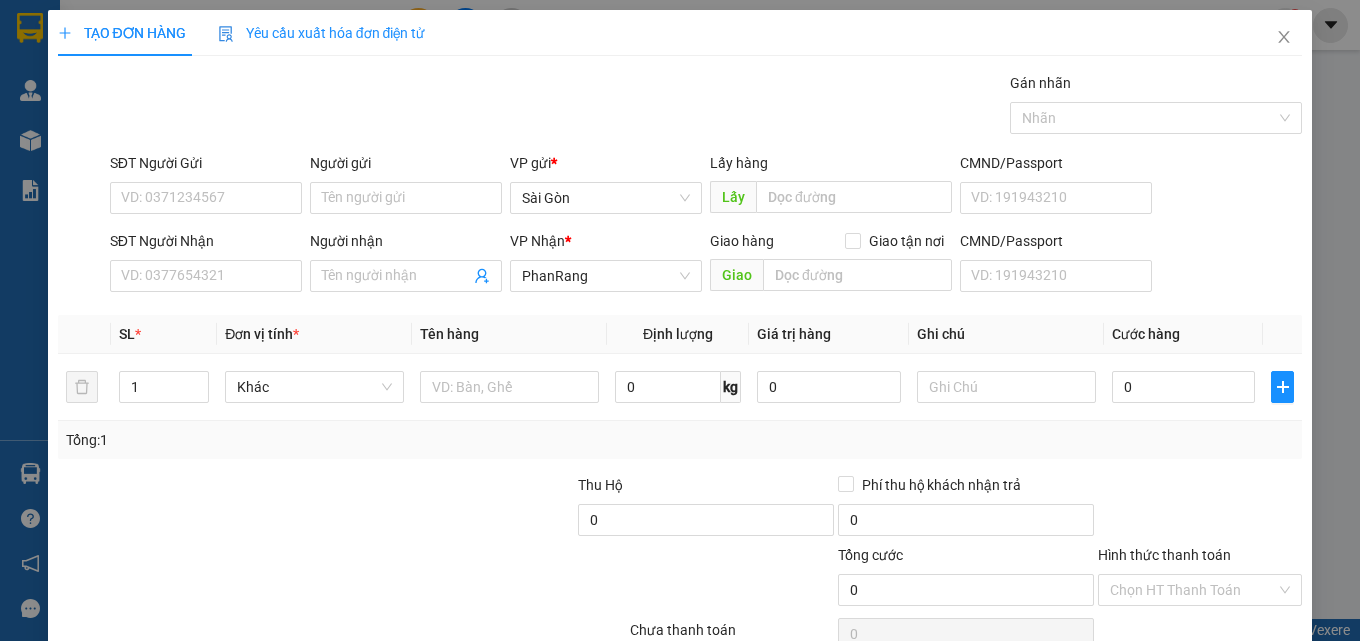 click on "Người nhận Tên người nhận" at bounding box center [406, 265] 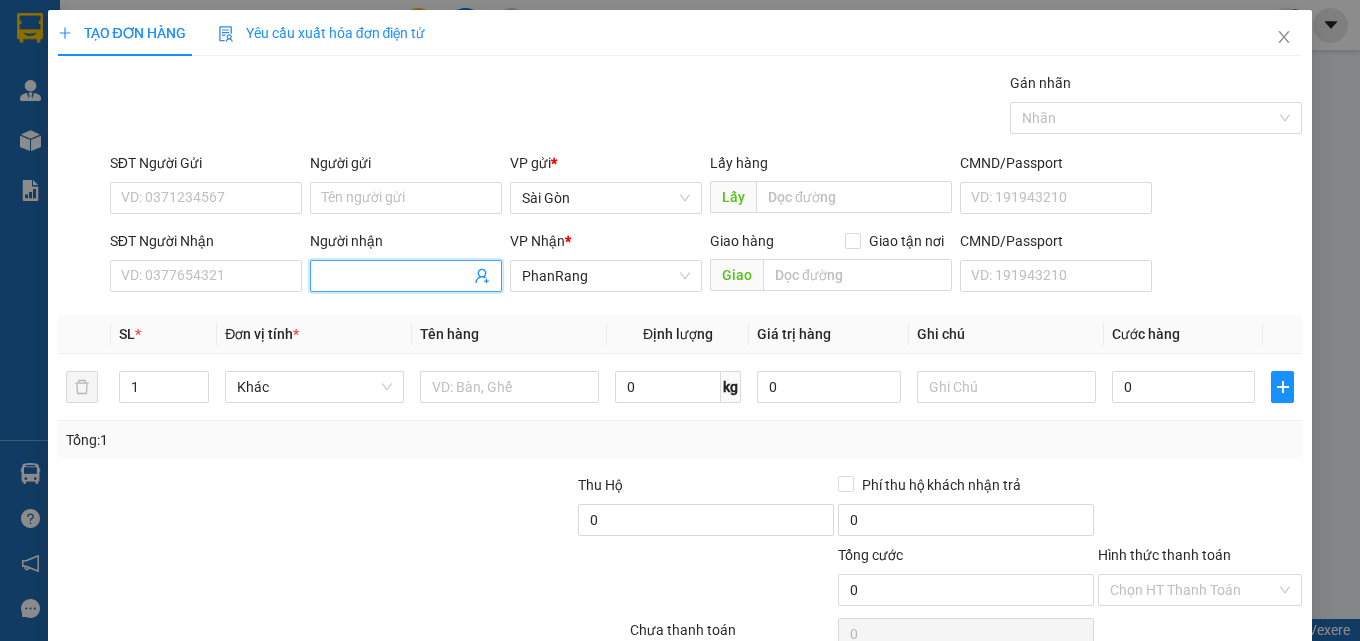 click on "Người nhận" at bounding box center [396, 276] 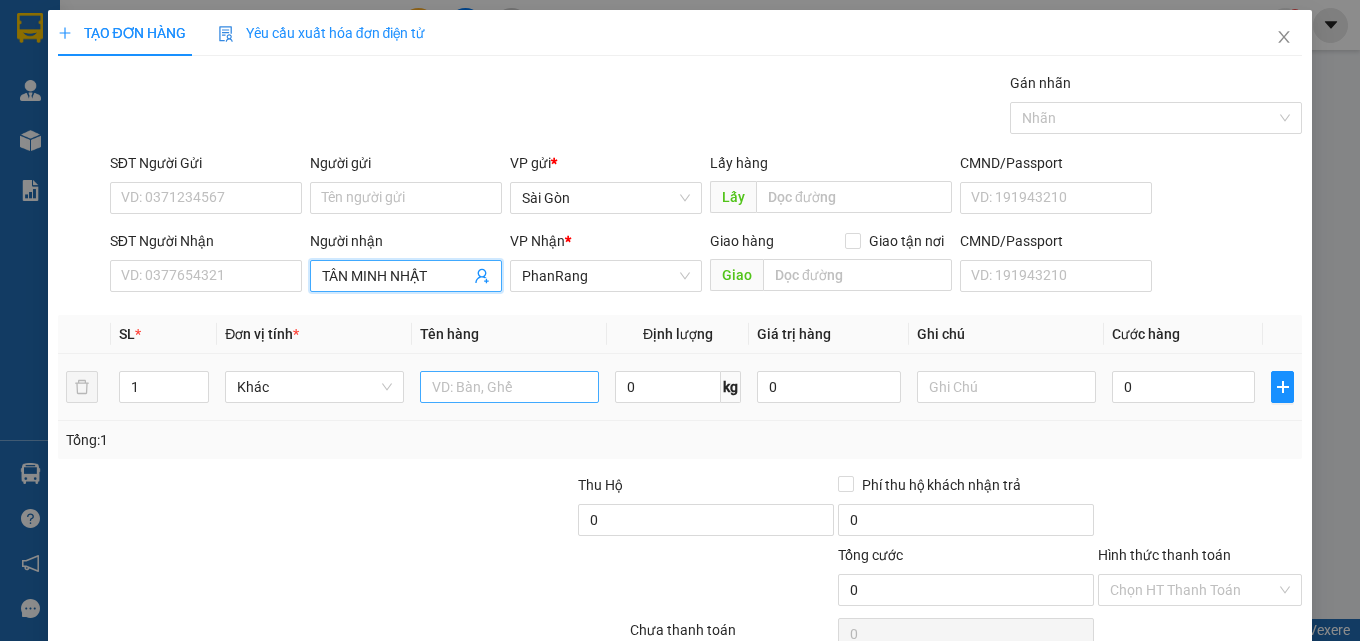 type on "TÂN MINH NHẬT" 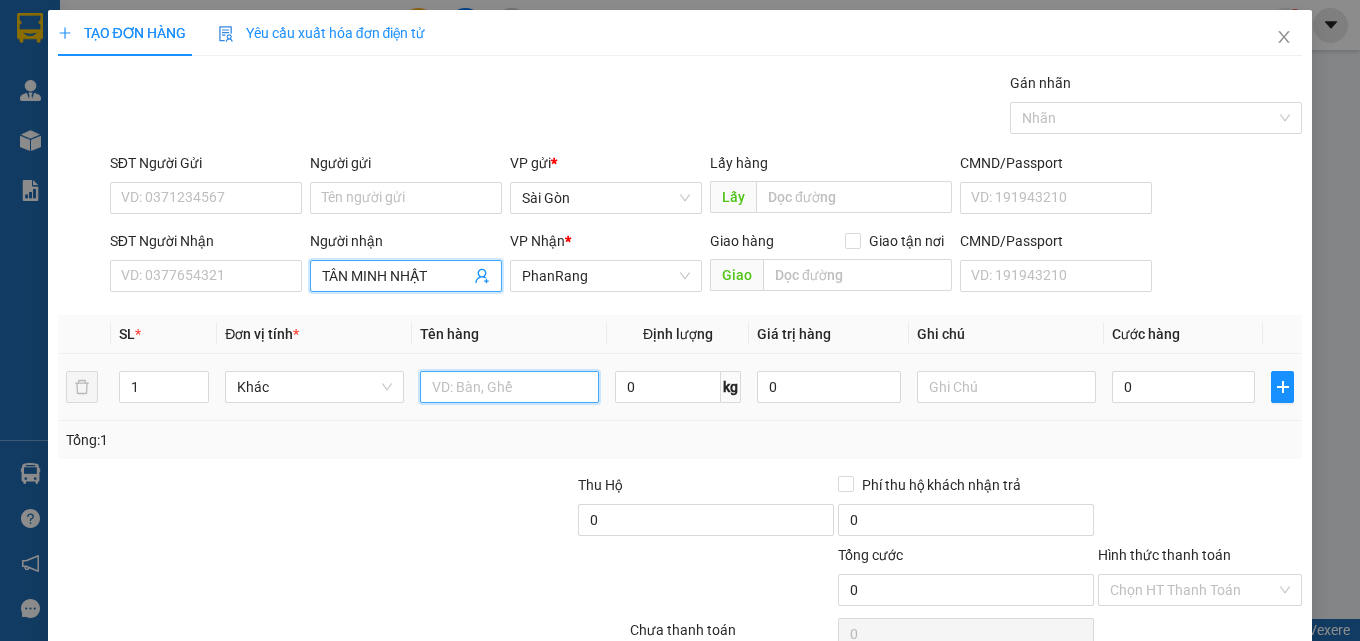 click at bounding box center (509, 387) 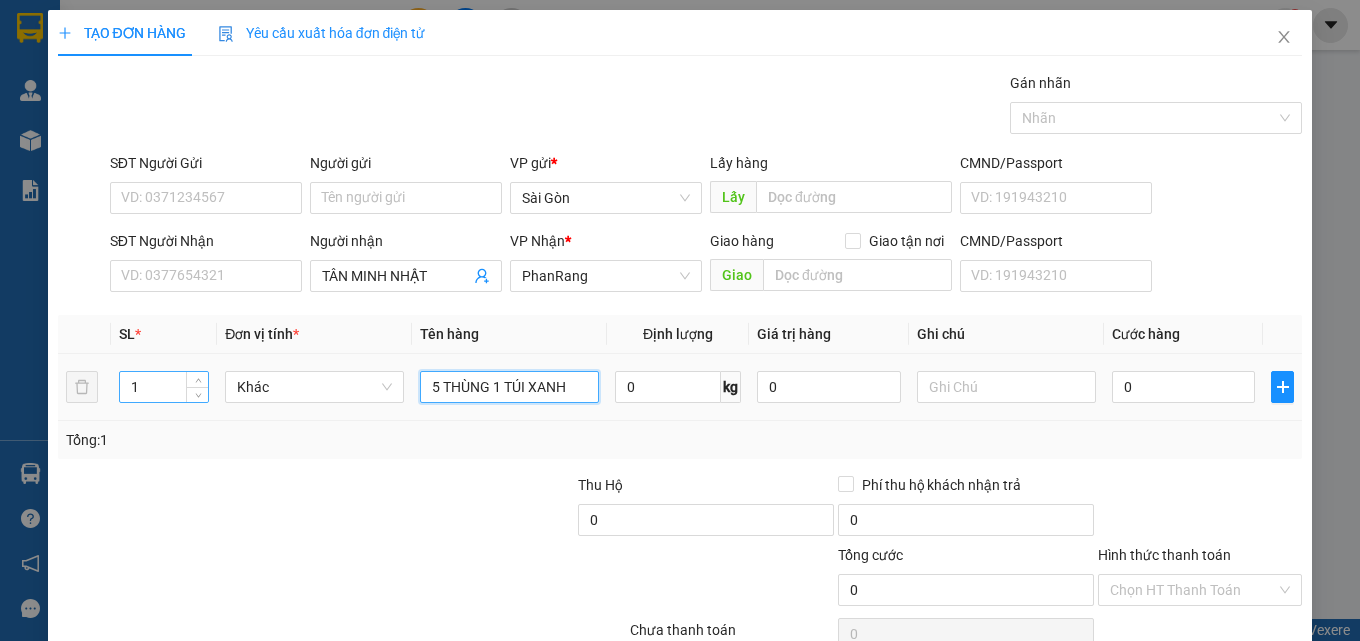 type on "5 THÙNG 1 TÚI XANH" 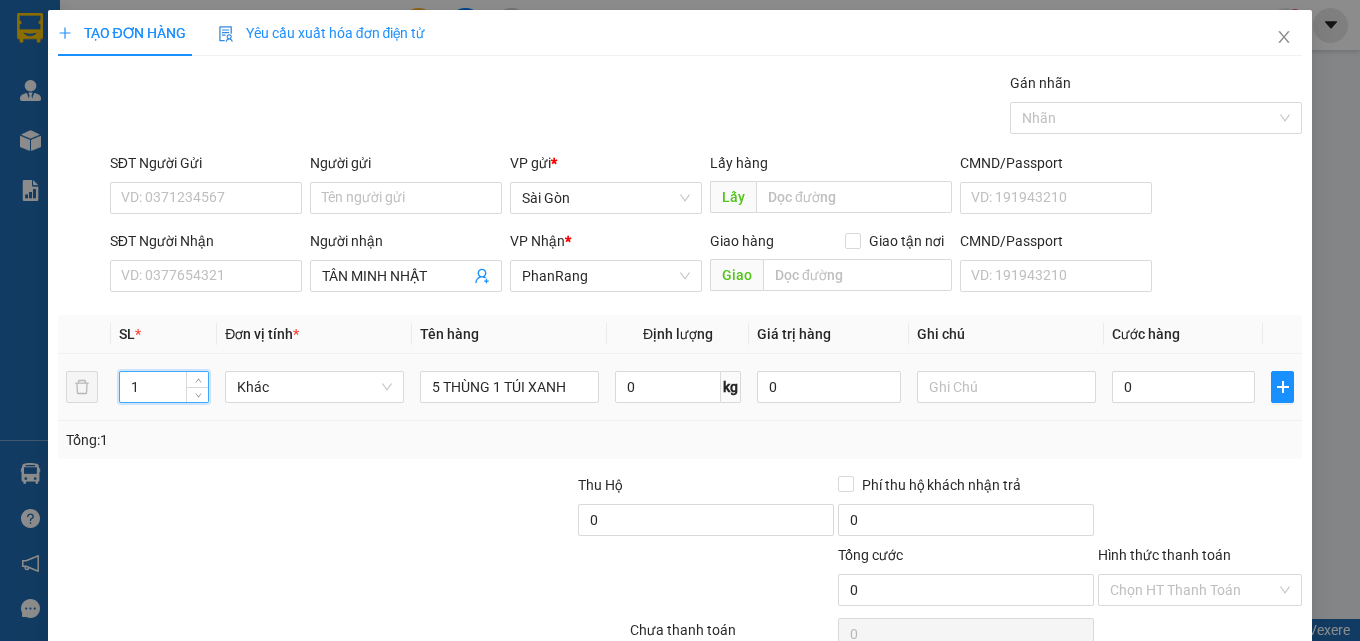 click on "1" at bounding box center [164, 387] 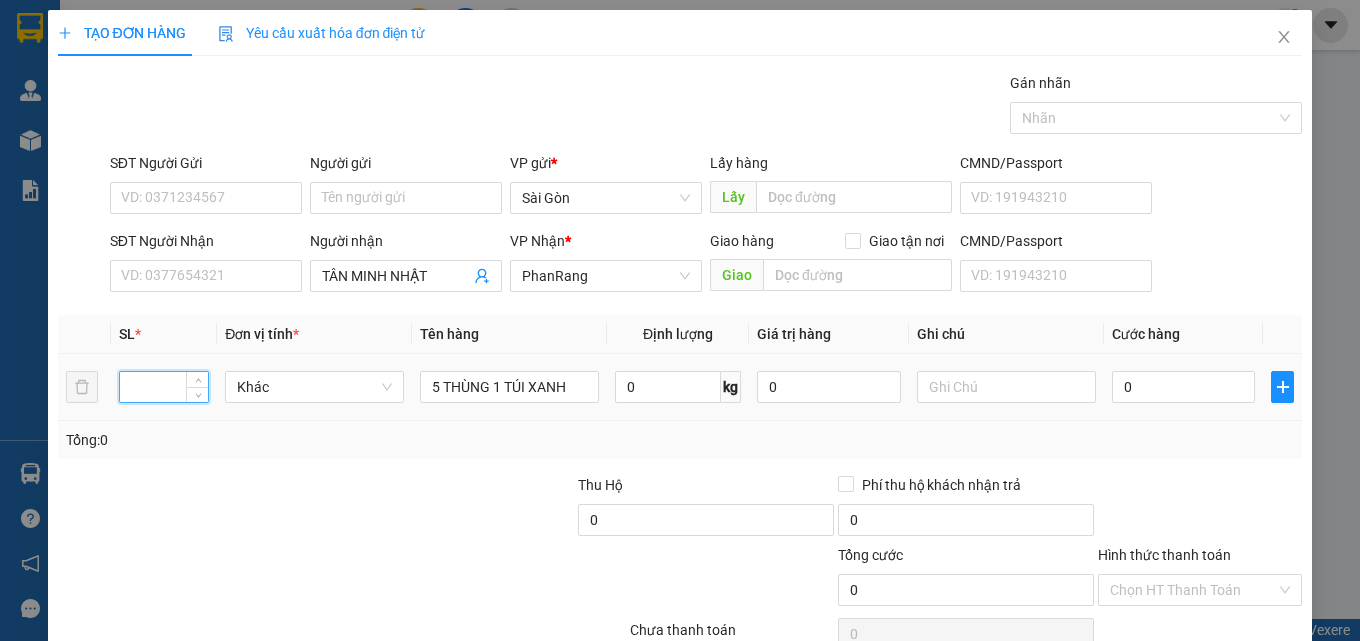 type on "6" 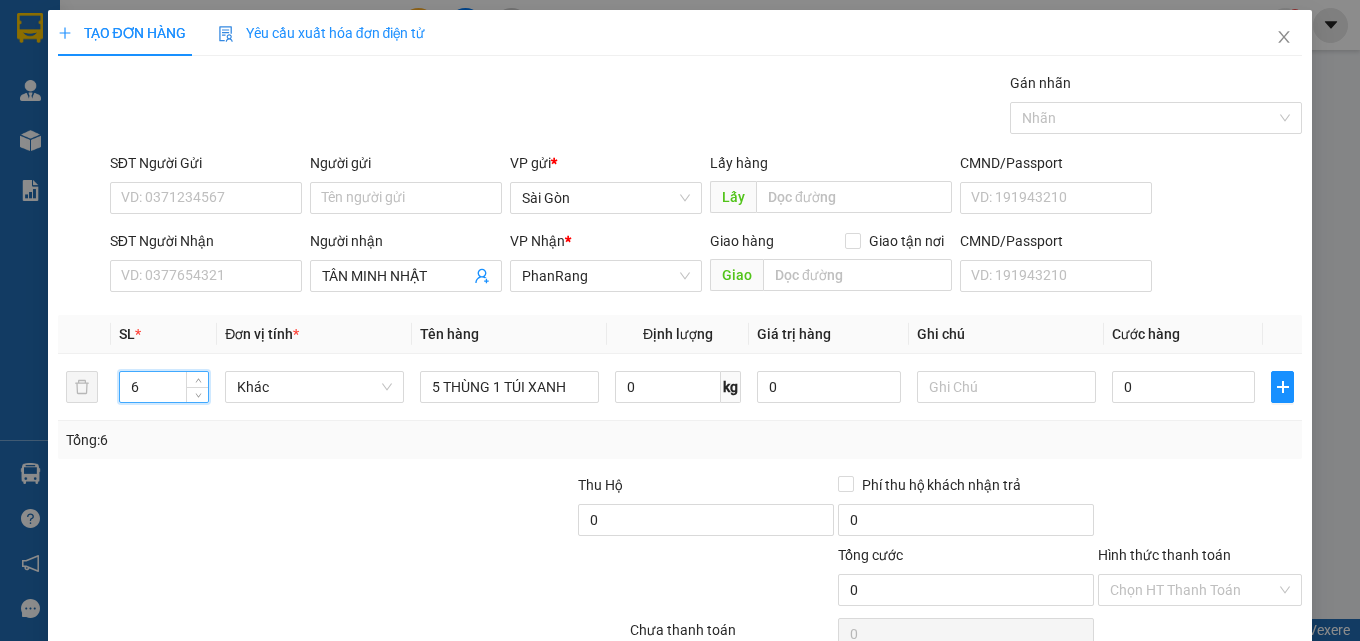 click on "Lưu và In" at bounding box center (1237, 685) 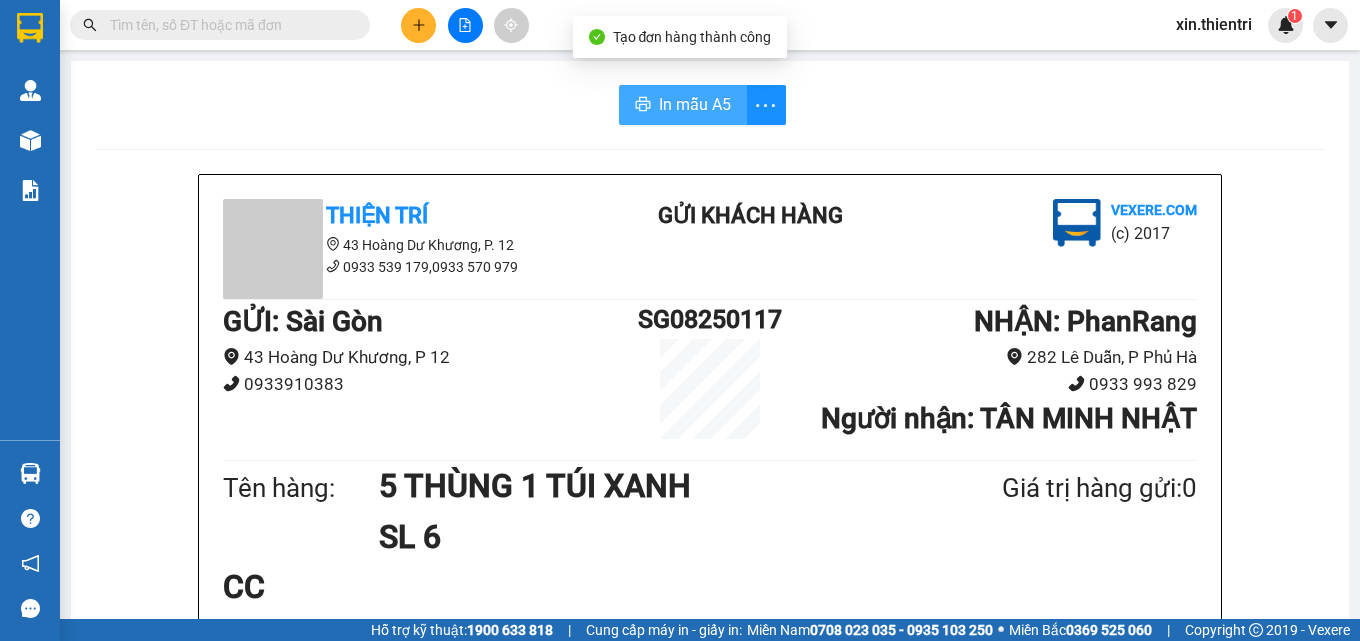 click on "In mẫu A5" at bounding box center [695, 104] 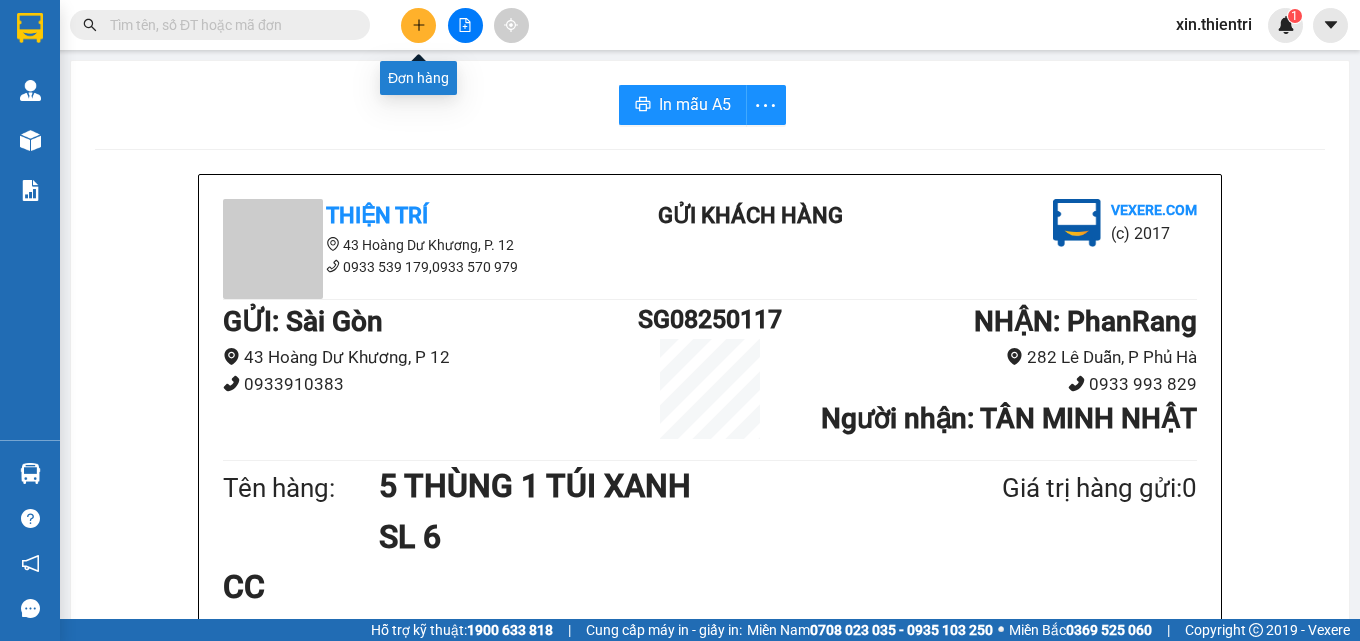click 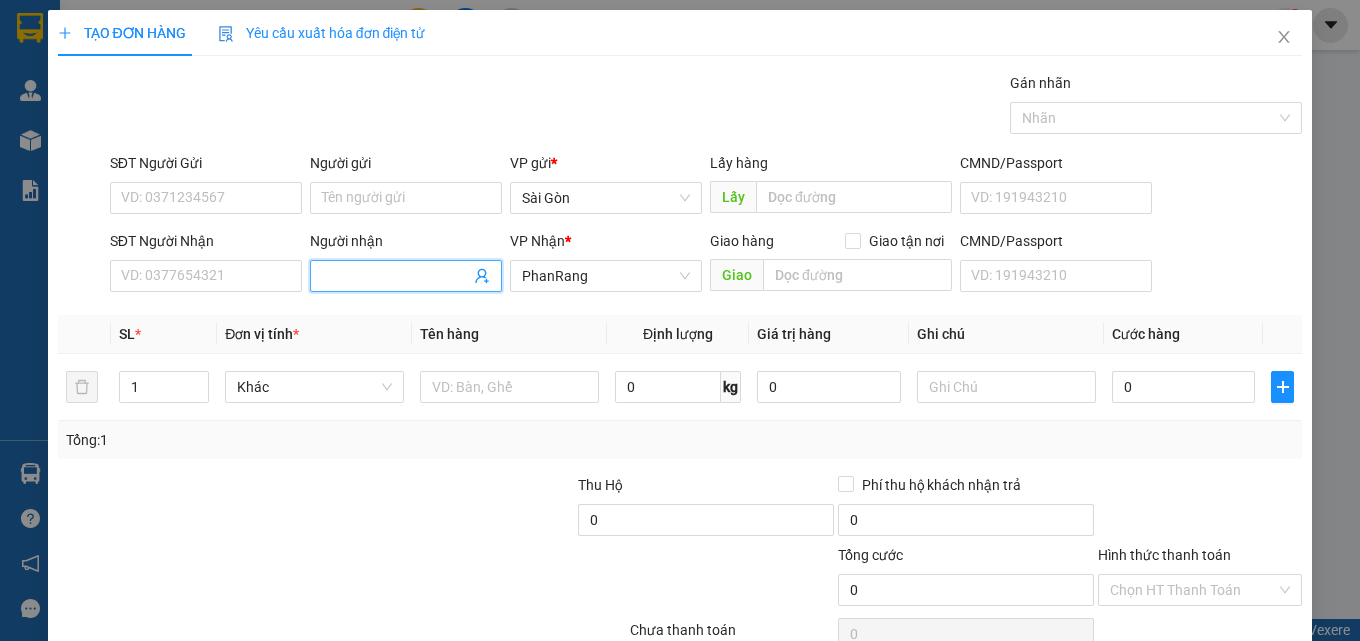 click on "Người nhận" at bounding box center [396, 276] 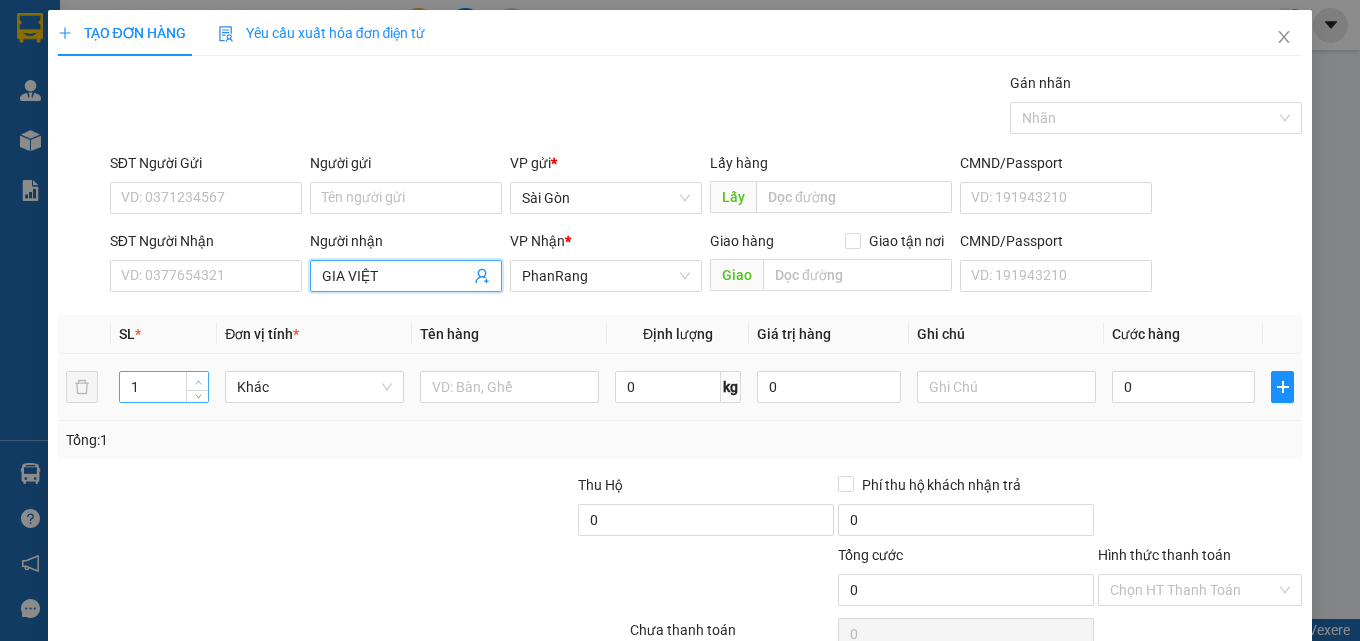 type on "GIA VIỆT" 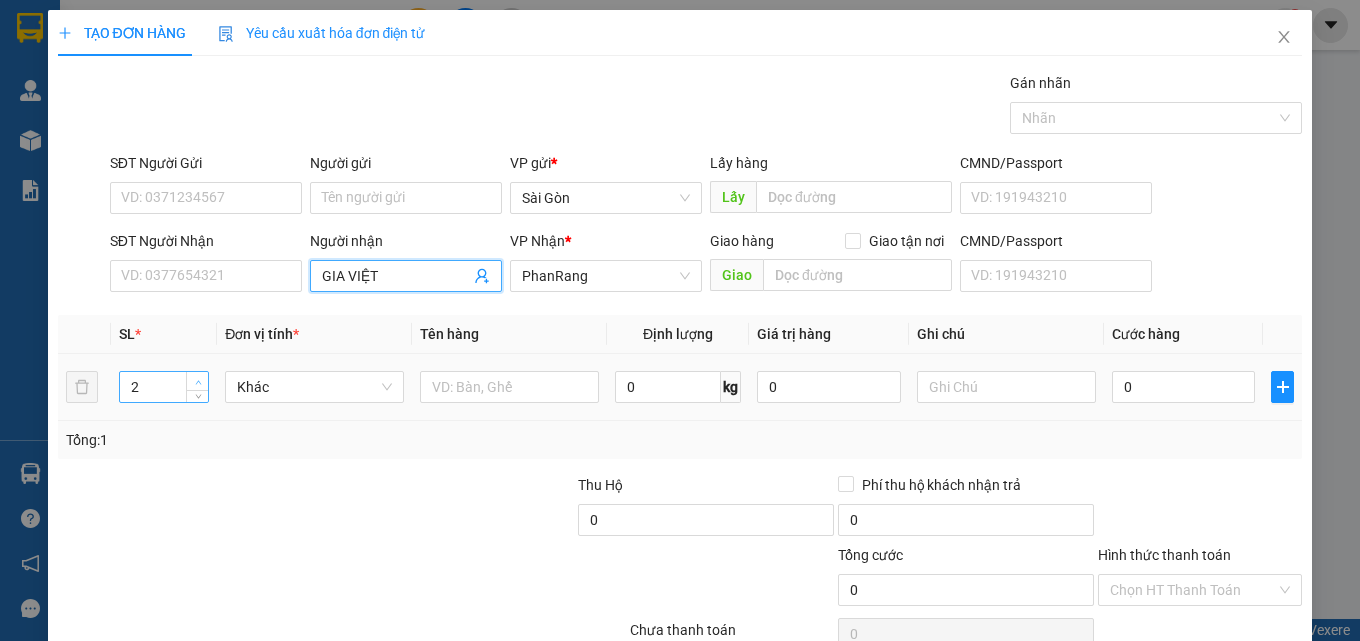 click 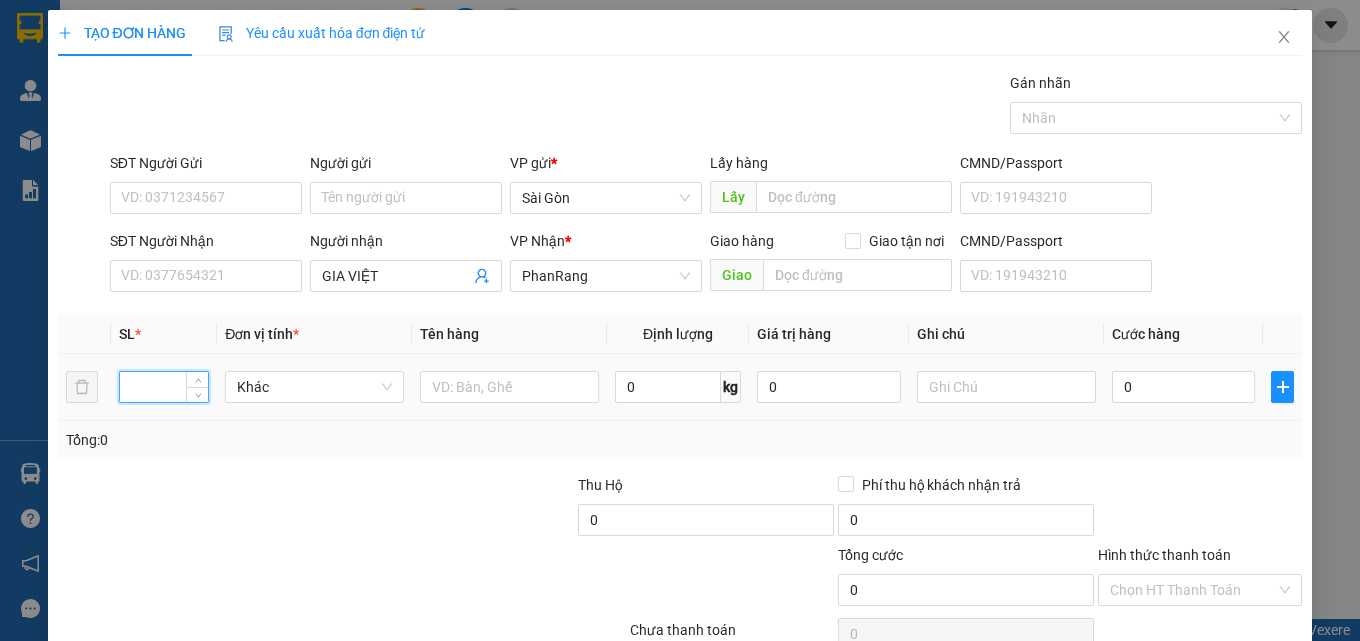 type on "2" 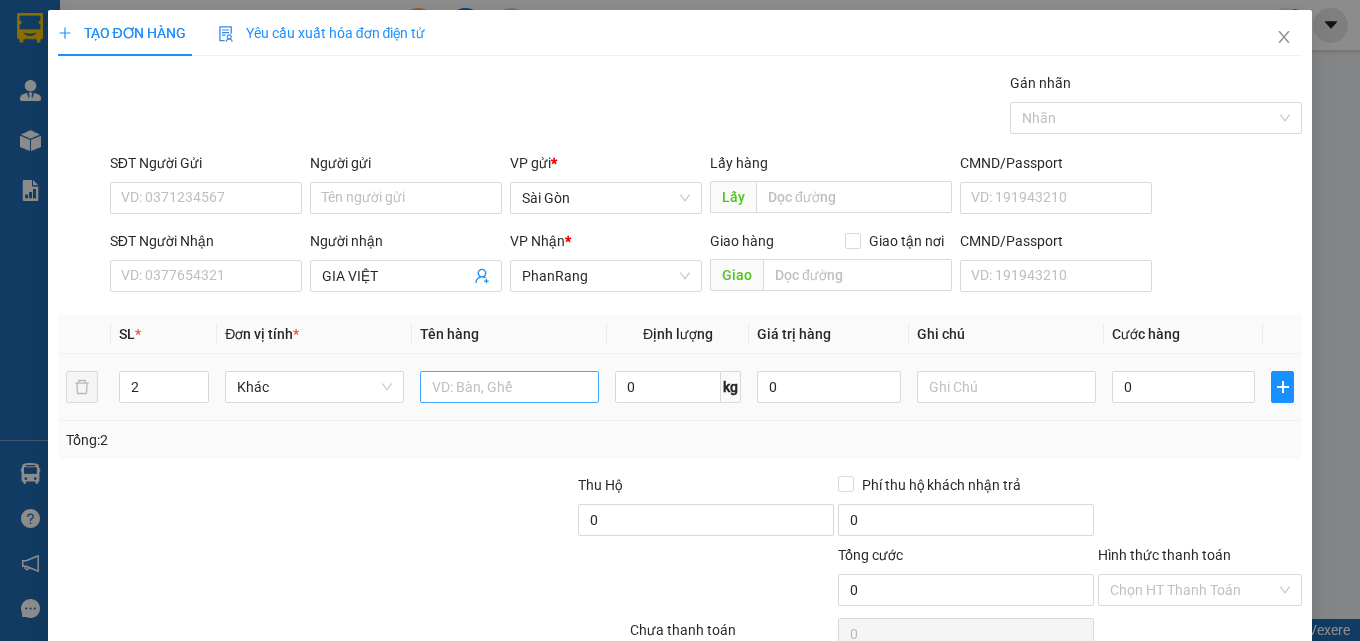 click at bounding box center (509, 387) 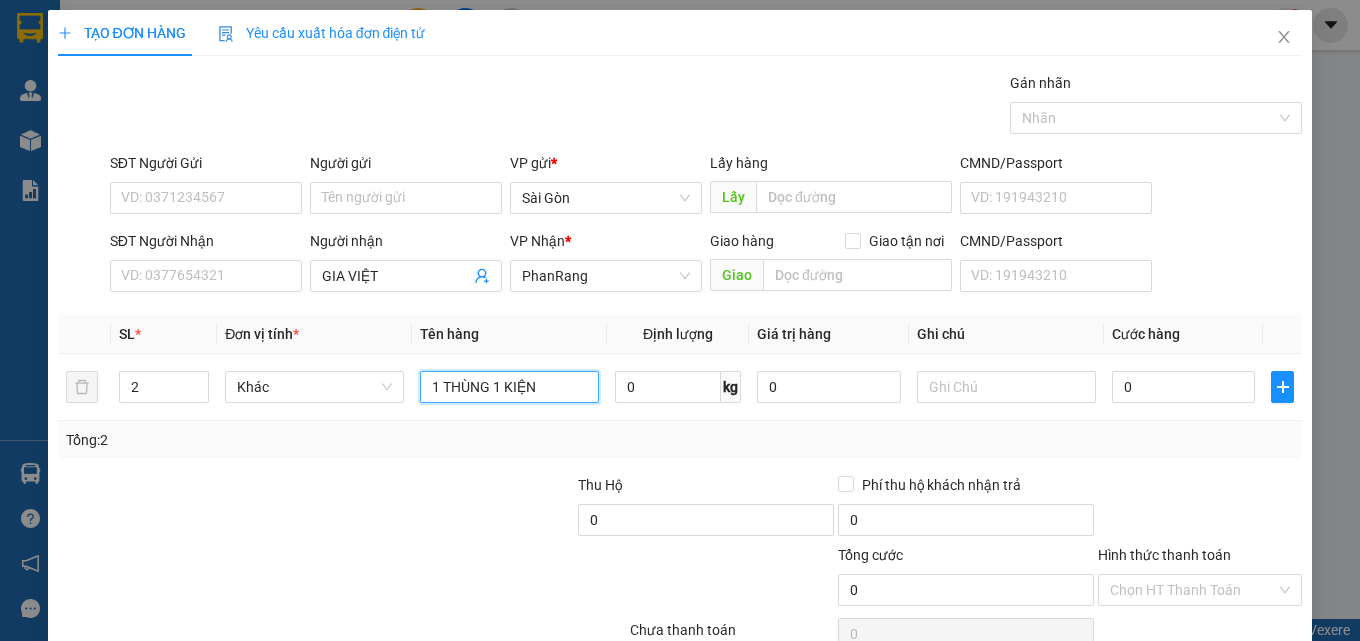 type on "1 THÙNG 1 KIỆN" 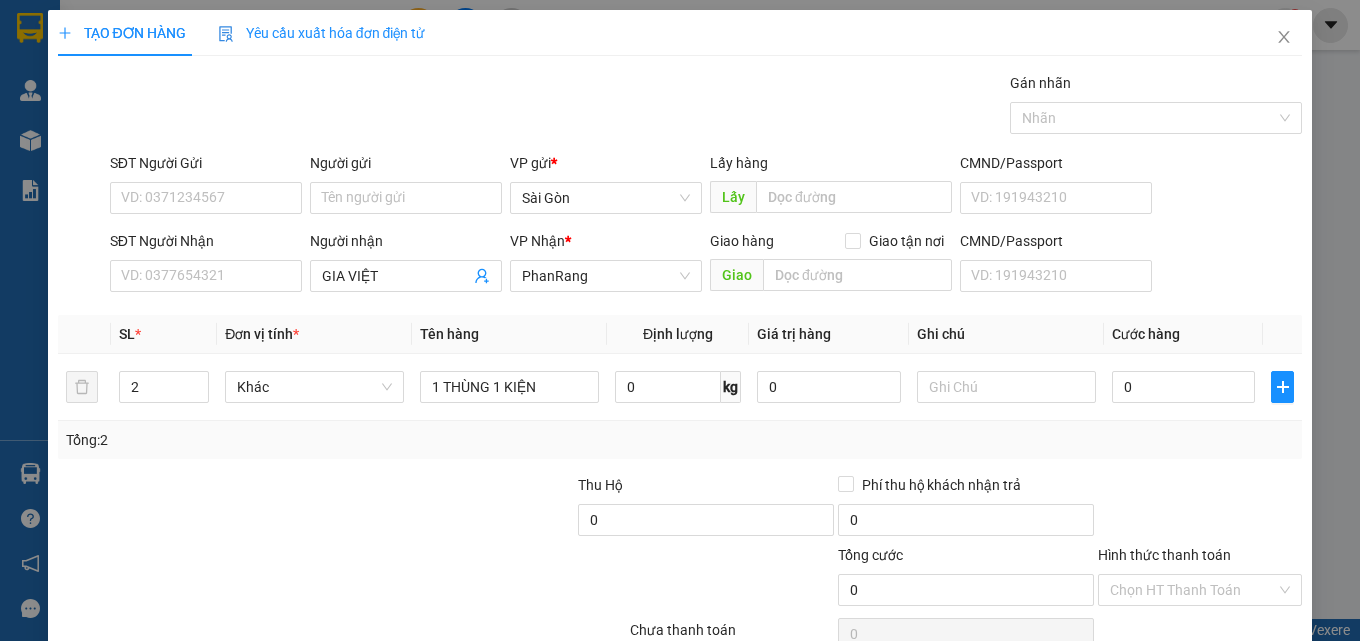 click 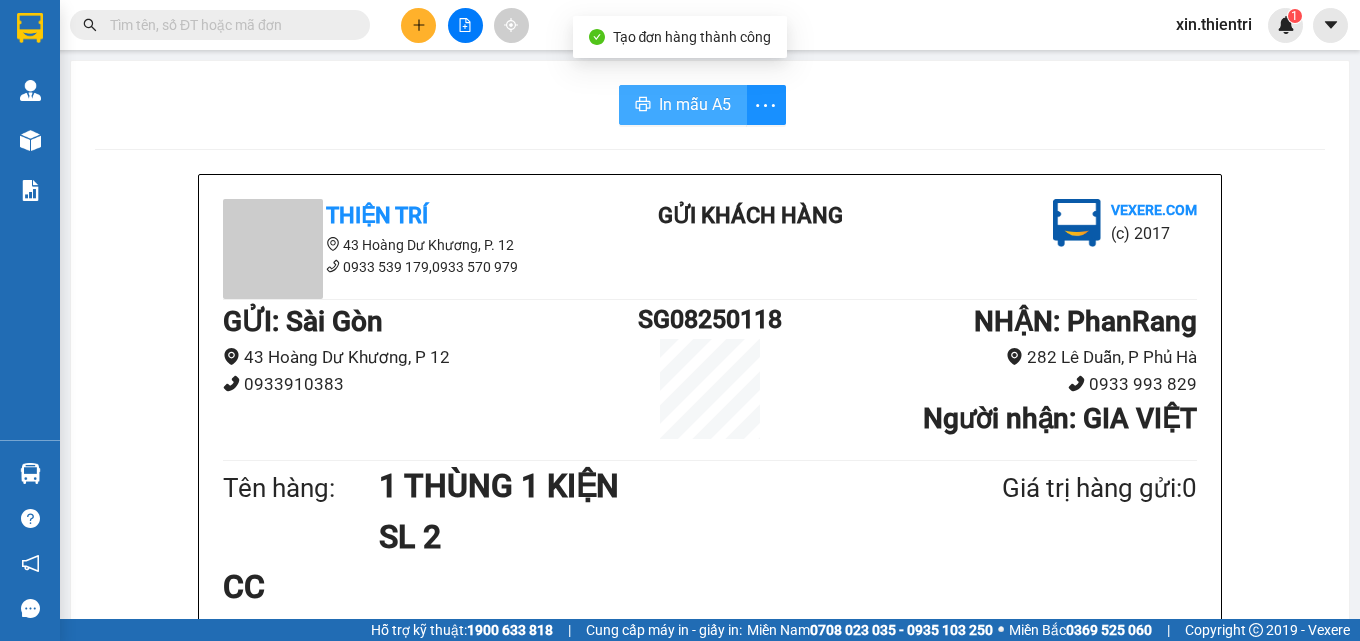 click 